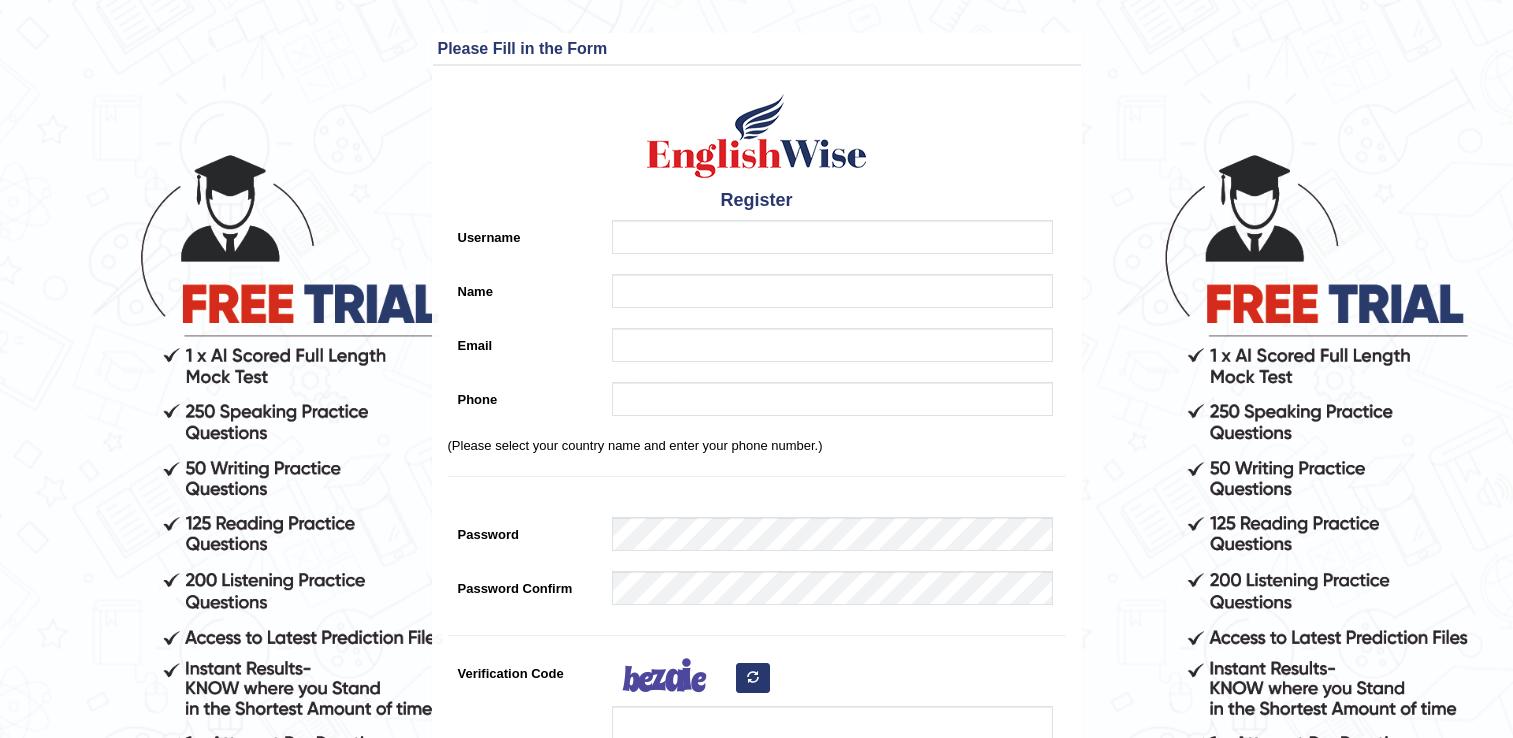 scroll, scrollTop: 0, scrollLeft: 0, axis: both 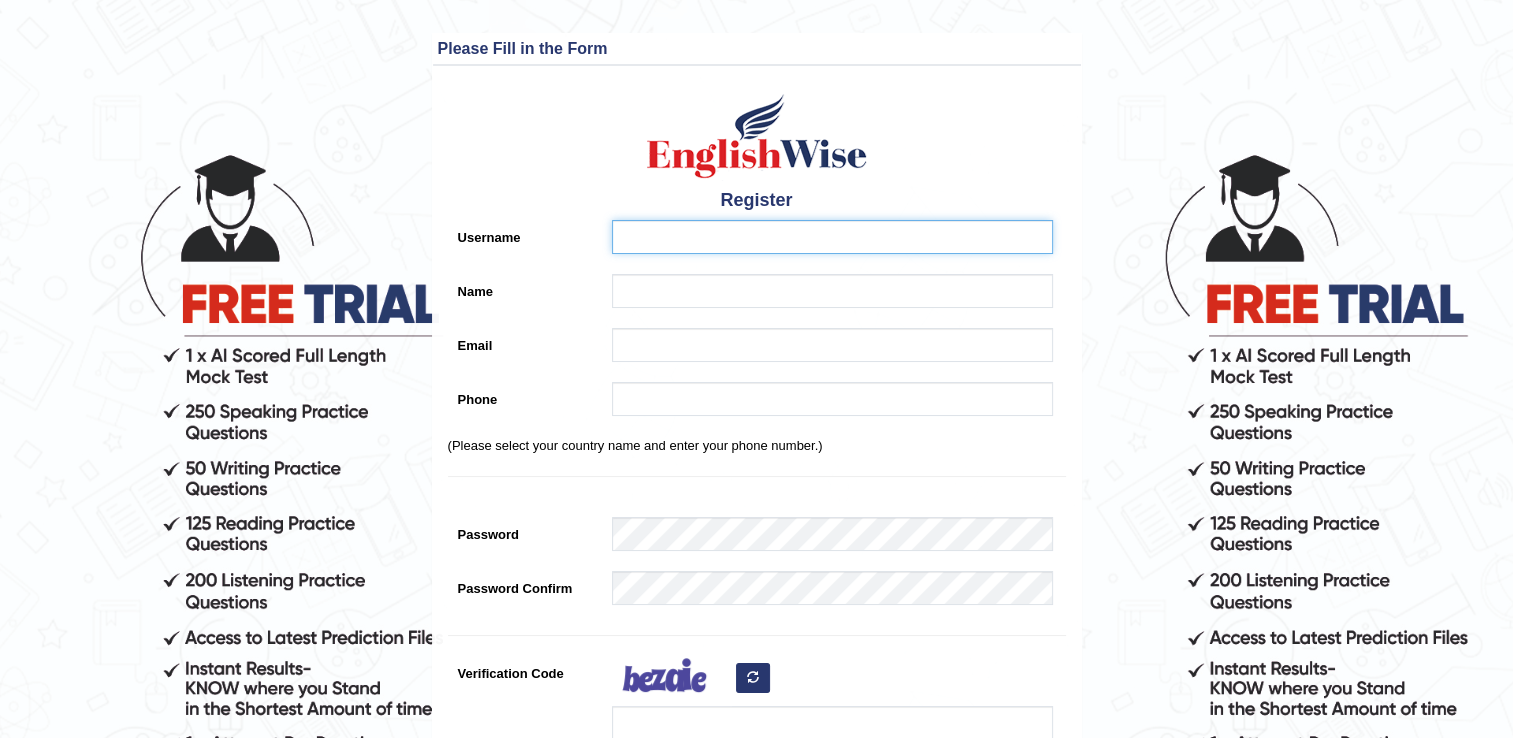 click on "Username" at bounding box center (832, 237) 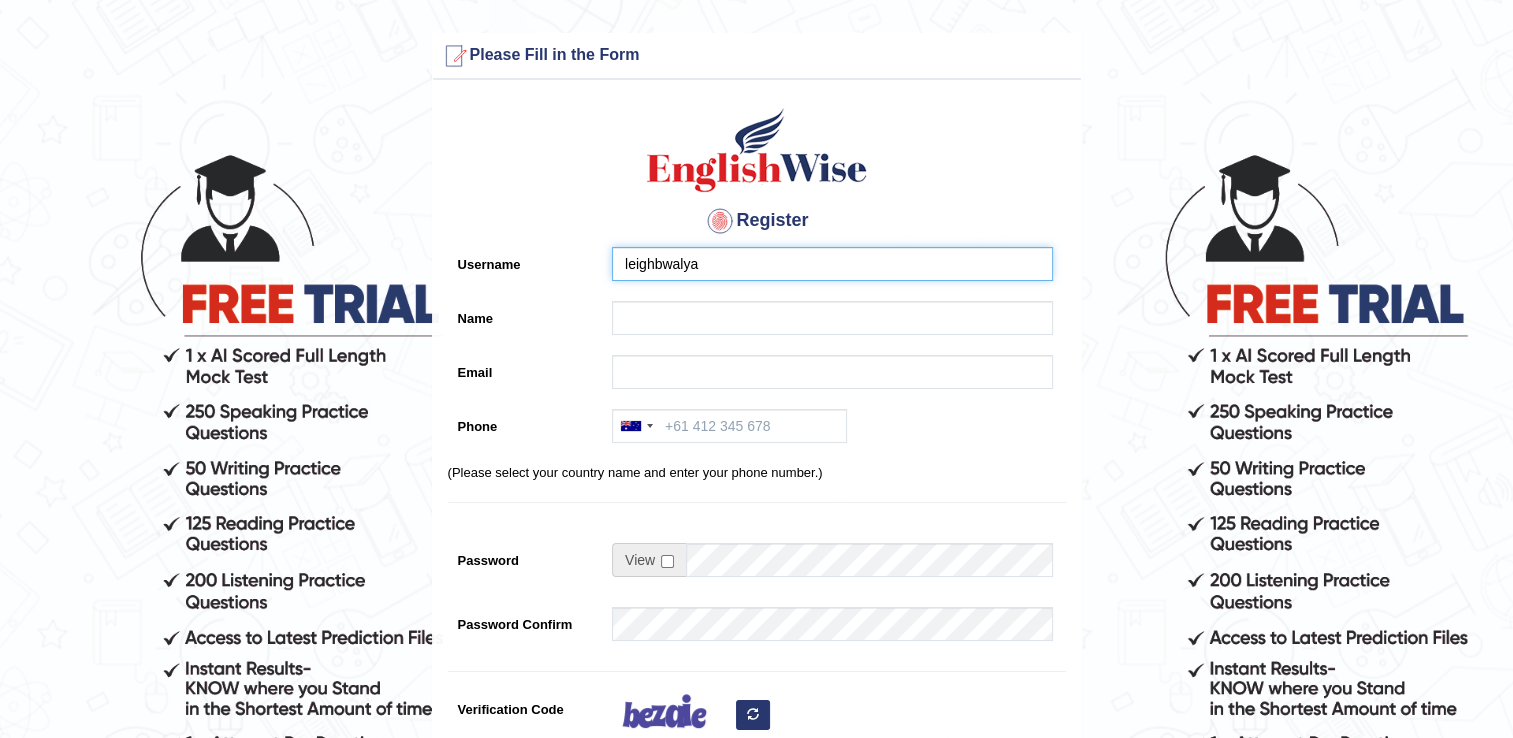type on "leighbwalya" 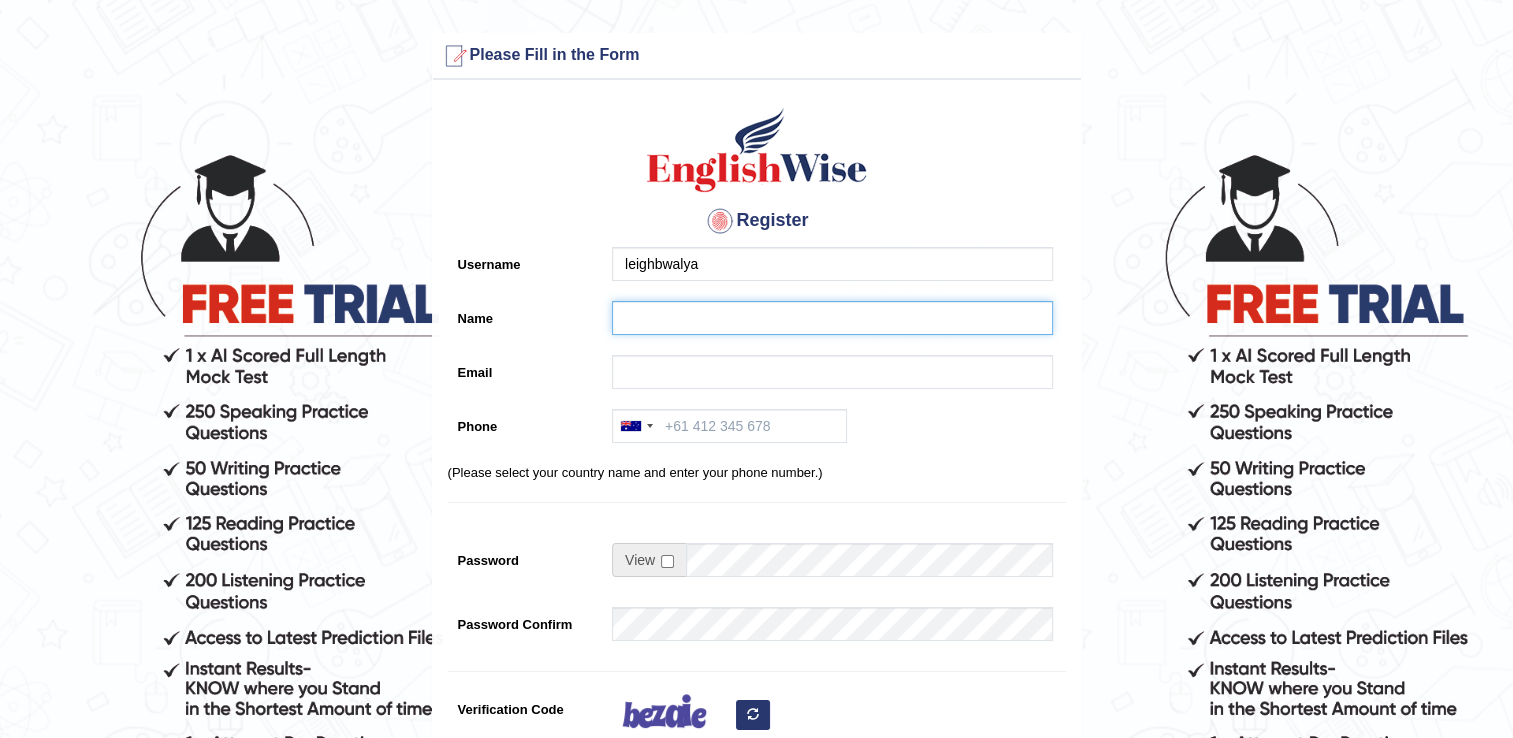 click on "Name" at bounding box center [832, 318] 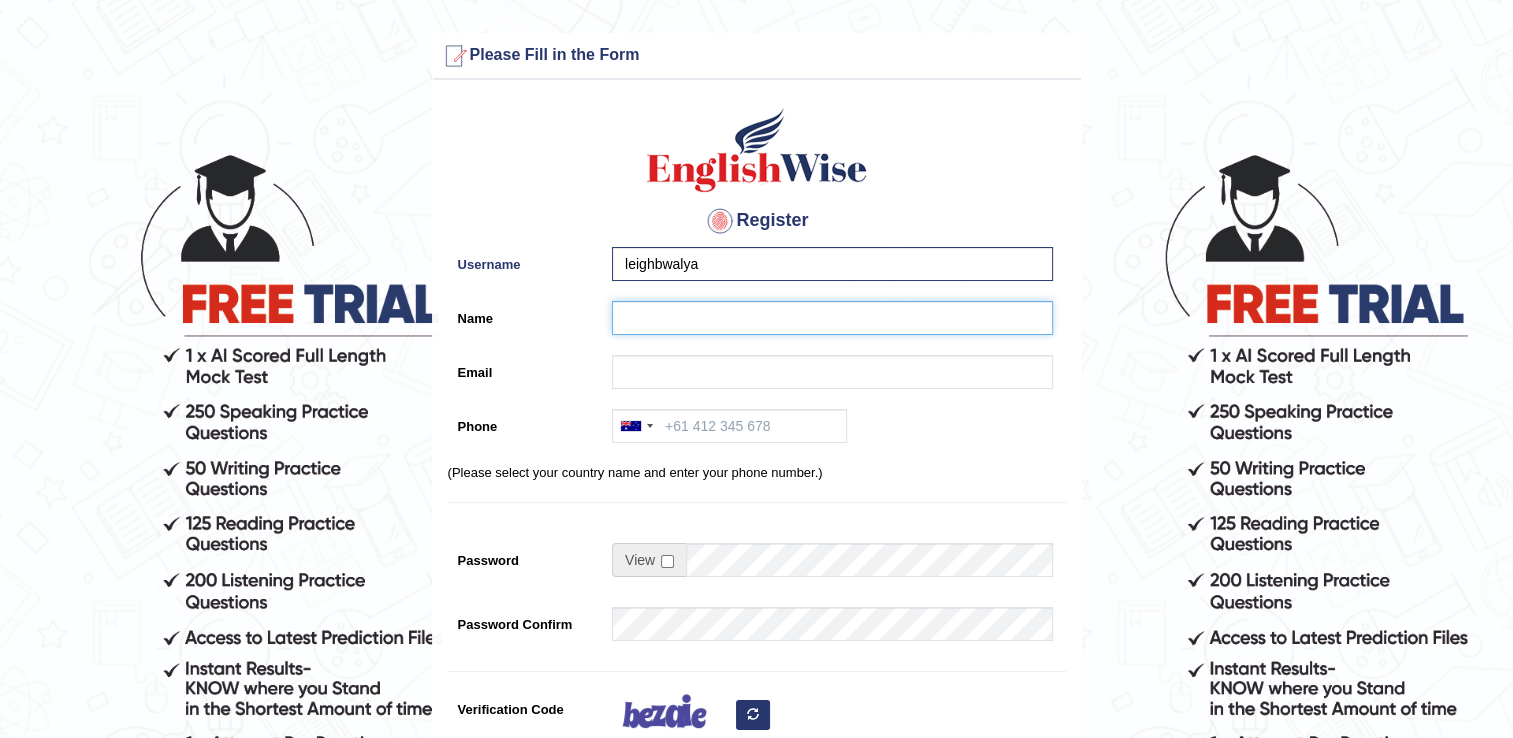 type on "[FIRST] [LAST]" 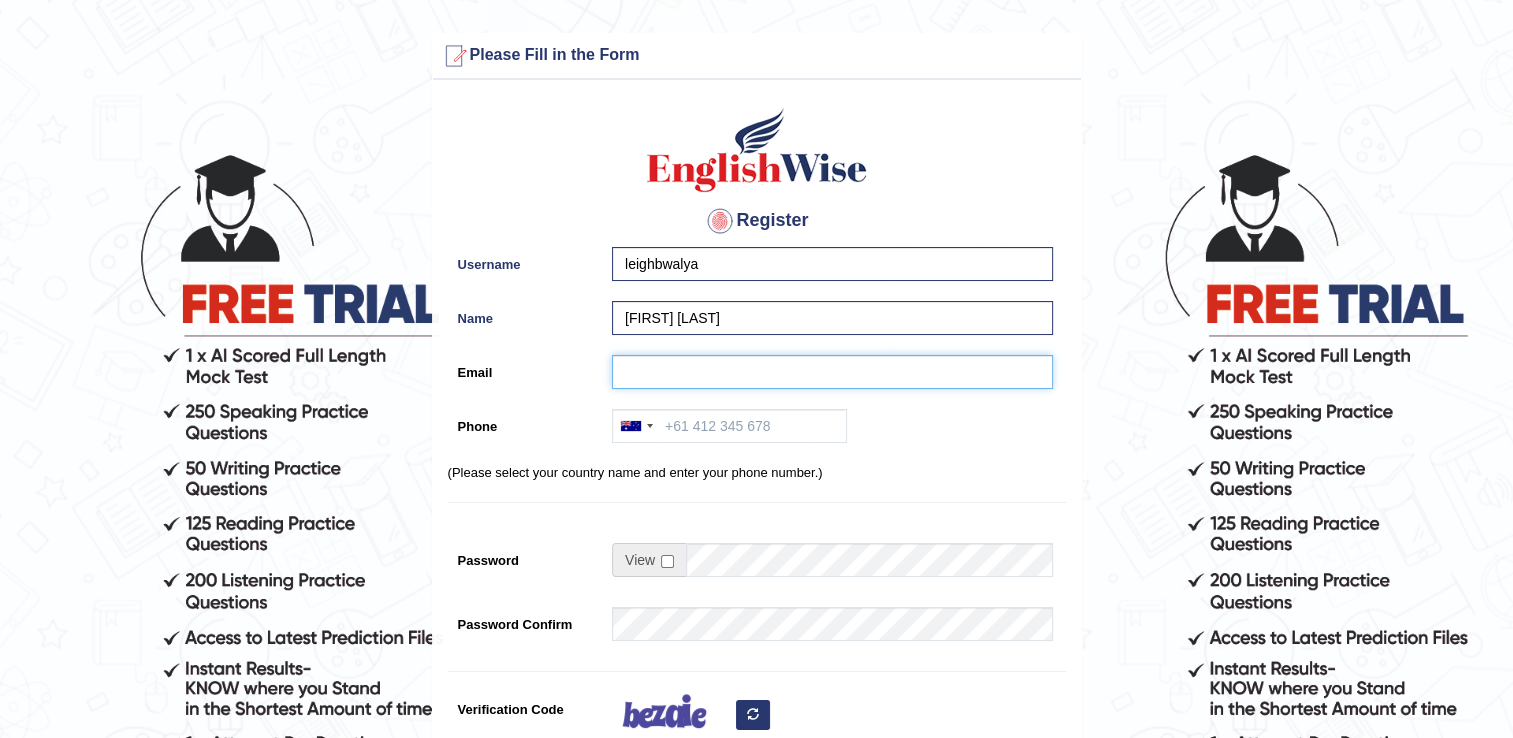 click on "Email" at bounding box center [832, 372] 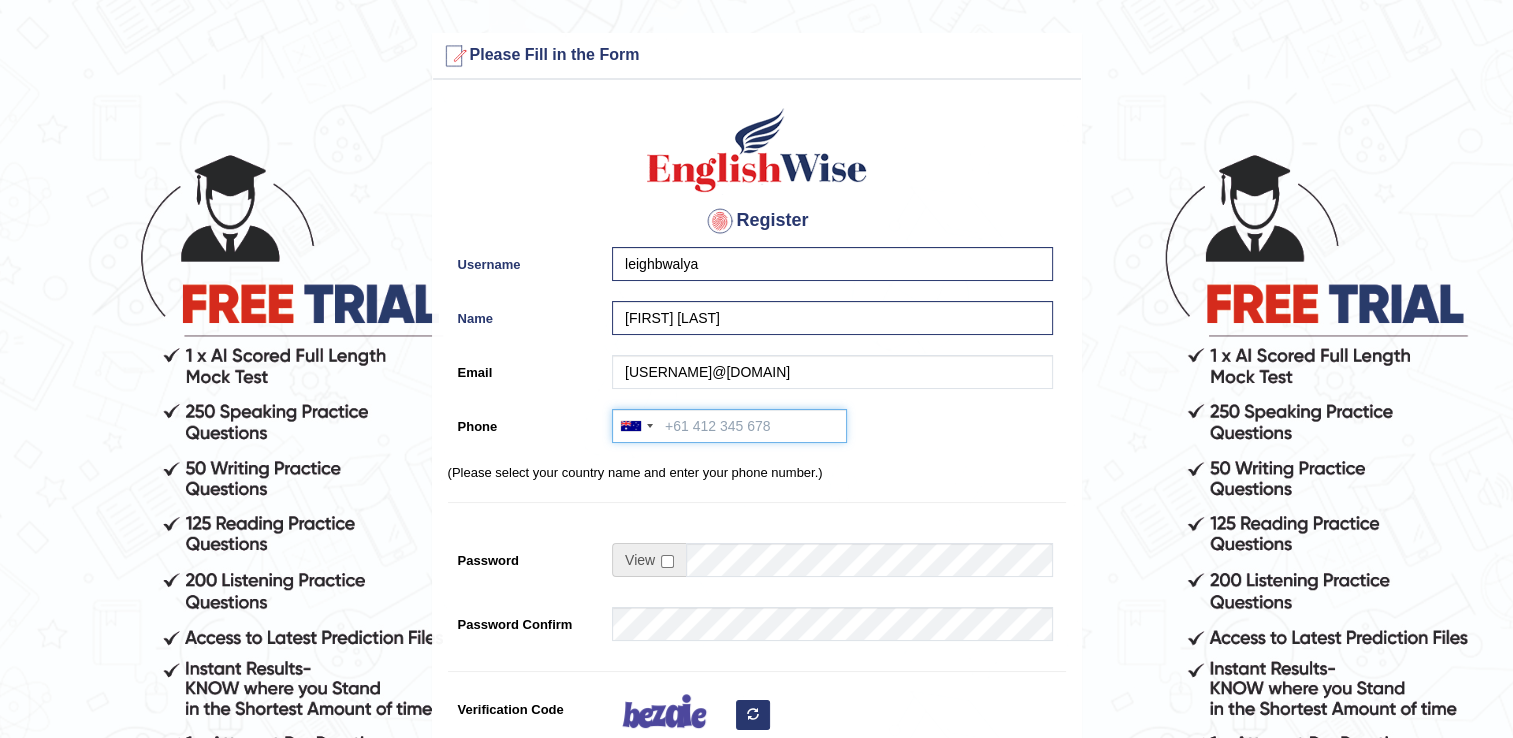 type on "[PHONE]" 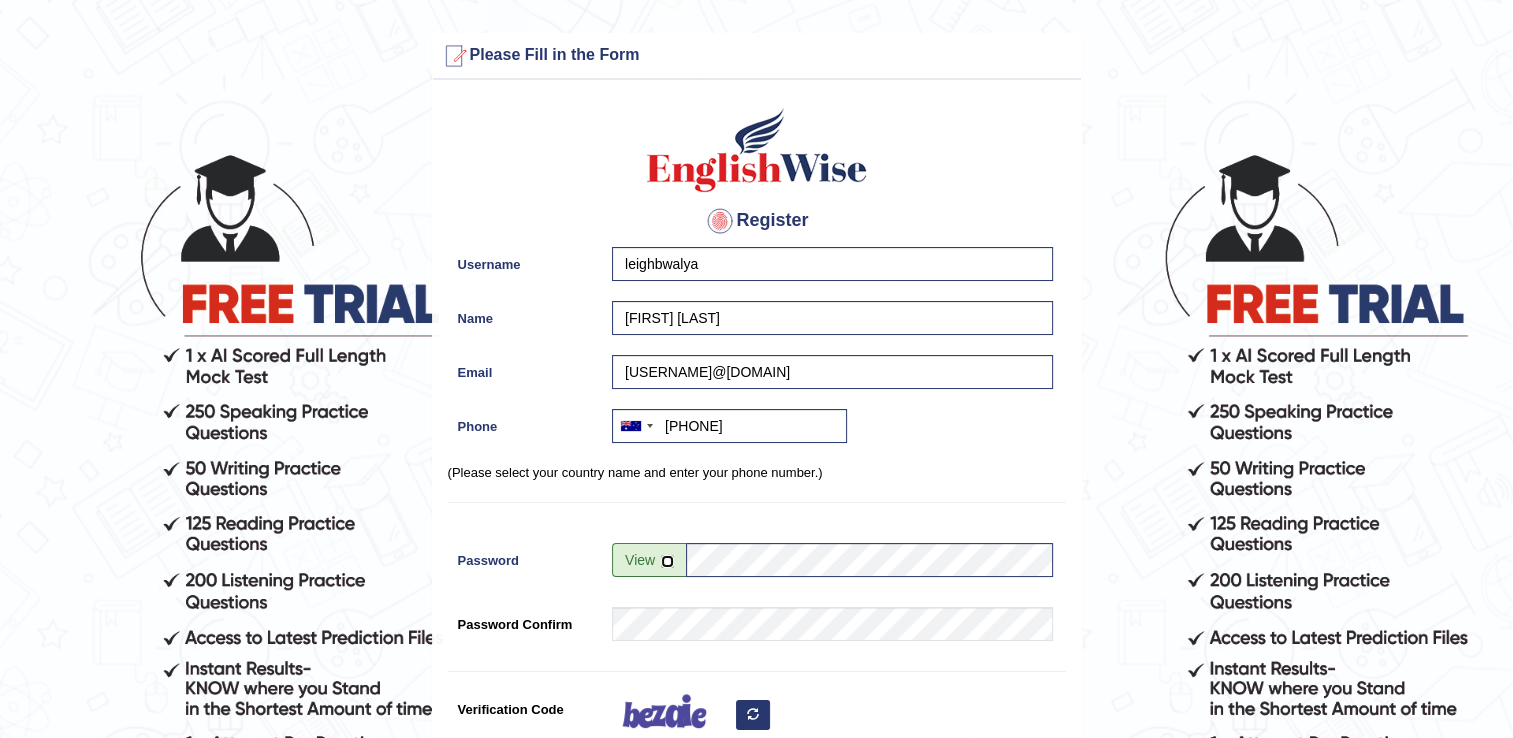 click at bounding box center (667, 561) 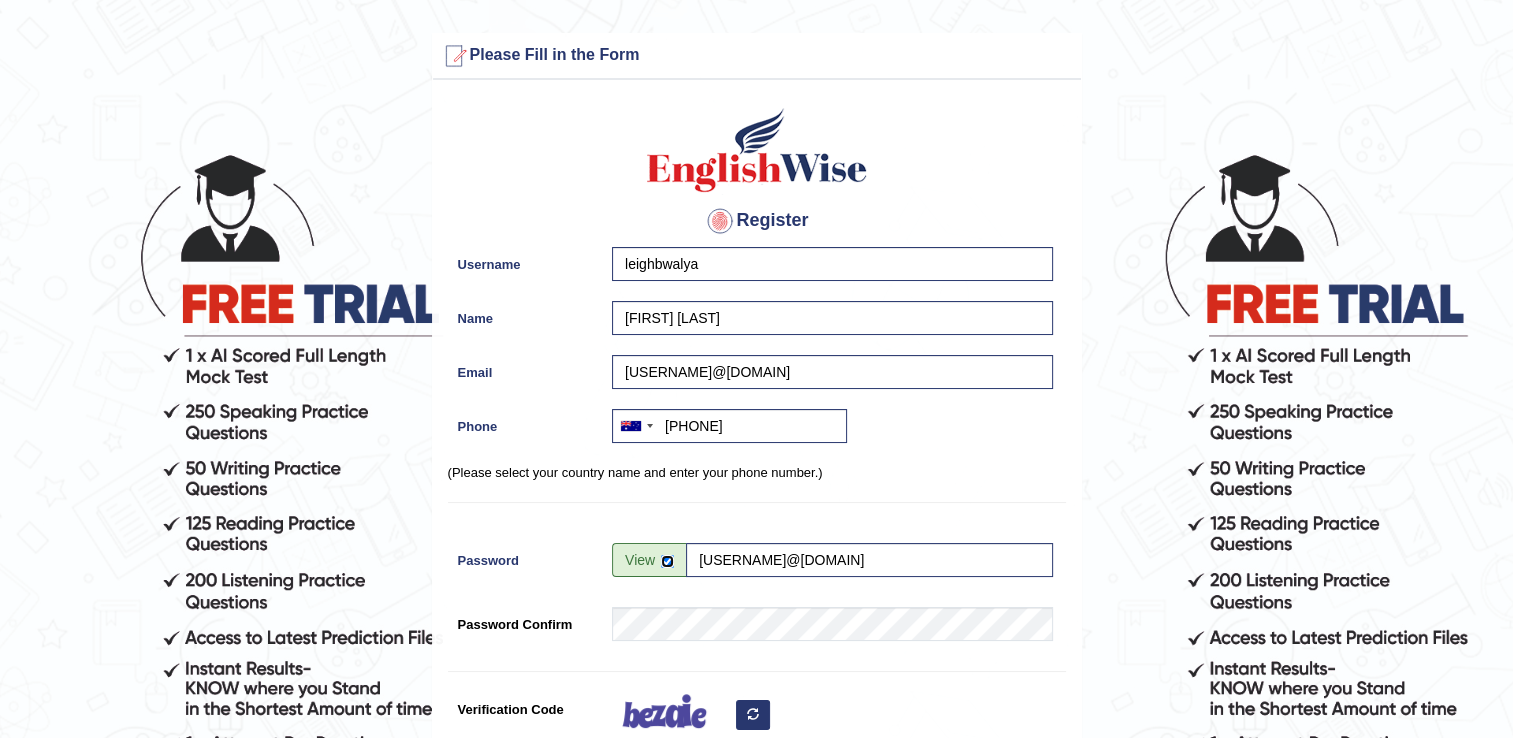 click at bounding box center (667, 561) 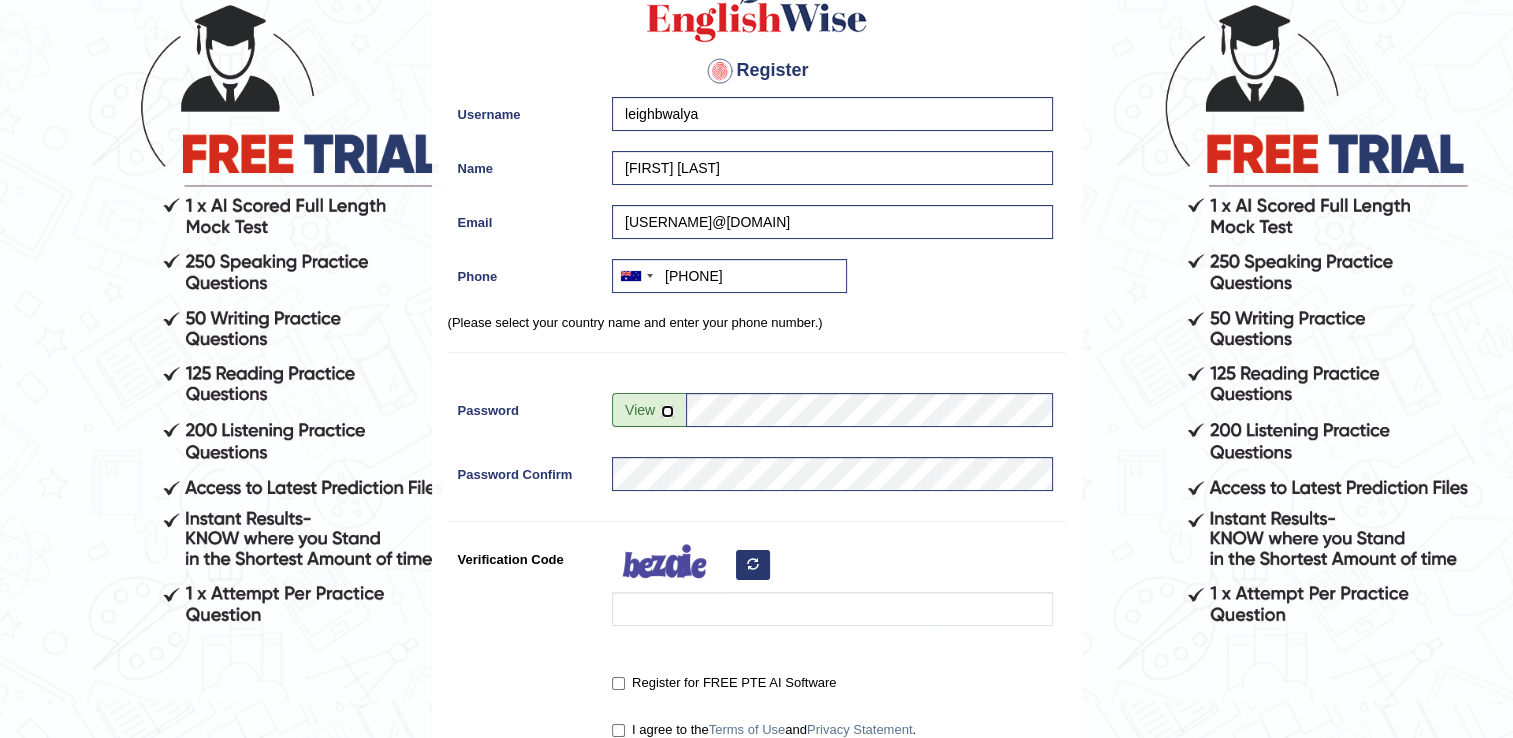 scroll, scrollTop: 200, scrollLeft: 0, axis: vertical 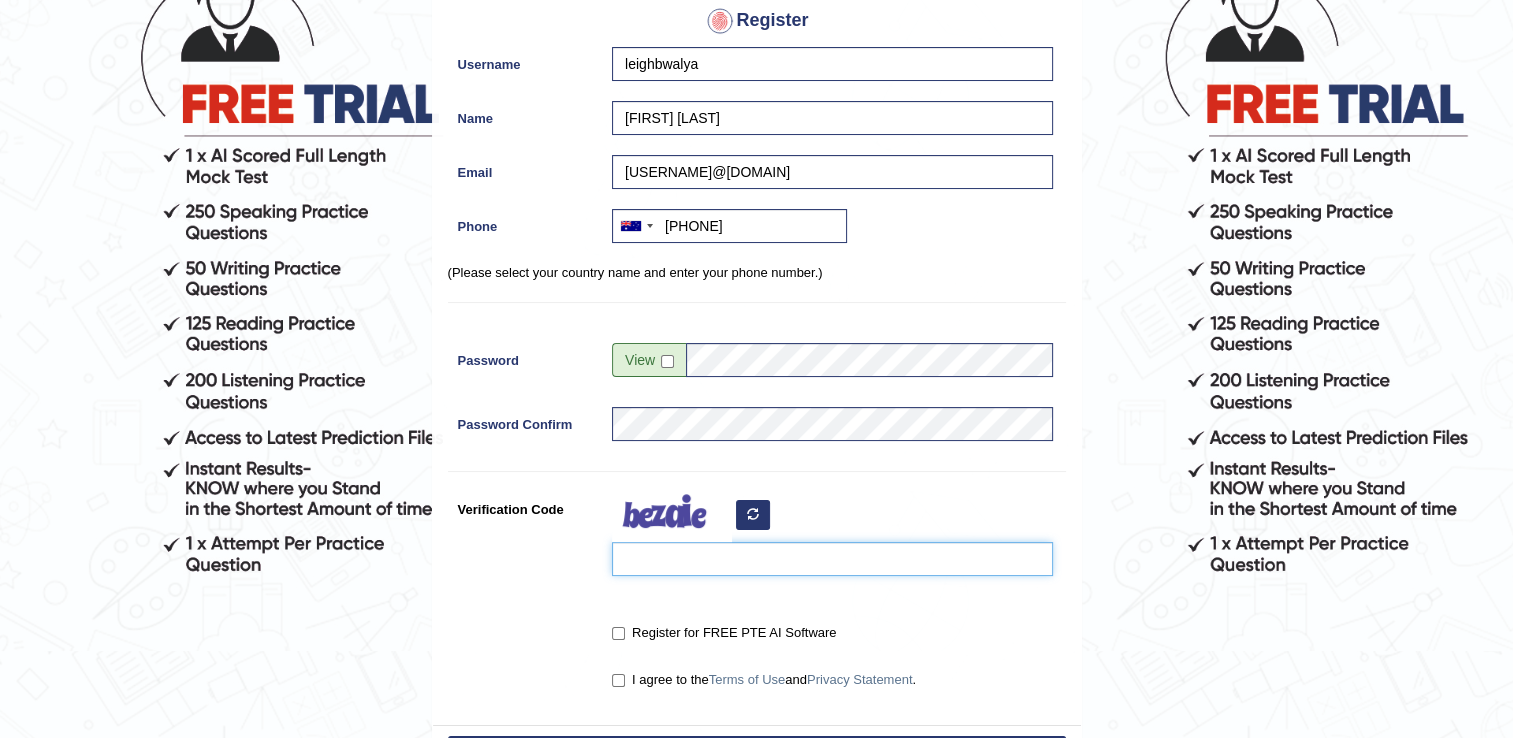 click on "Verification Code" at bounding box center (832, 559) 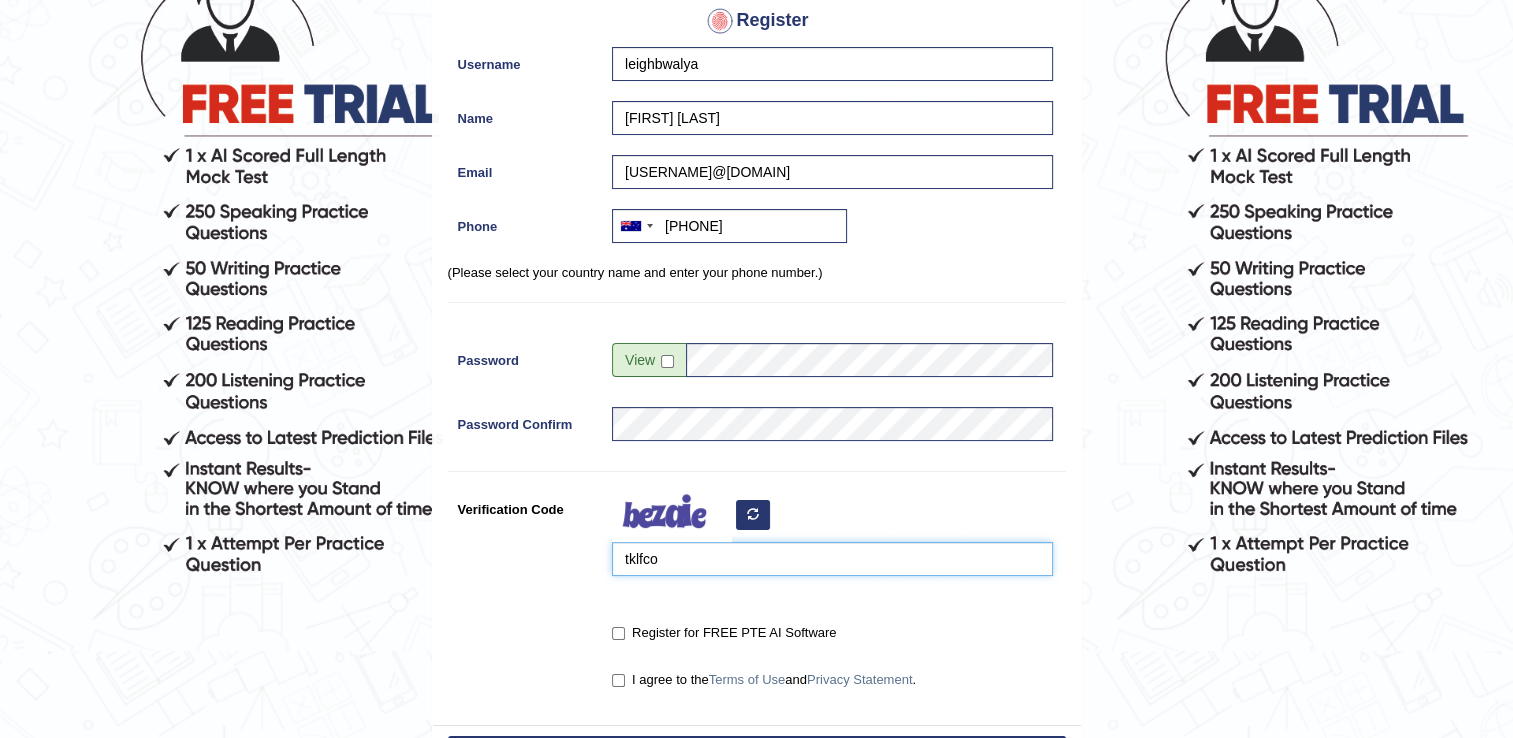 type on "tklfco" 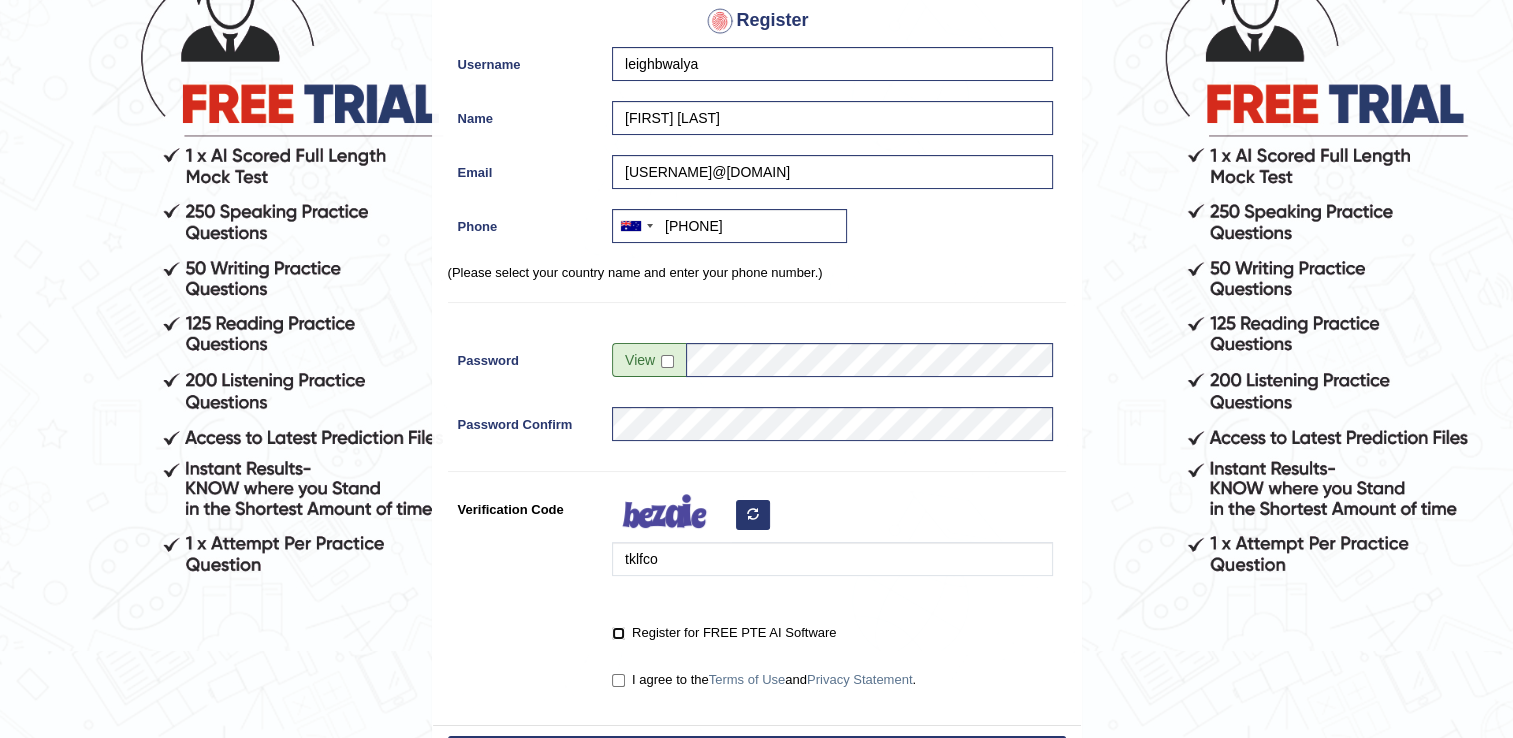 click on "Register for FREE PTE AI Software" at bounding box center [618, 633] 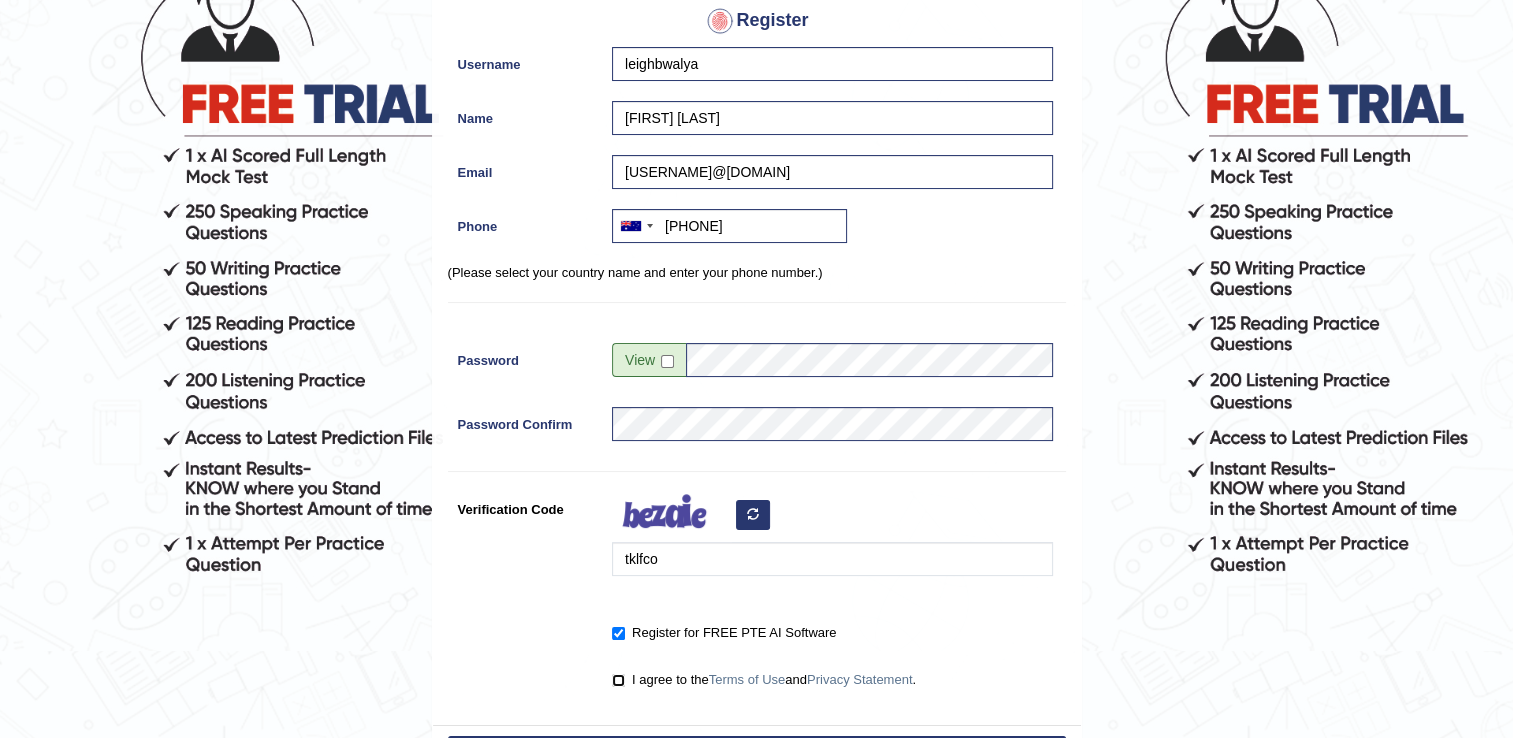 click on "I agree to the  Terms of Use  and  Privacy Statement ." at bounding box center (618, 680) 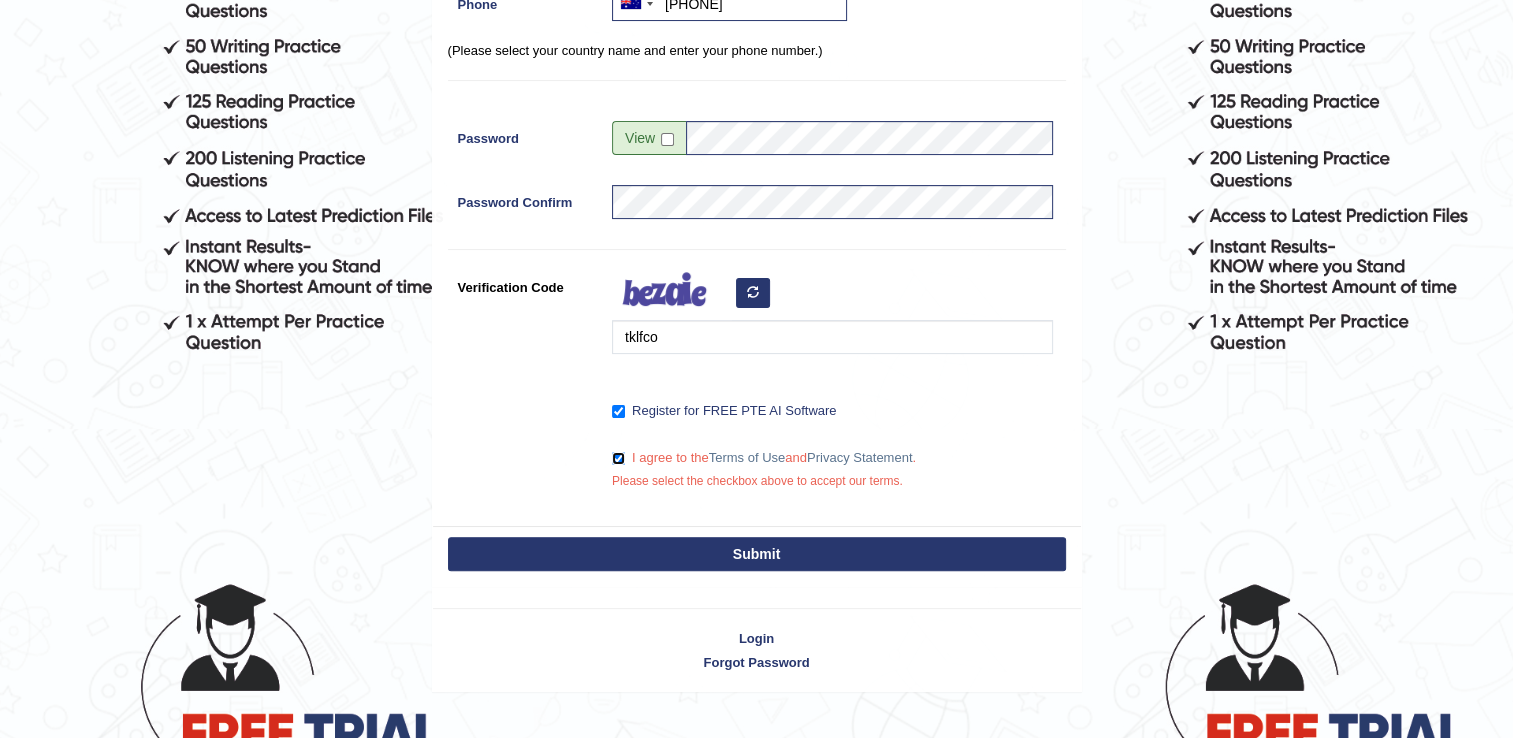 scroll, scrollTop: 454, scrollLeft: 0, axis: vertical 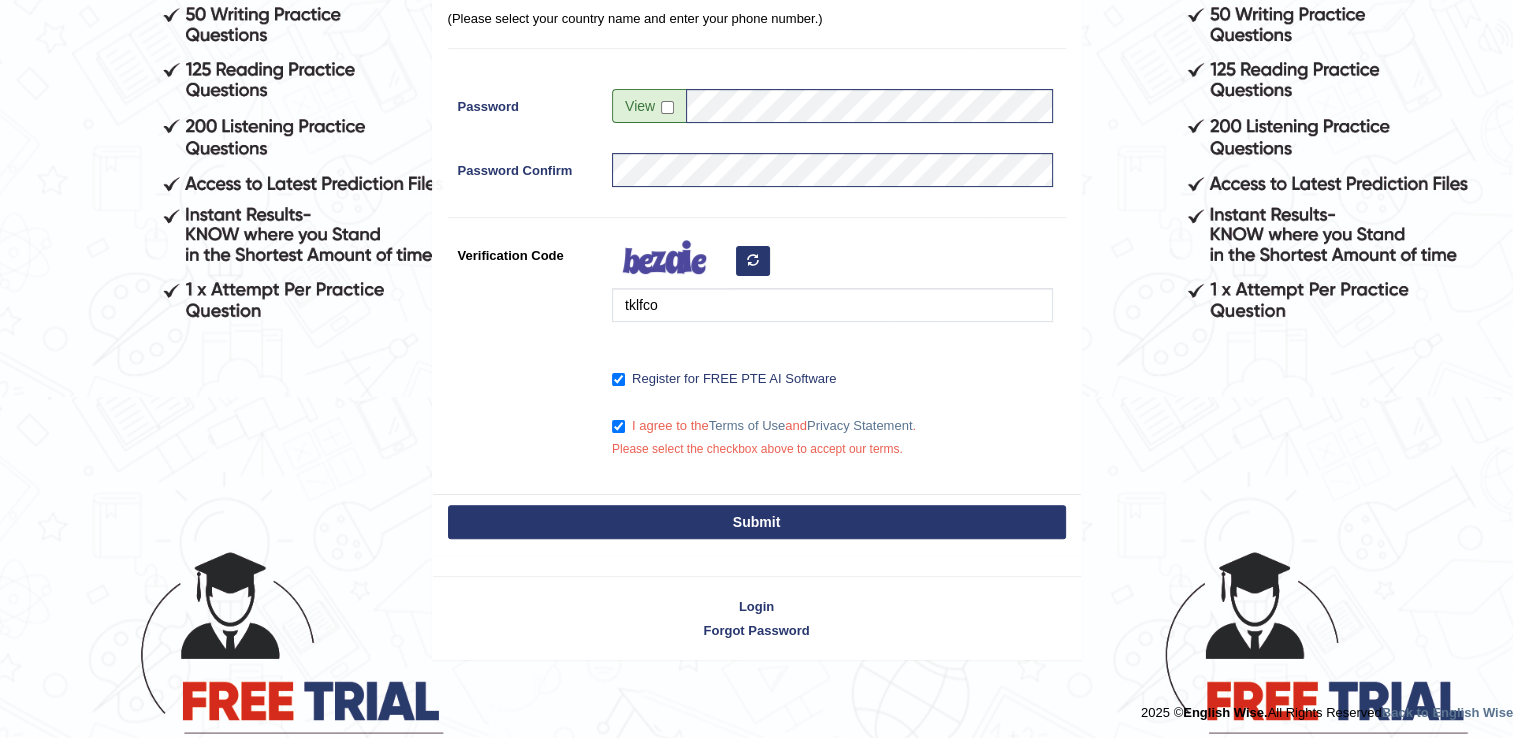 click on "Submit" at bounding box center (757, 522) 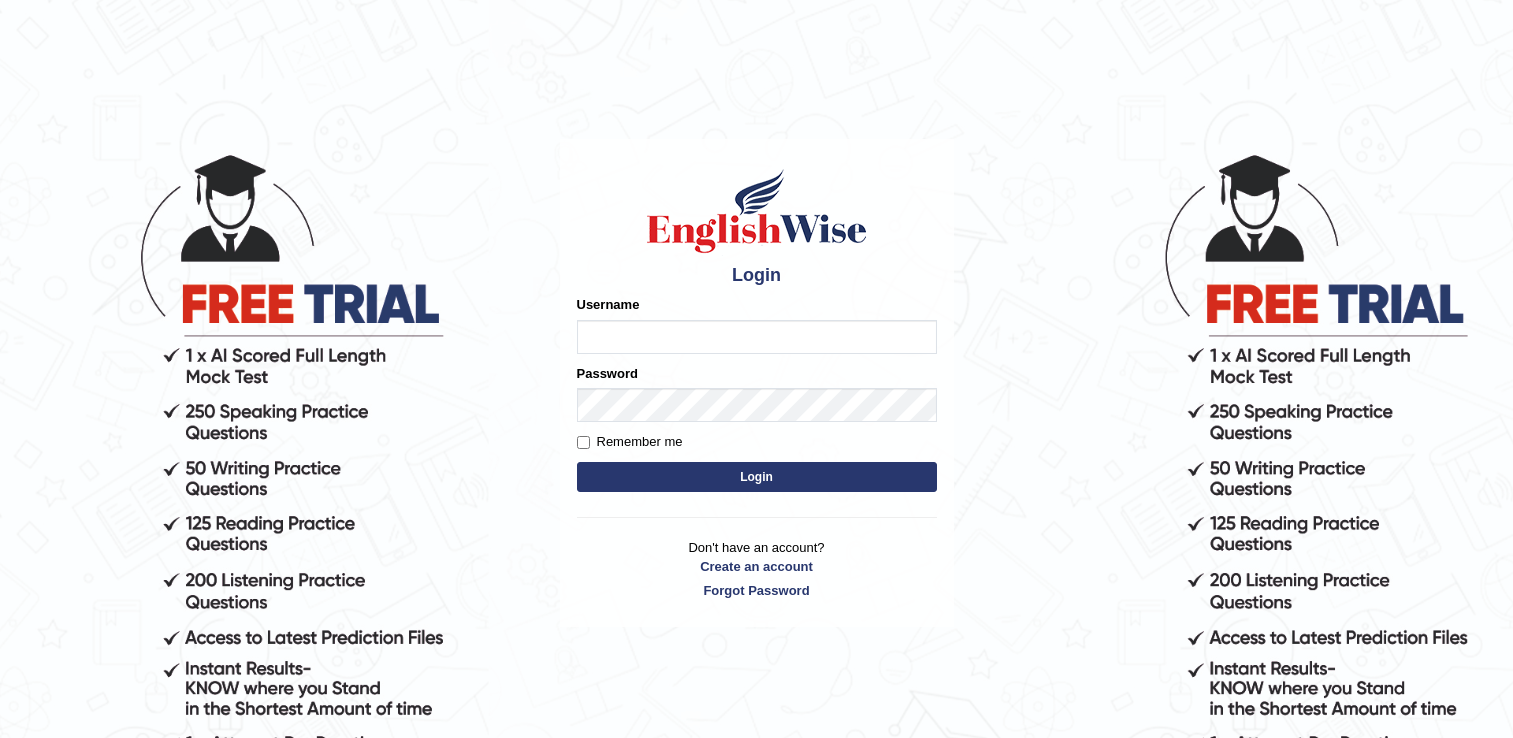 scroll, scrollTop: 0, scrollLeft: 0, axis: both 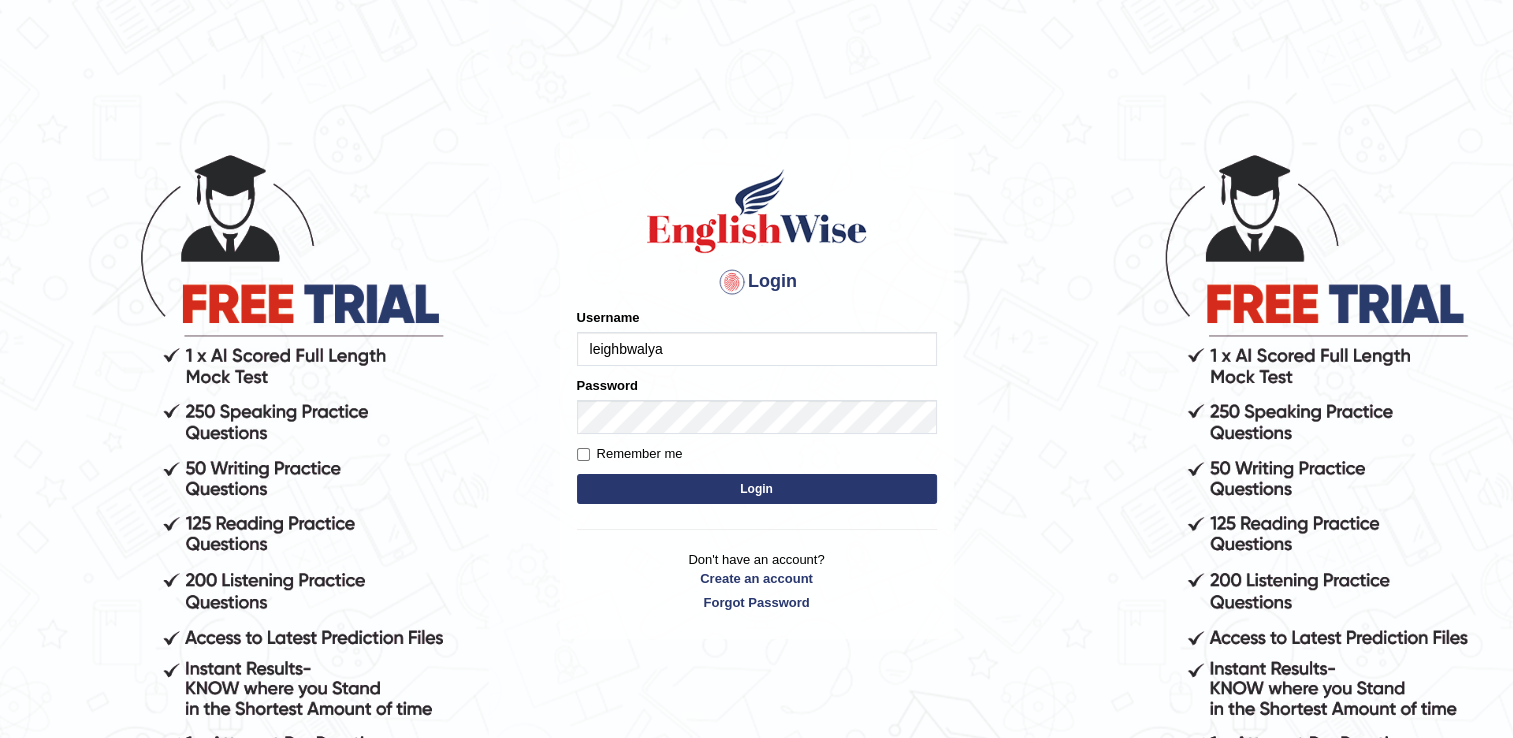 type on "leighbwalya" 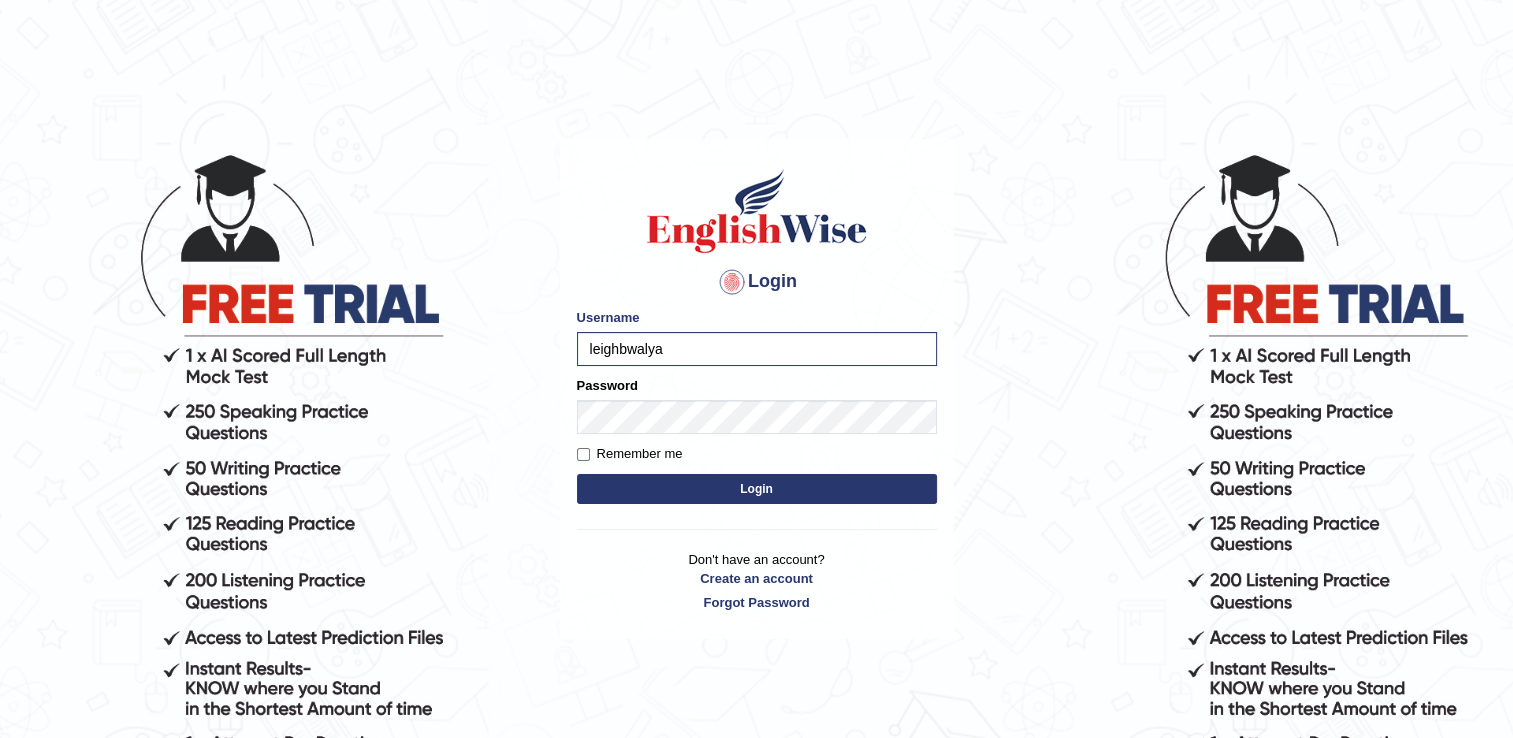 click on "Login" at bounding box center [757, 489] 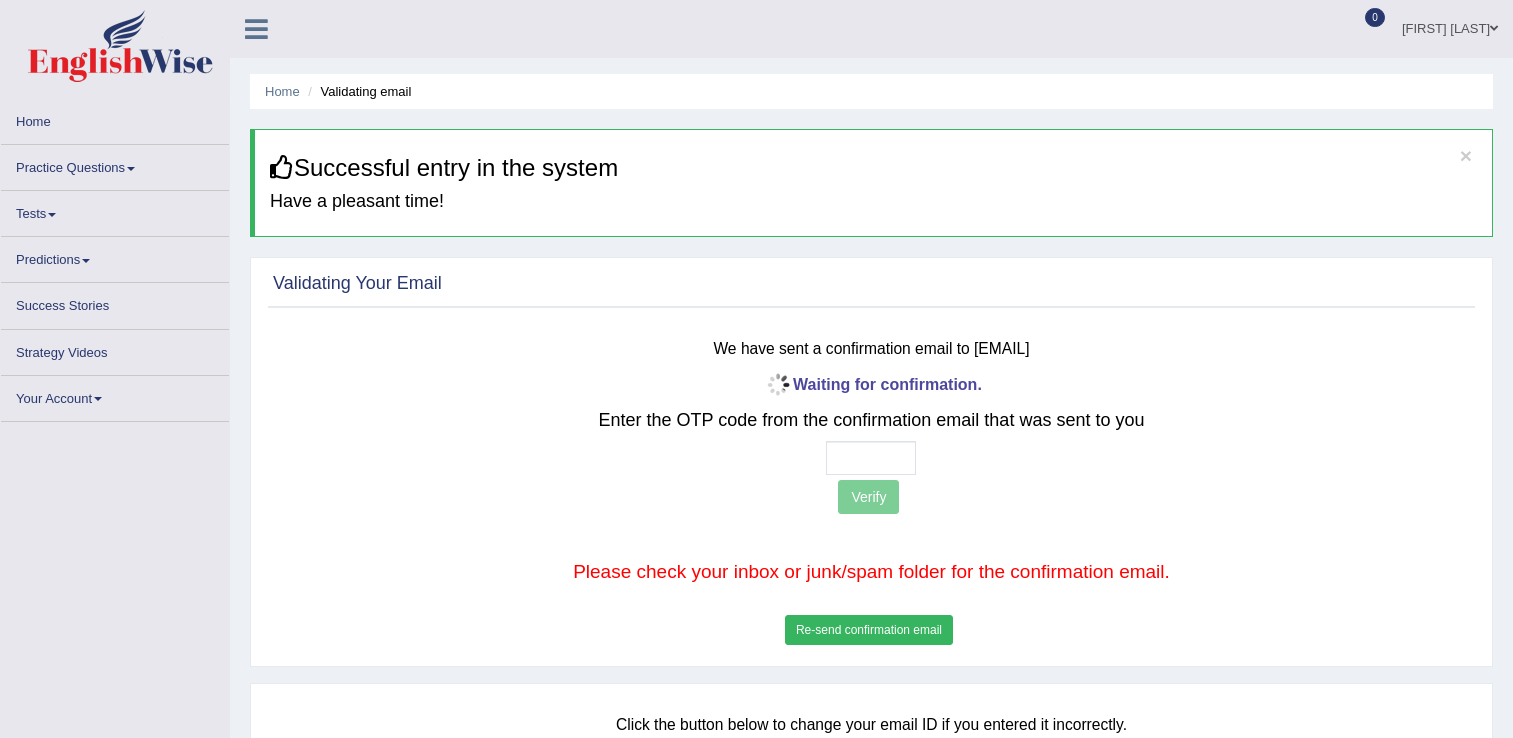 scroll, scrollTop: 0, scrollLeft: 0, axis: both 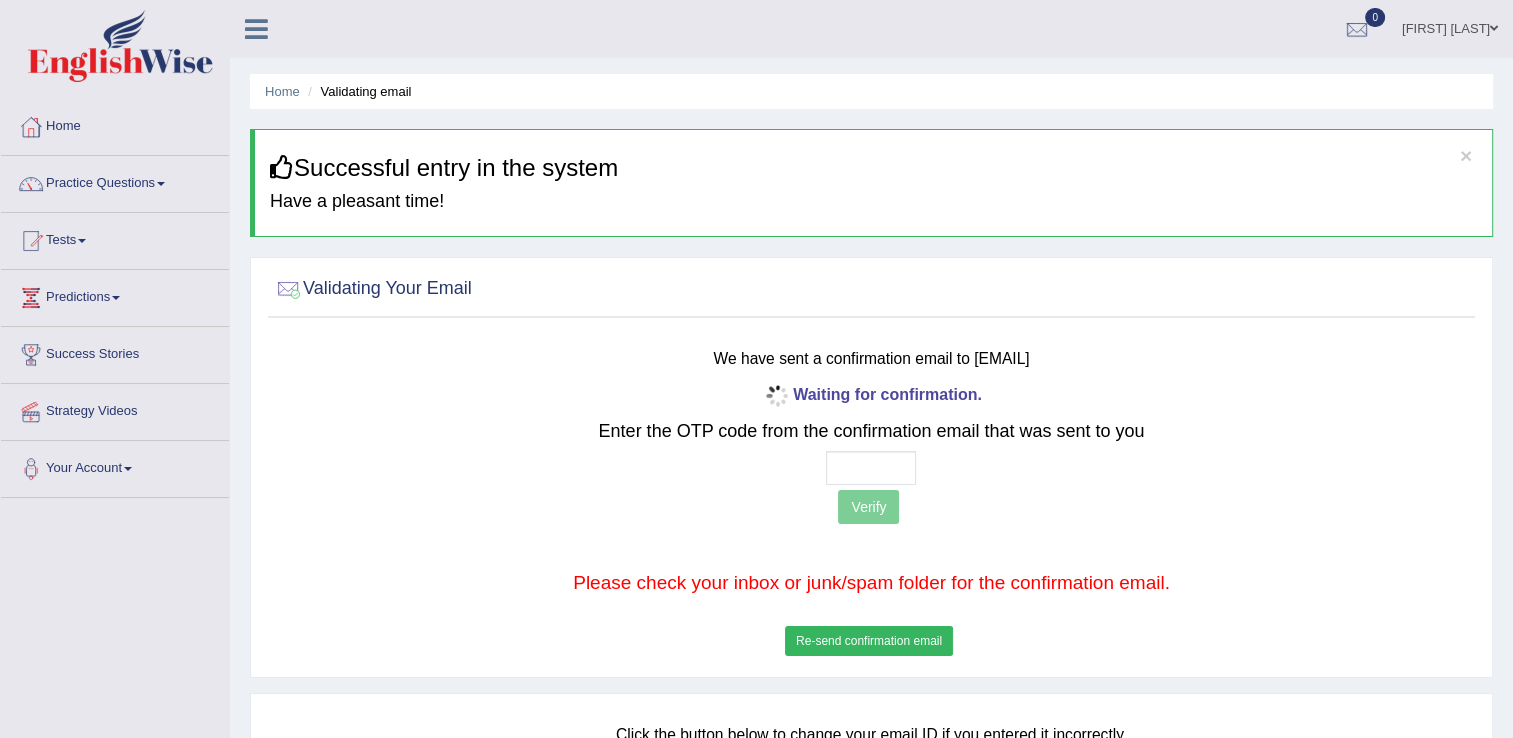 click on "Re-send confirmation email" at bounding box center [869, 641] 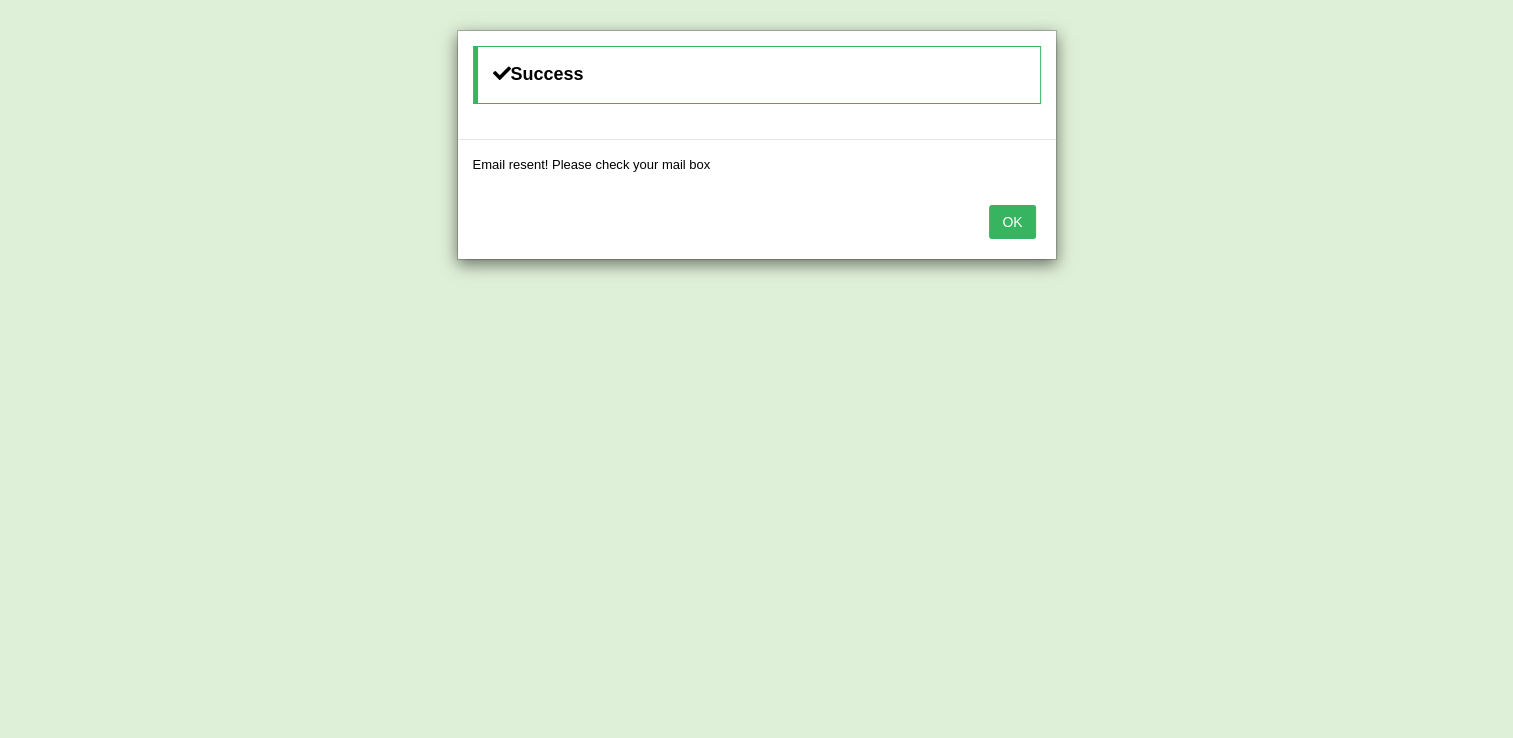 click on "OK" at bounding box center (1012, 222) 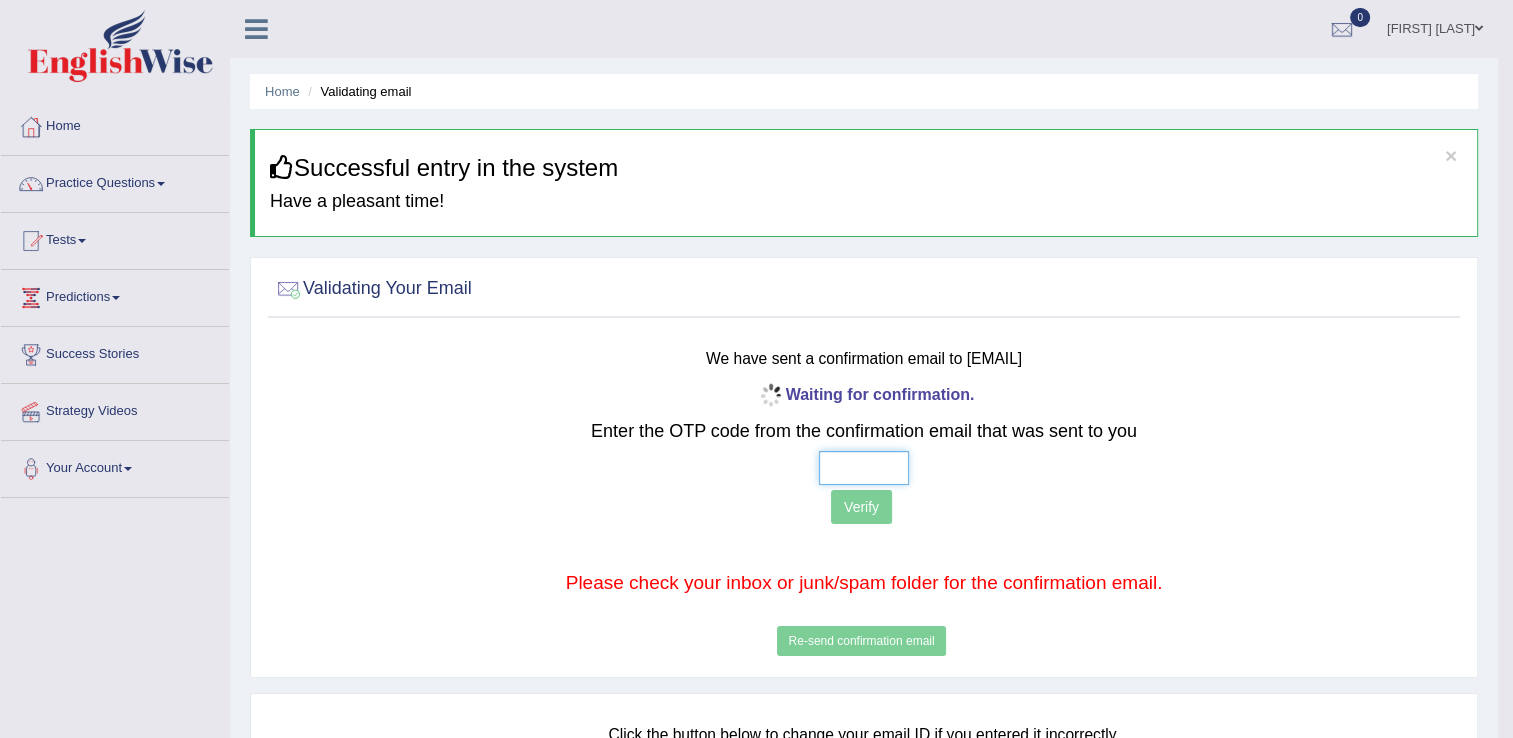click at bounding box center [864, 468] 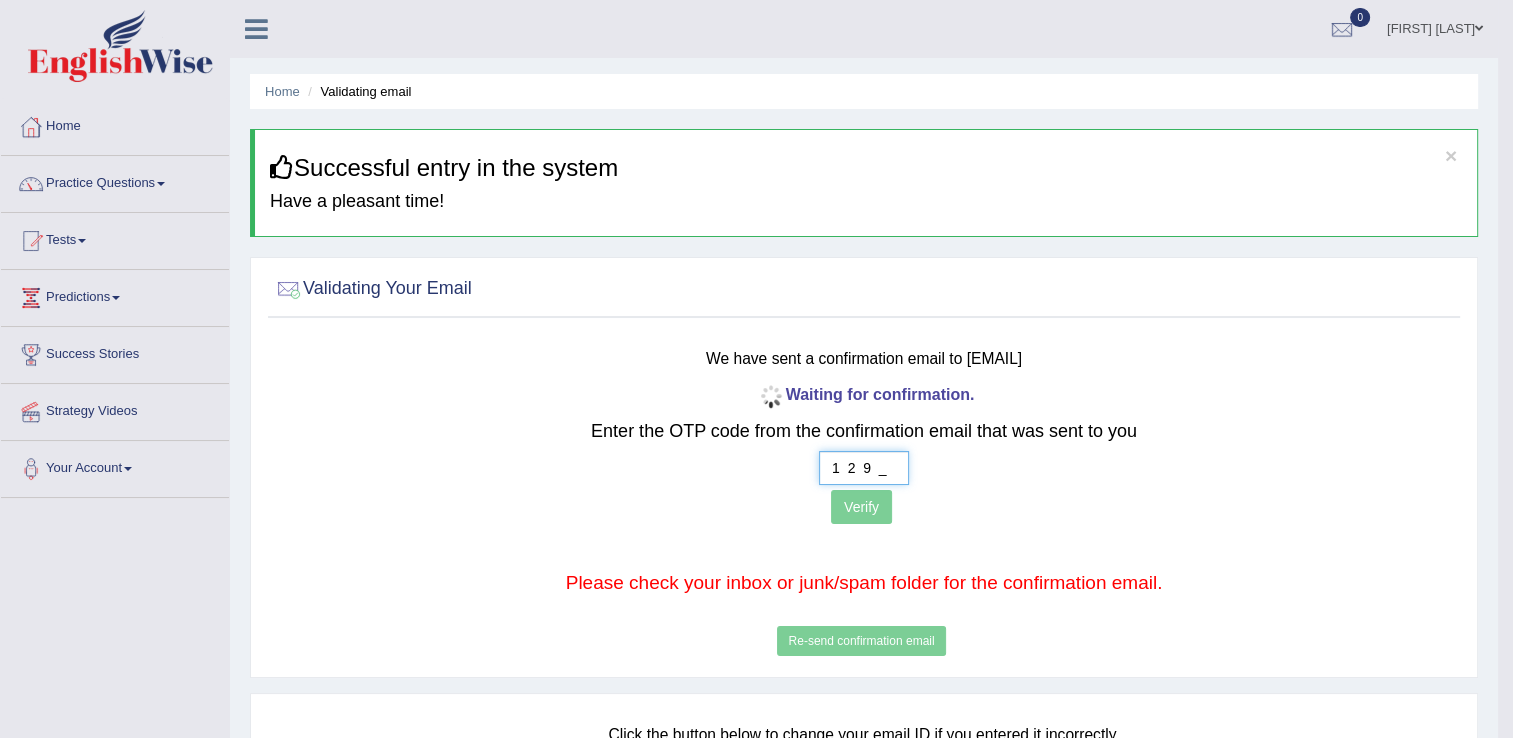type on "1  2  9  2" 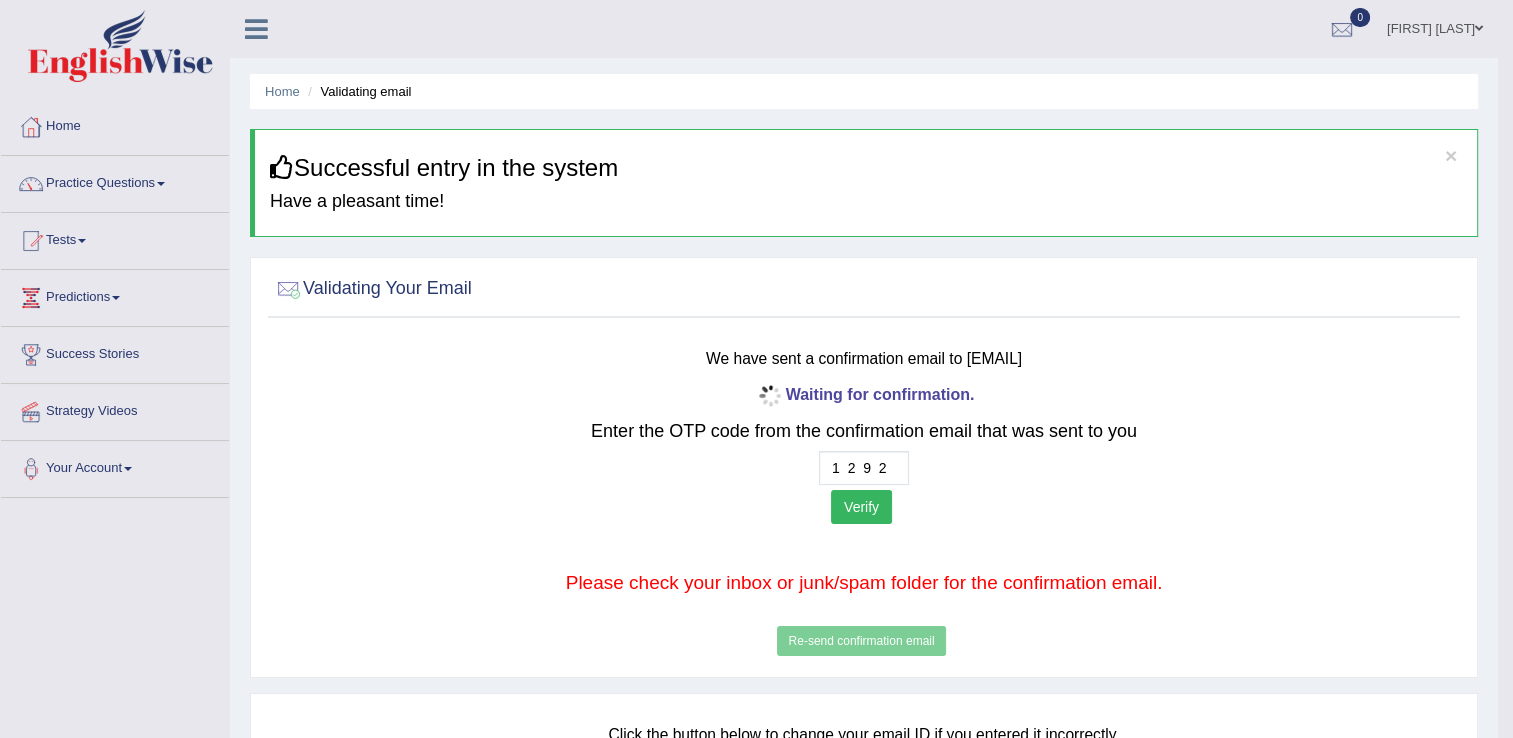 click on "Verify" at bounding box center [861, 507] 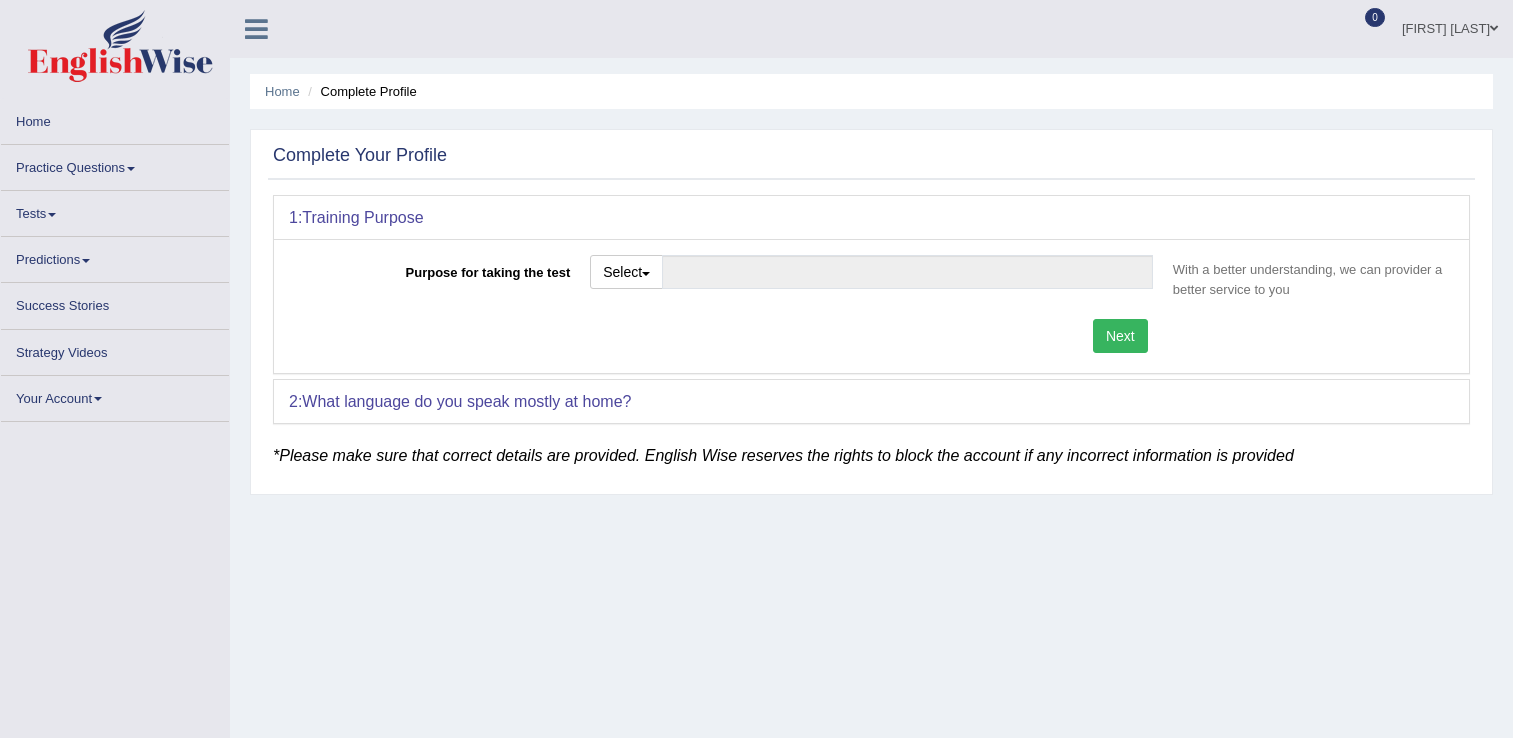 scroll, scrollTop: 0, scrollLeft: 0, axis: both 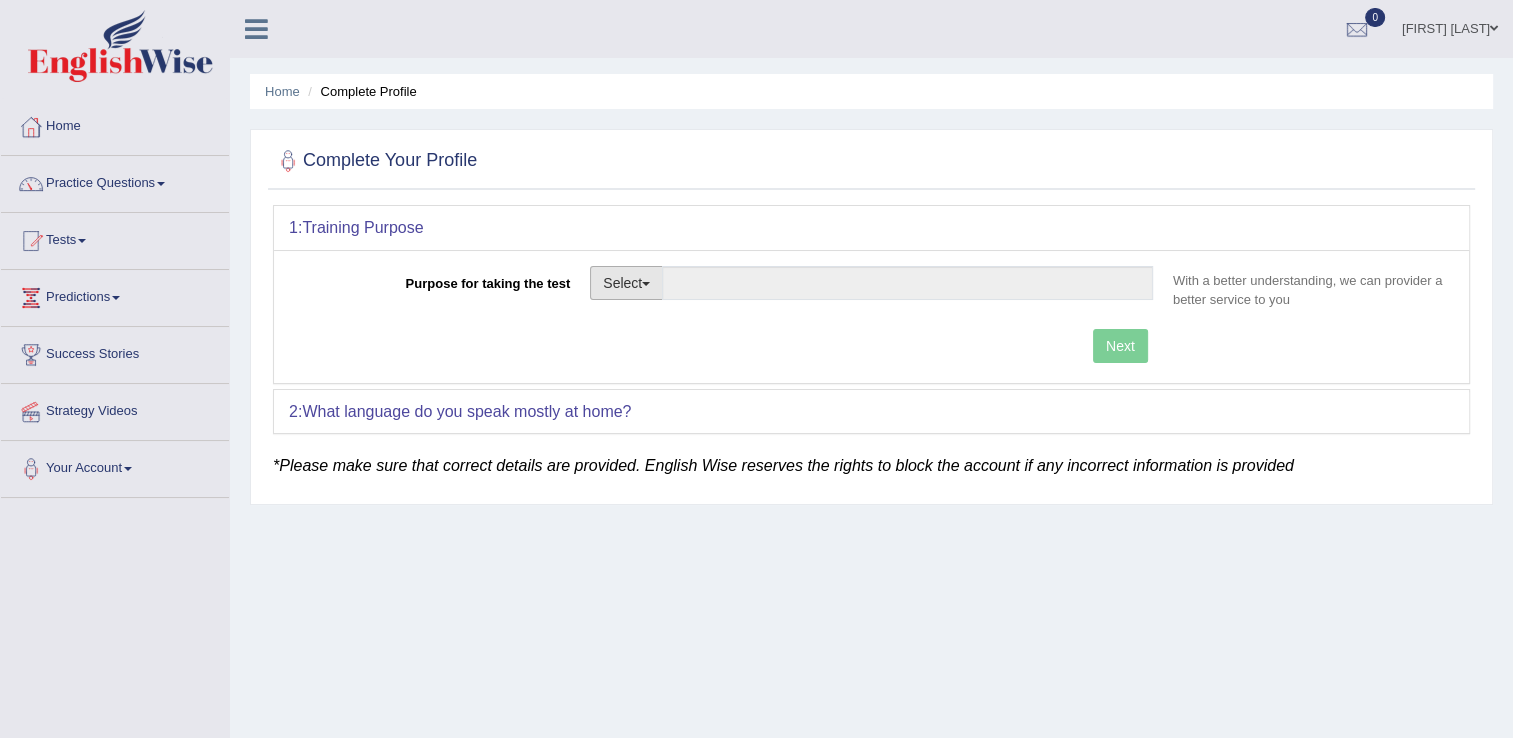 click at bounding box center [646, 284] 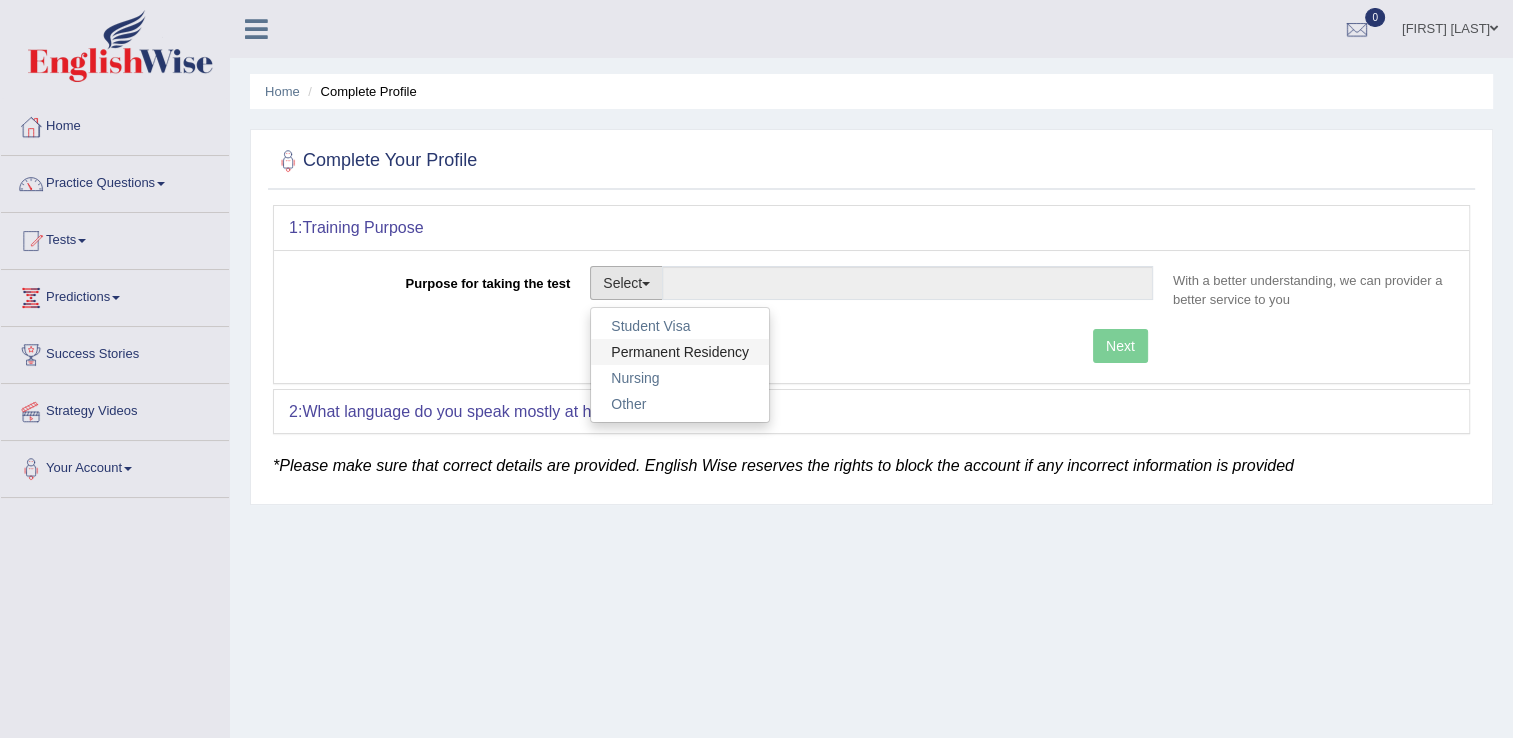 click on "Permanent Residency" at bounding box center (680, 352) 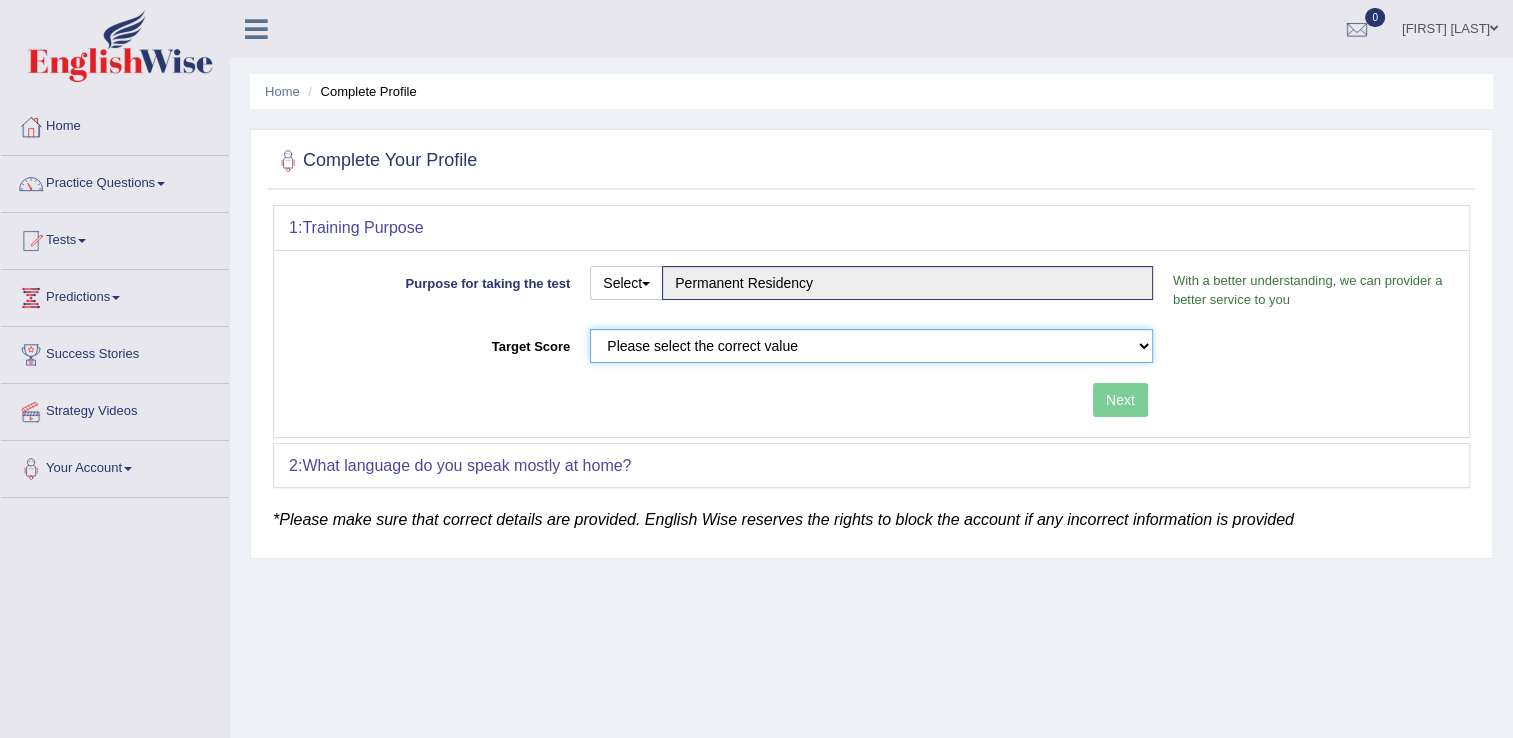 click on "Please select the correct value
50 (6 bands)
58 (6.5 bands)
65 (7 bands)
79 (8 bands)" at bounding box center (871, 346) 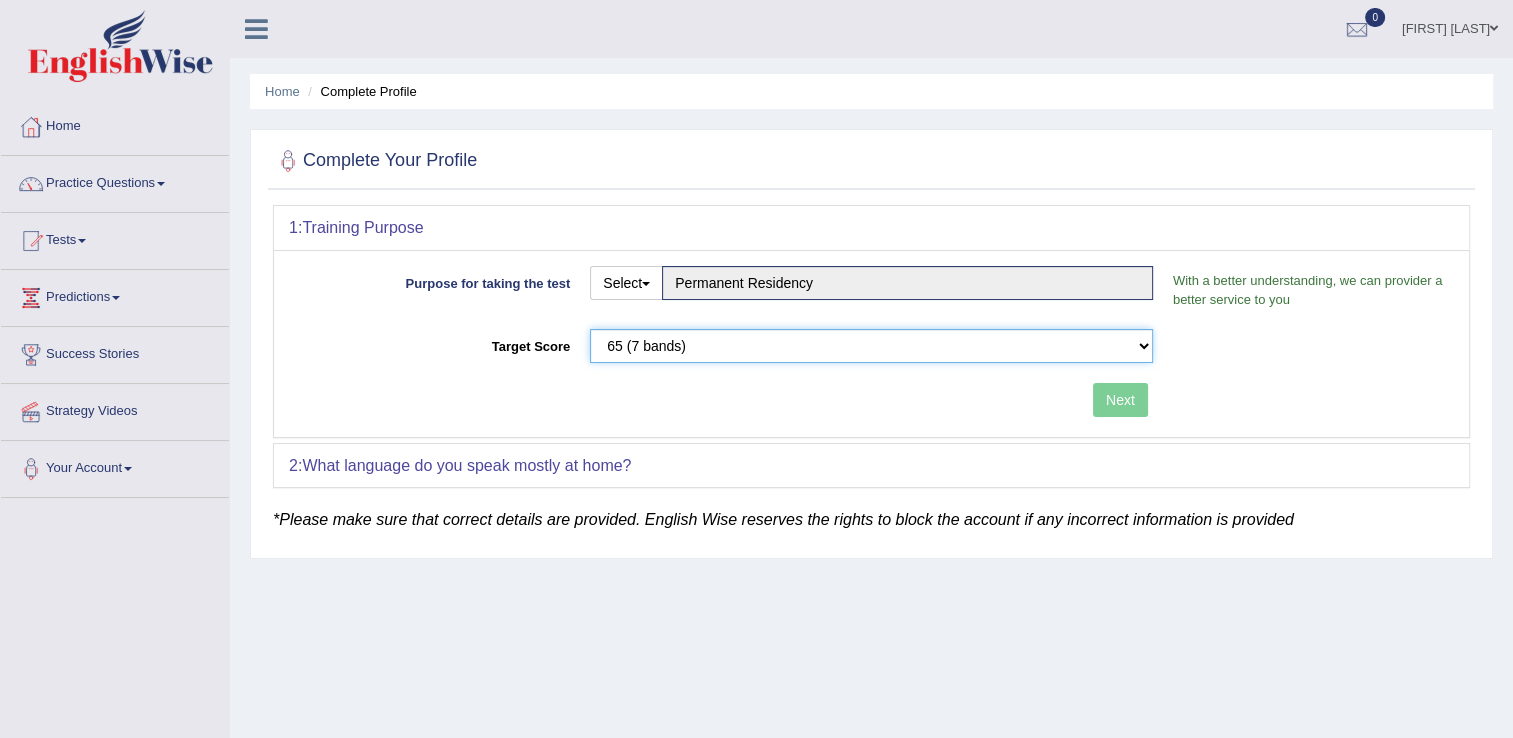 click on "Please select the correct value
50 (6 bands)
58 (6.5 bands)
65 (7 bands)
79 (8 bands)" at bounding box center (871, 346) 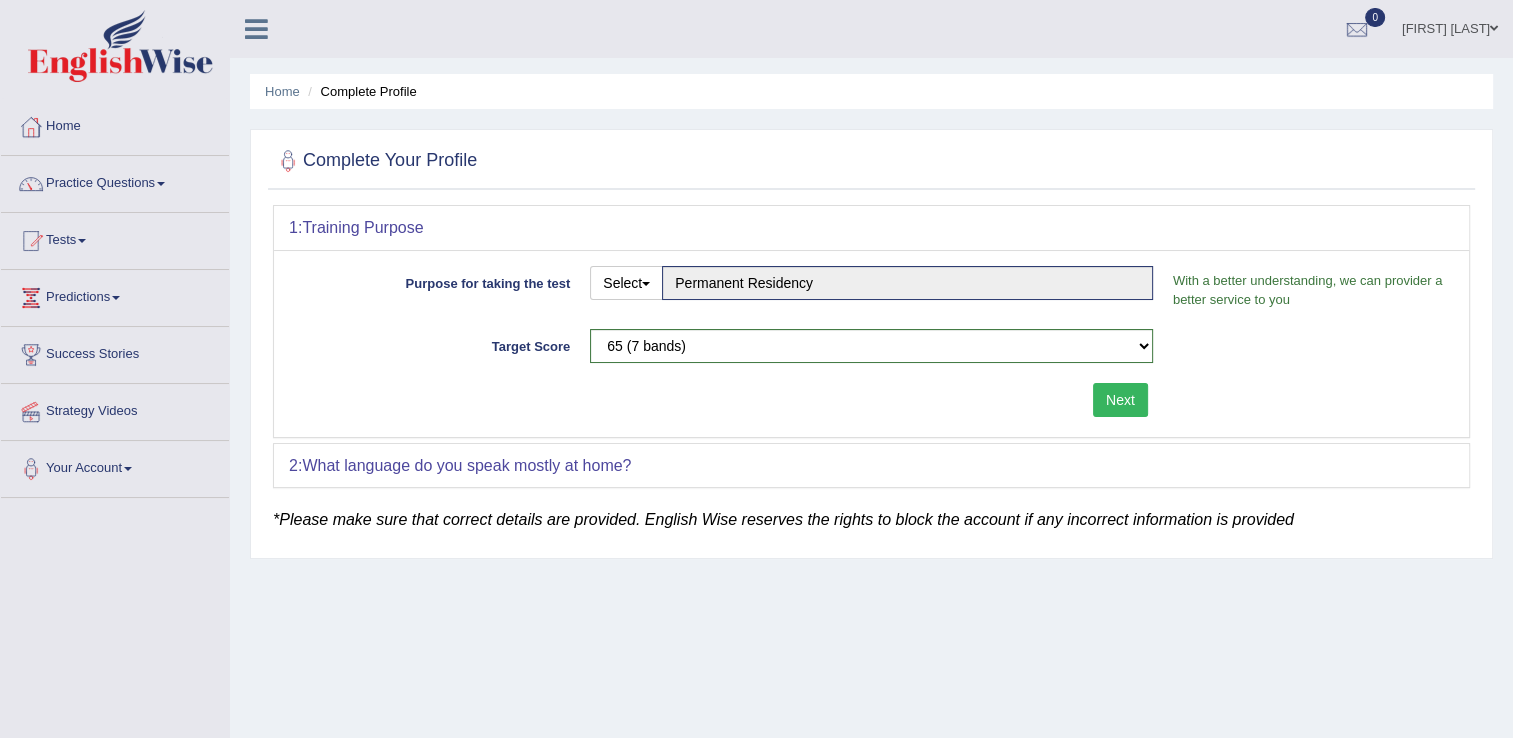 click on "2:  What language do you speak mostly at home?" at bounding box center (871, 466) 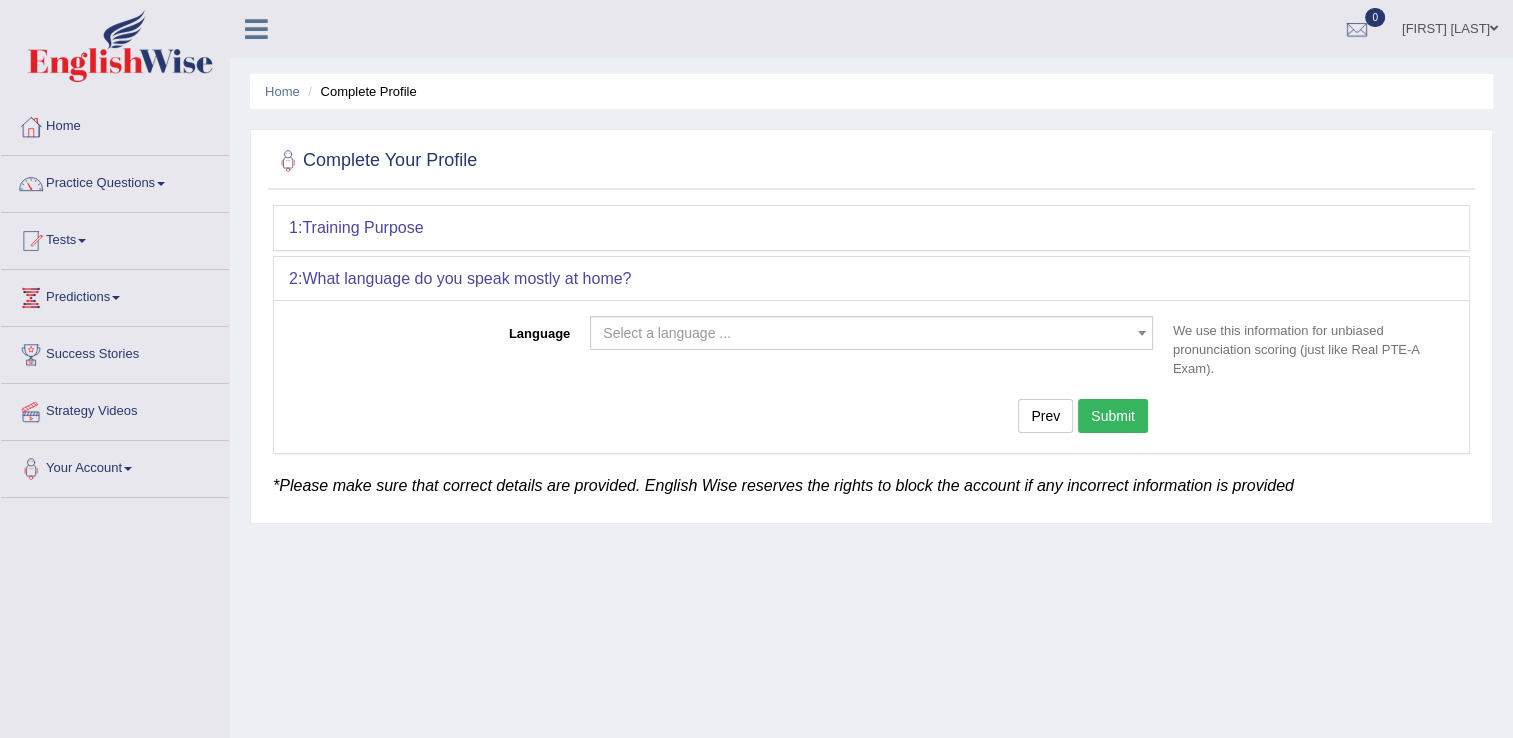 click on "Select a language ..." at bounding box center (667, 333) 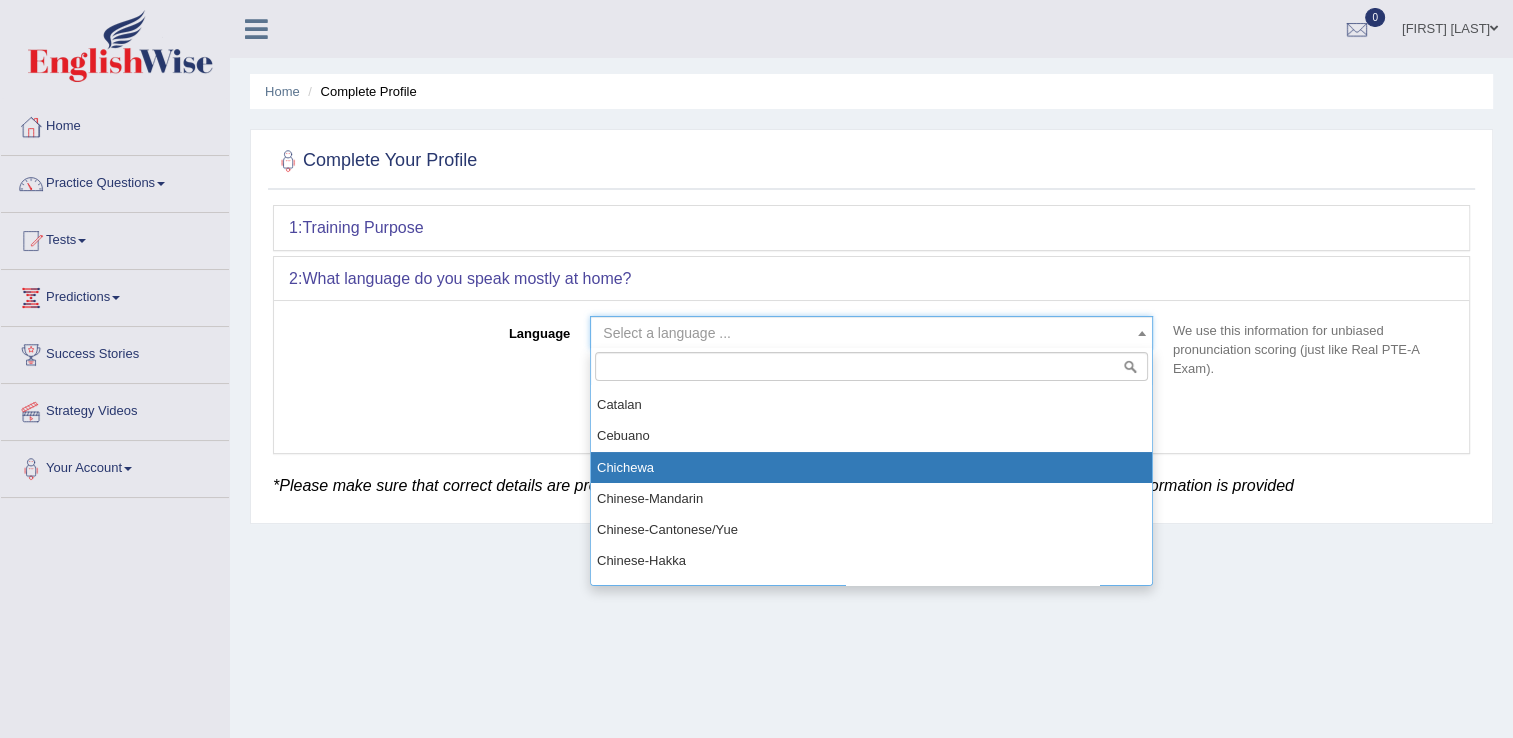 scroll, scrollTop: 600, scrollLeft: 0, axis: vertical 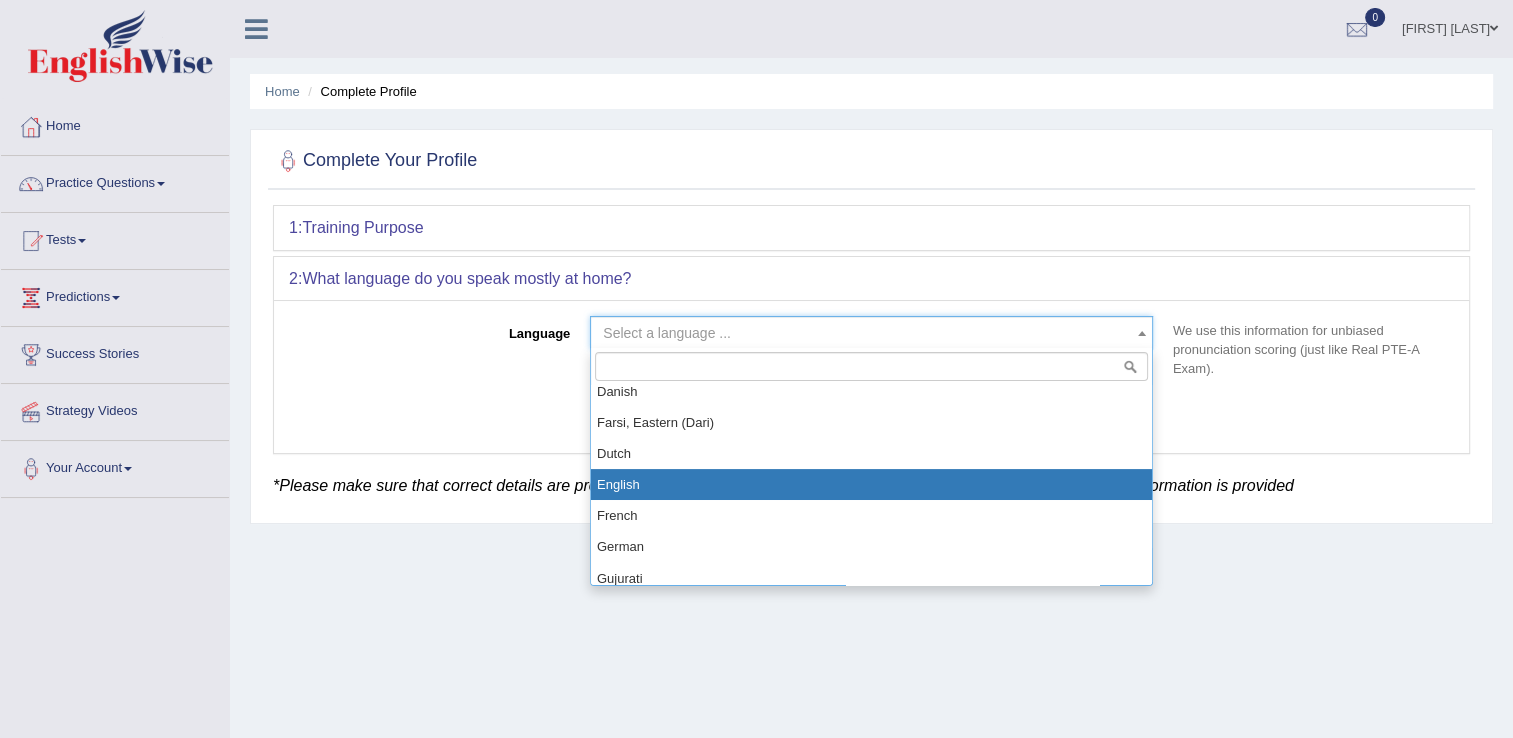select on "English" 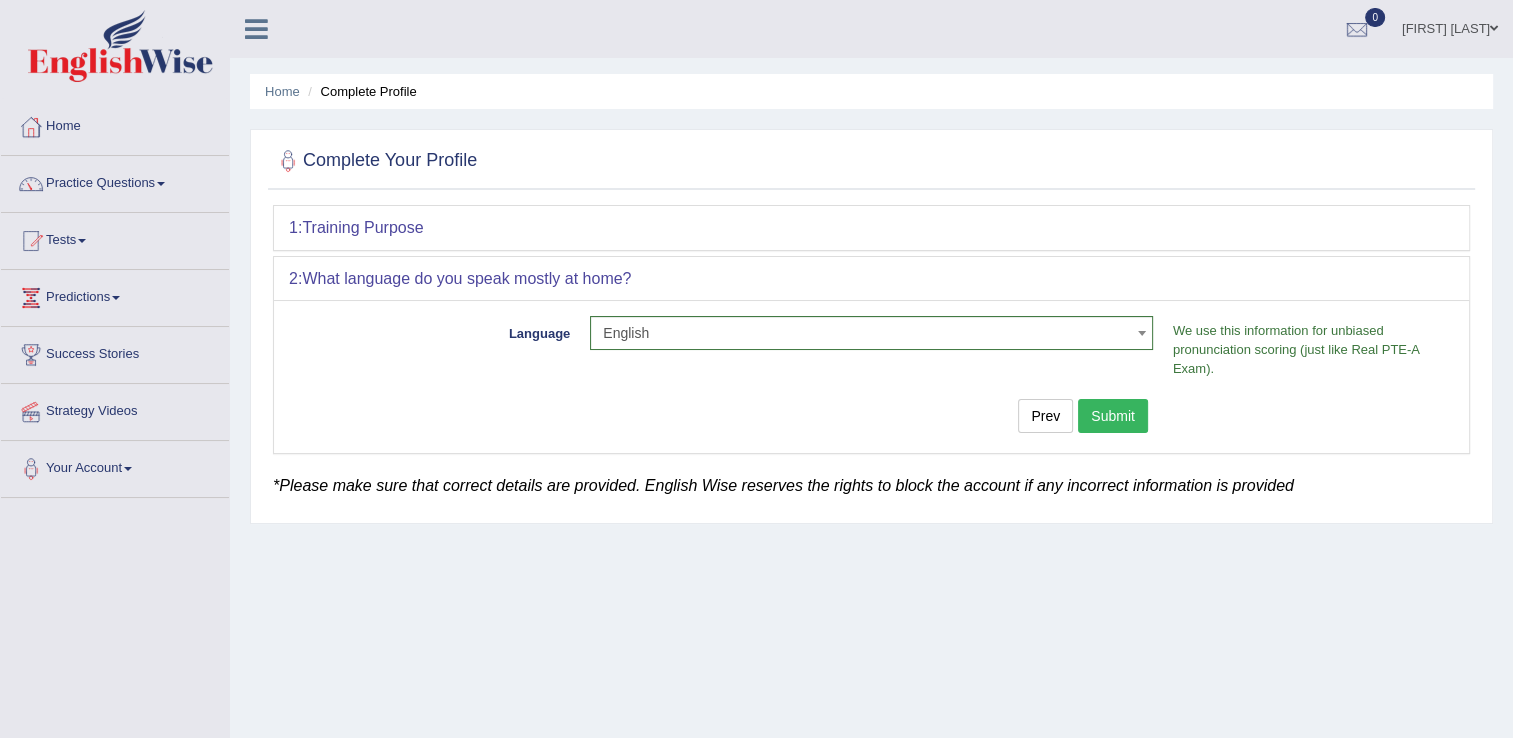 click on "Submit" at bounding box center [1113, 416] 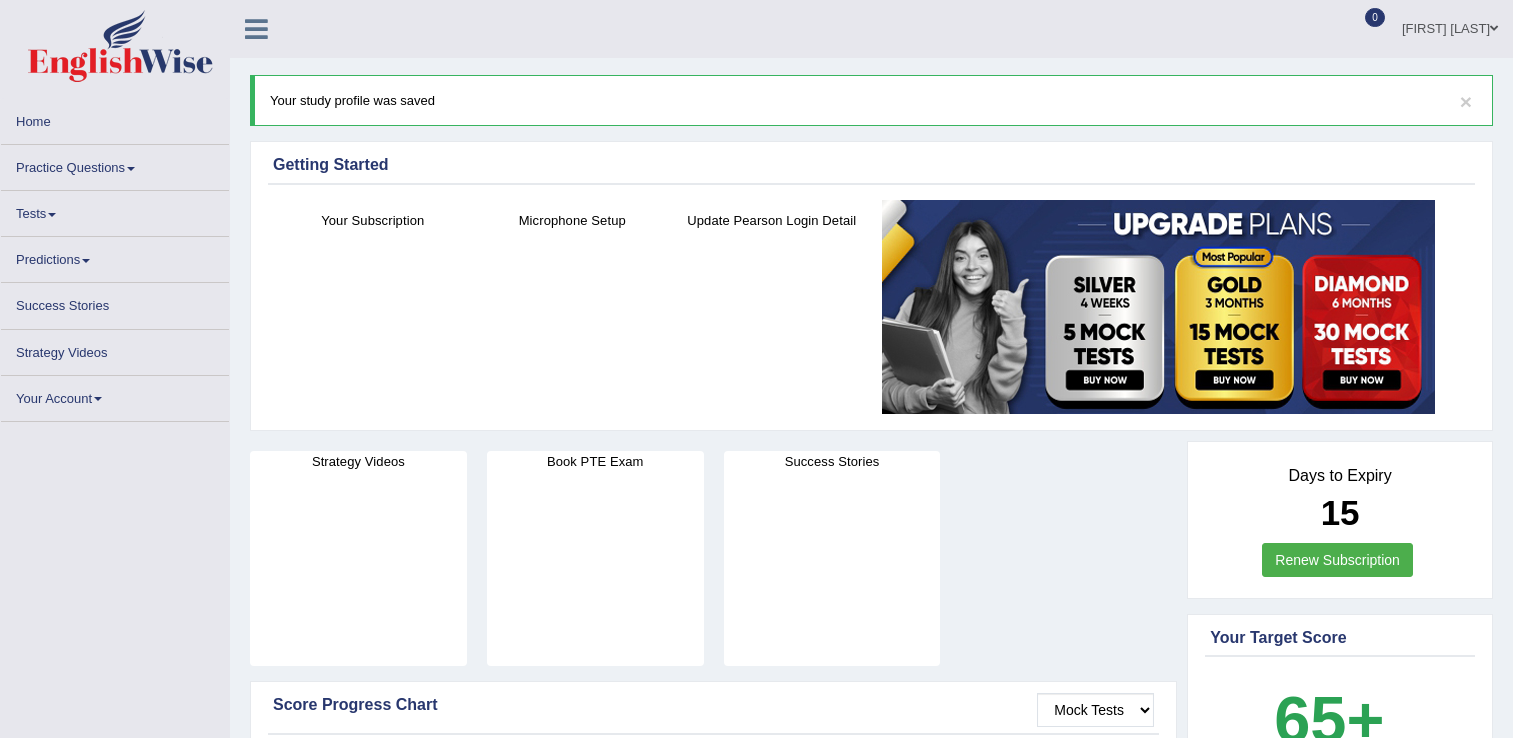 scroll, scrollTop: 0, scrollLeft: 0, axis: both 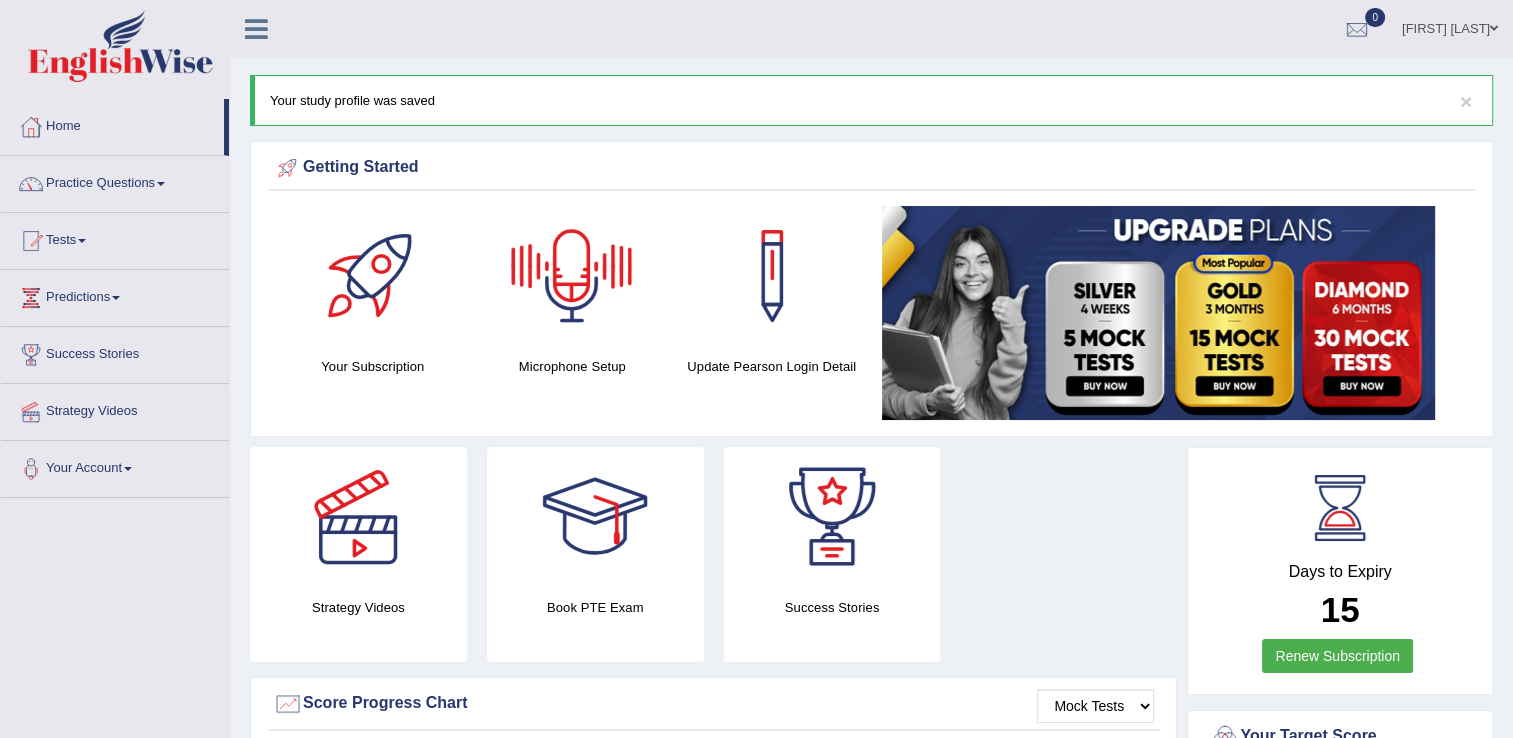 click at bounding box center [572, 276] 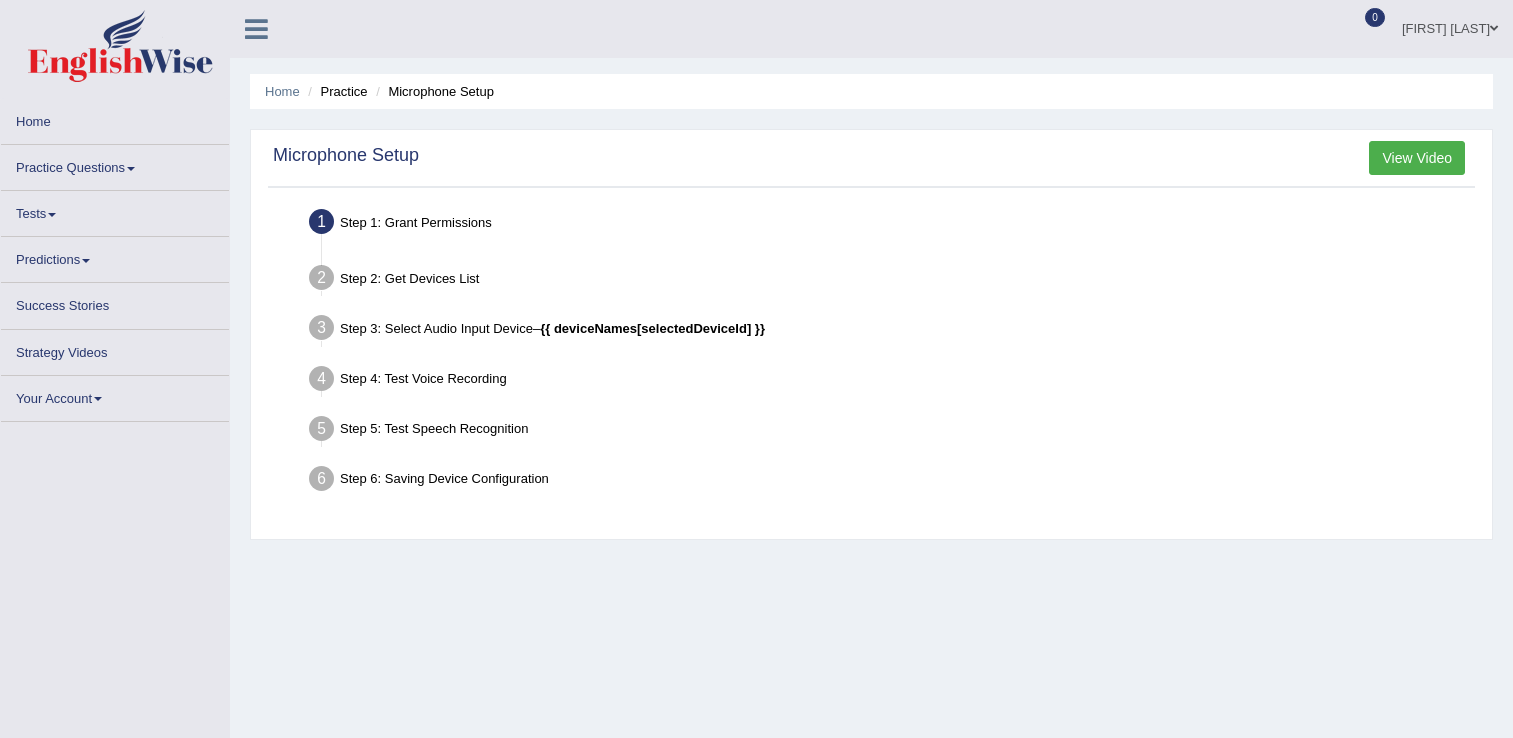 scroll, scrollTop: 0, scrollLeft: 0, axis: both 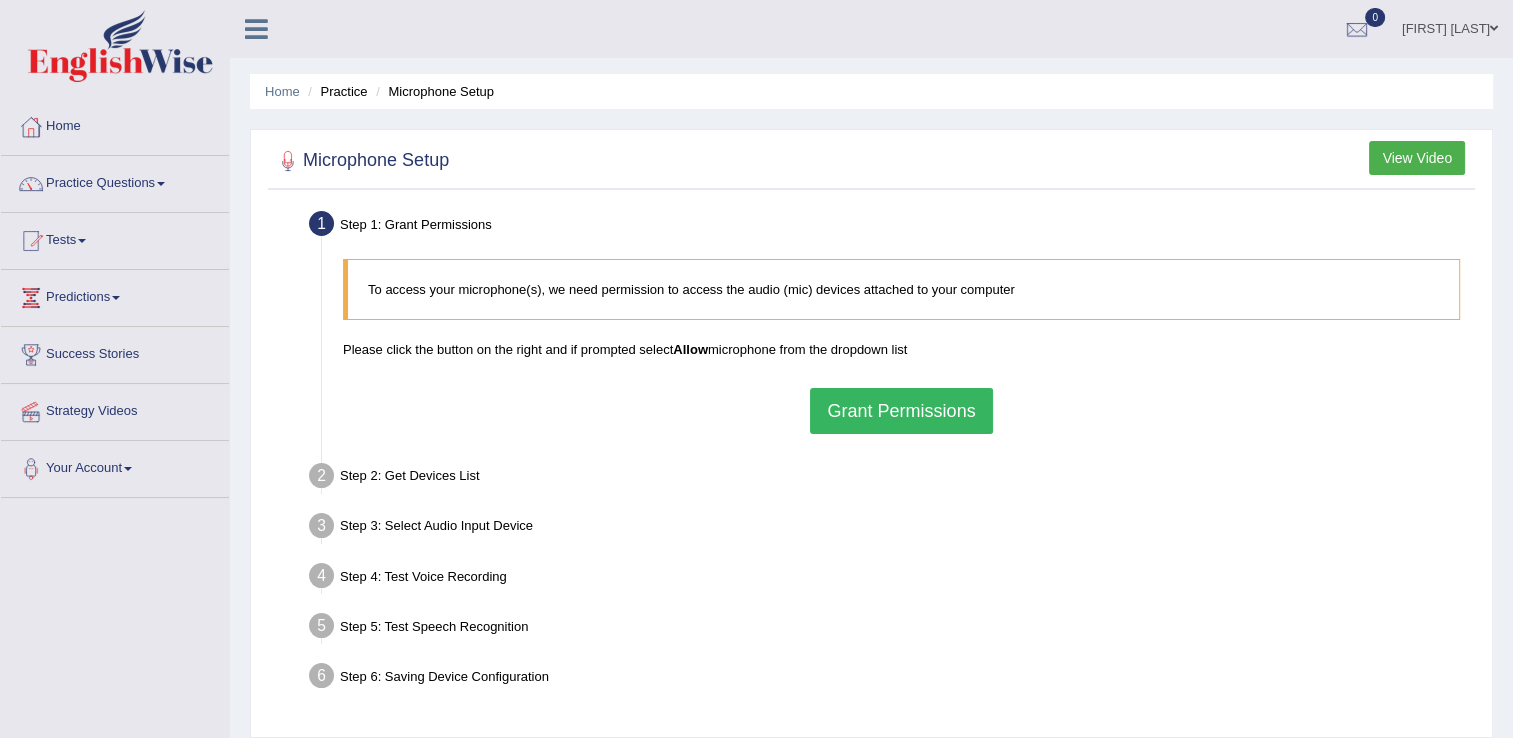 click on "Grant Permissions" at bounding box center [901, 411] 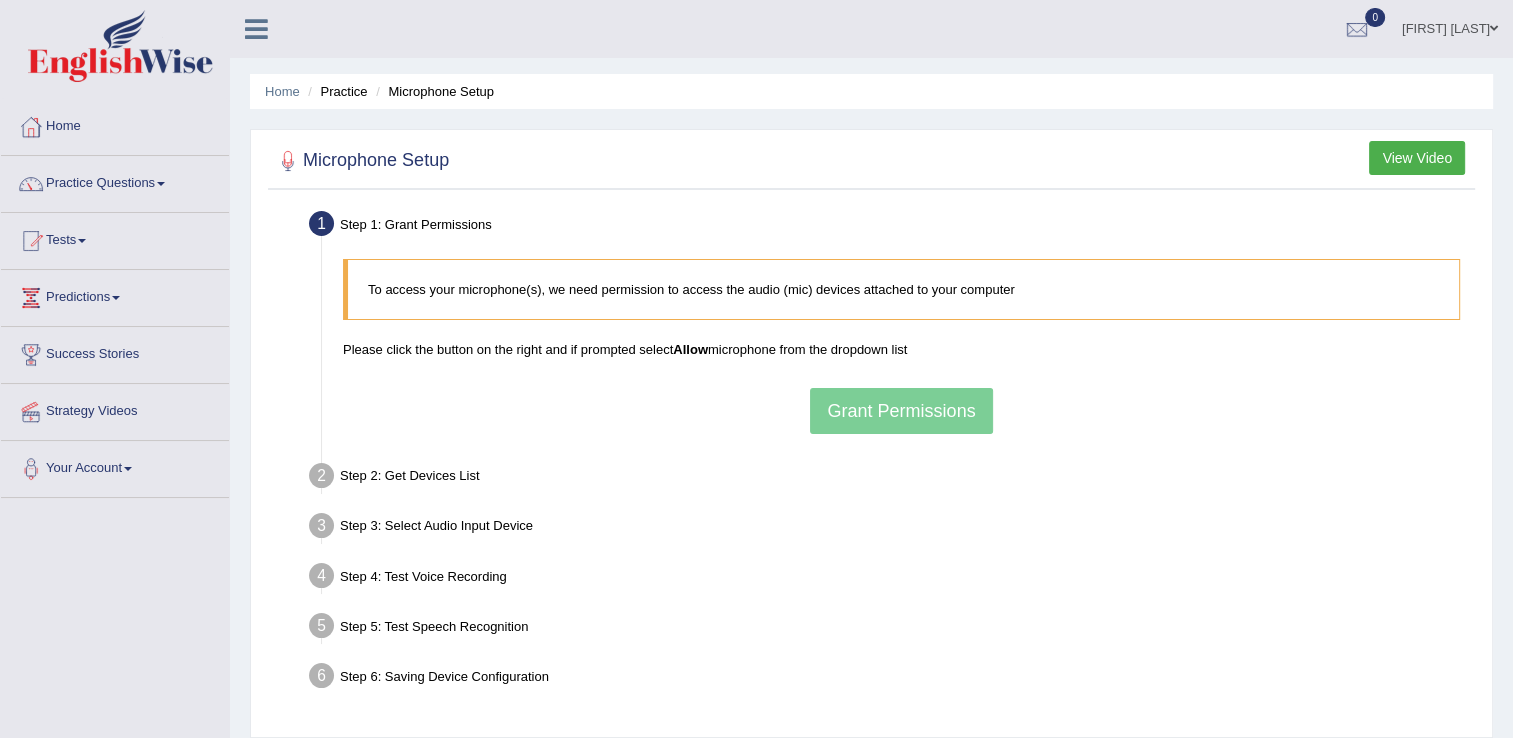 click on "View Video" at bounding box center (1417, 158) 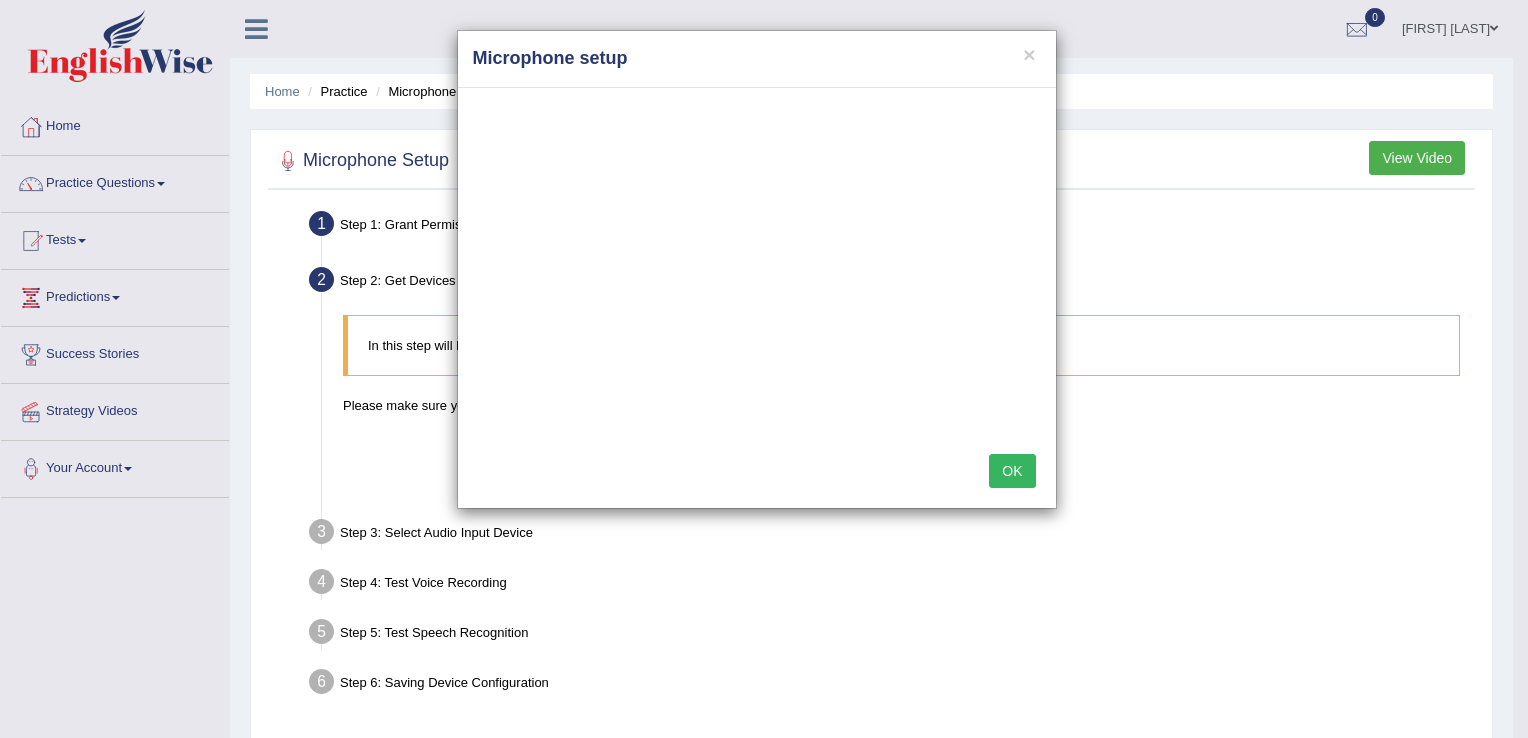 click on "OK" at bounding box center (1012, 471) 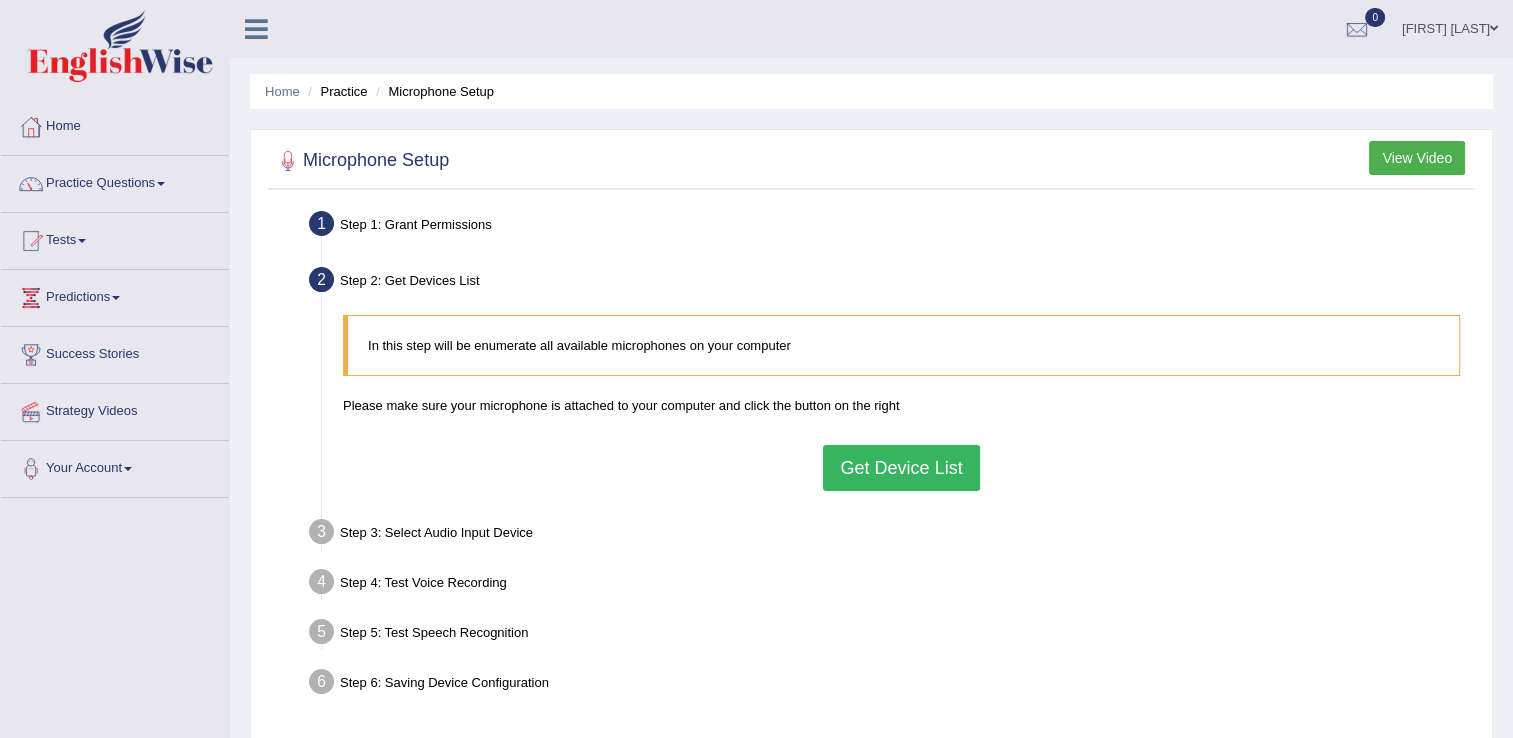click on "Step 3: Select Audio Input Device  –" at bounding box center (891, 535) 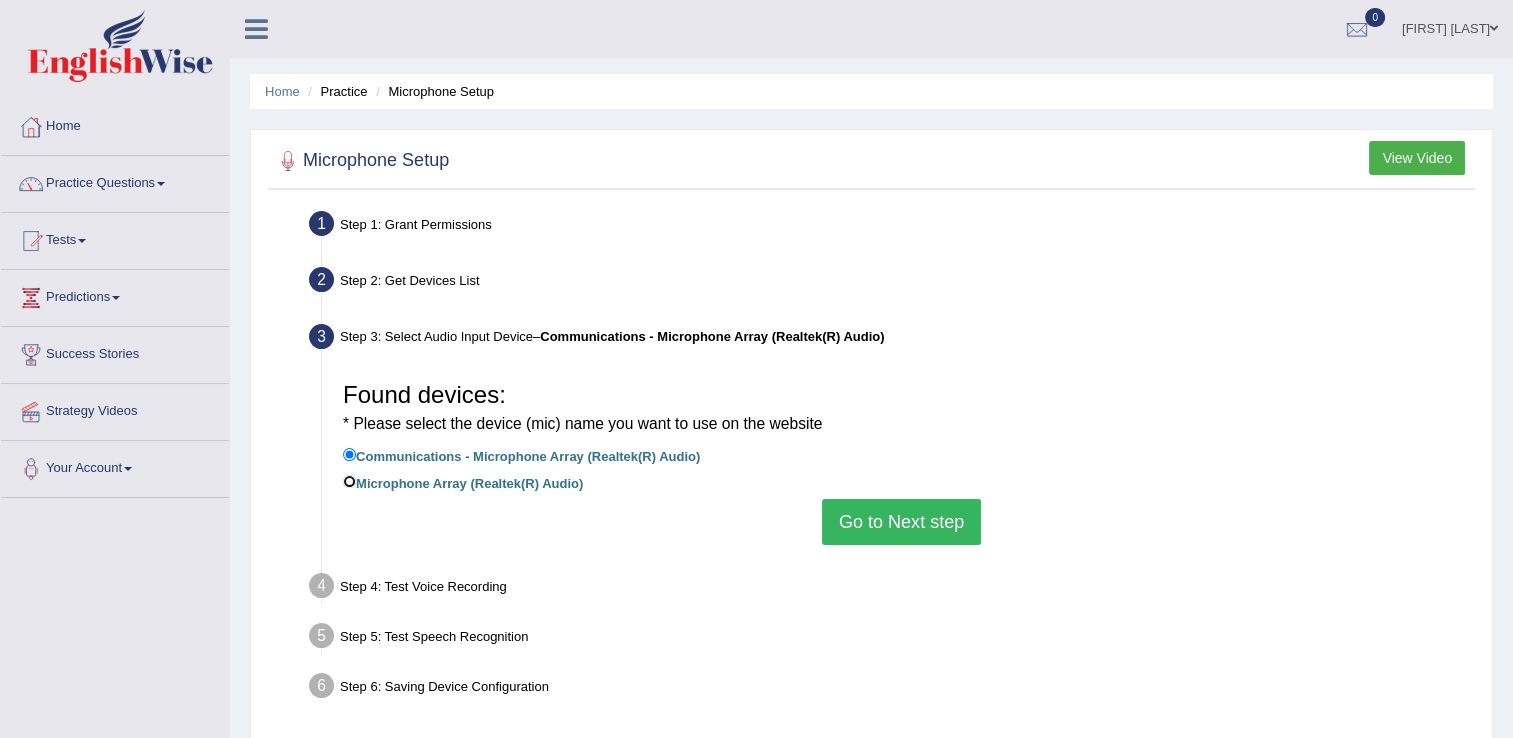 click on "Microphone Array (Realtek(R) Audio)" at bounding box center (349, 481) 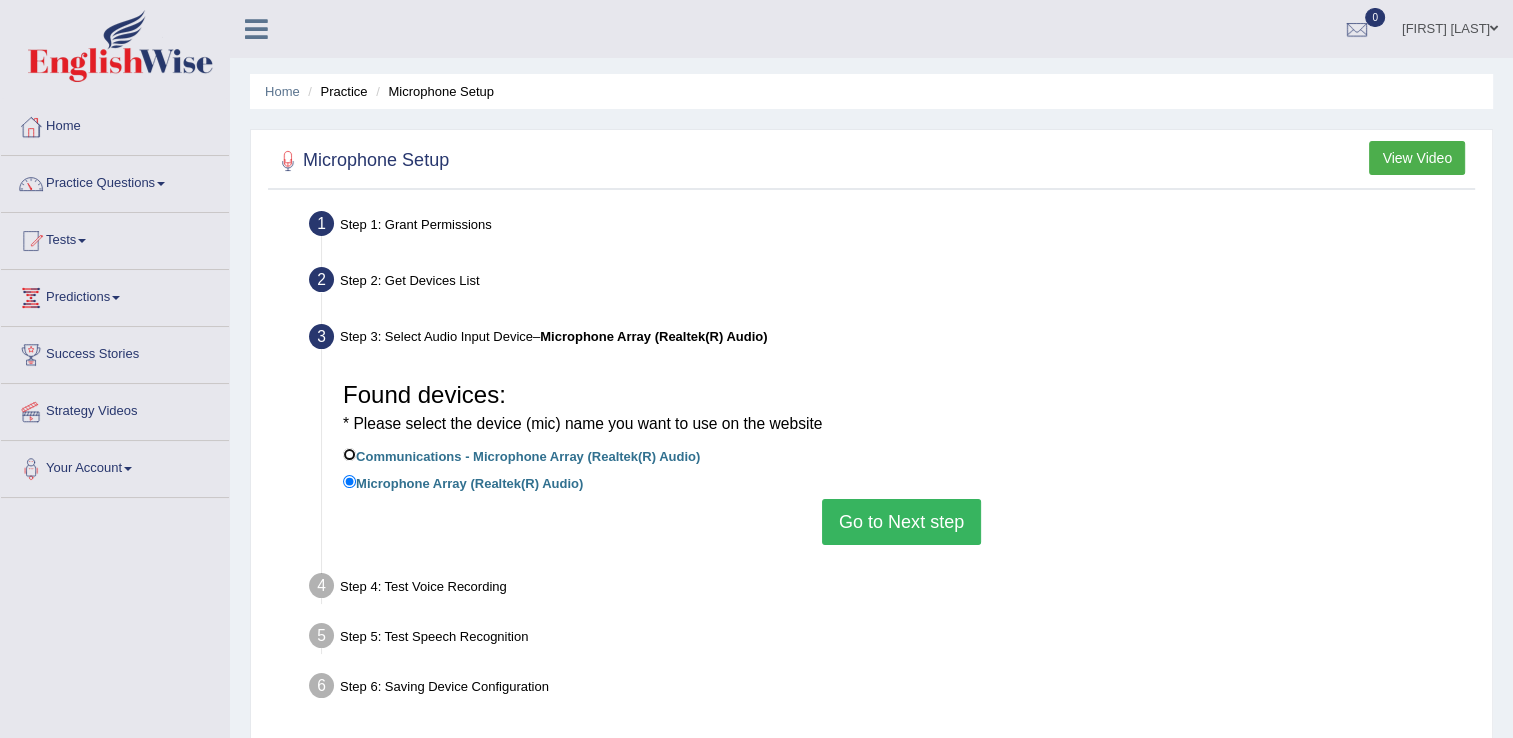 click on "Communications - Microphone Array (Realtek(R) Audio)" at bounding box center (349, 454) 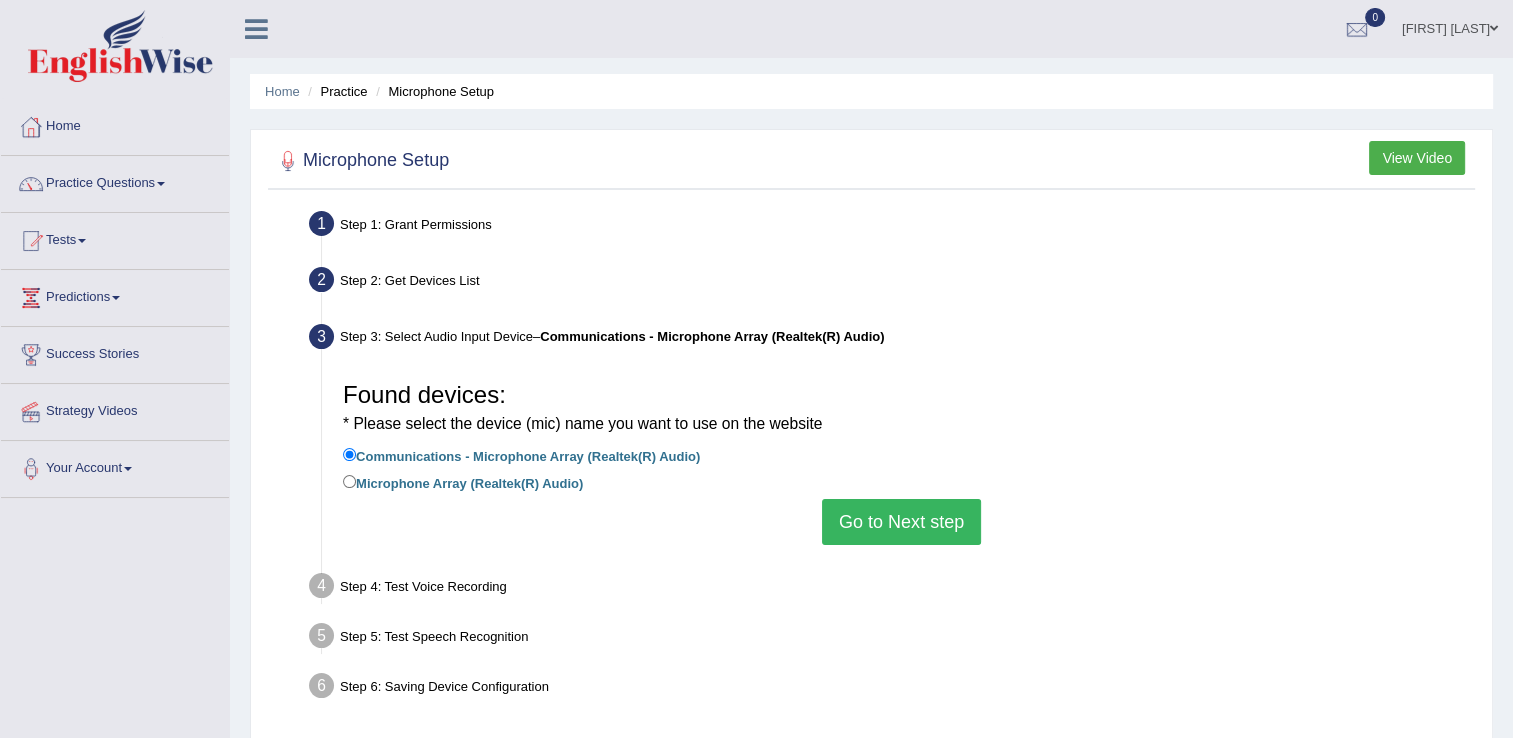 click on "Go to Next step" at bounding box center [901, 522] 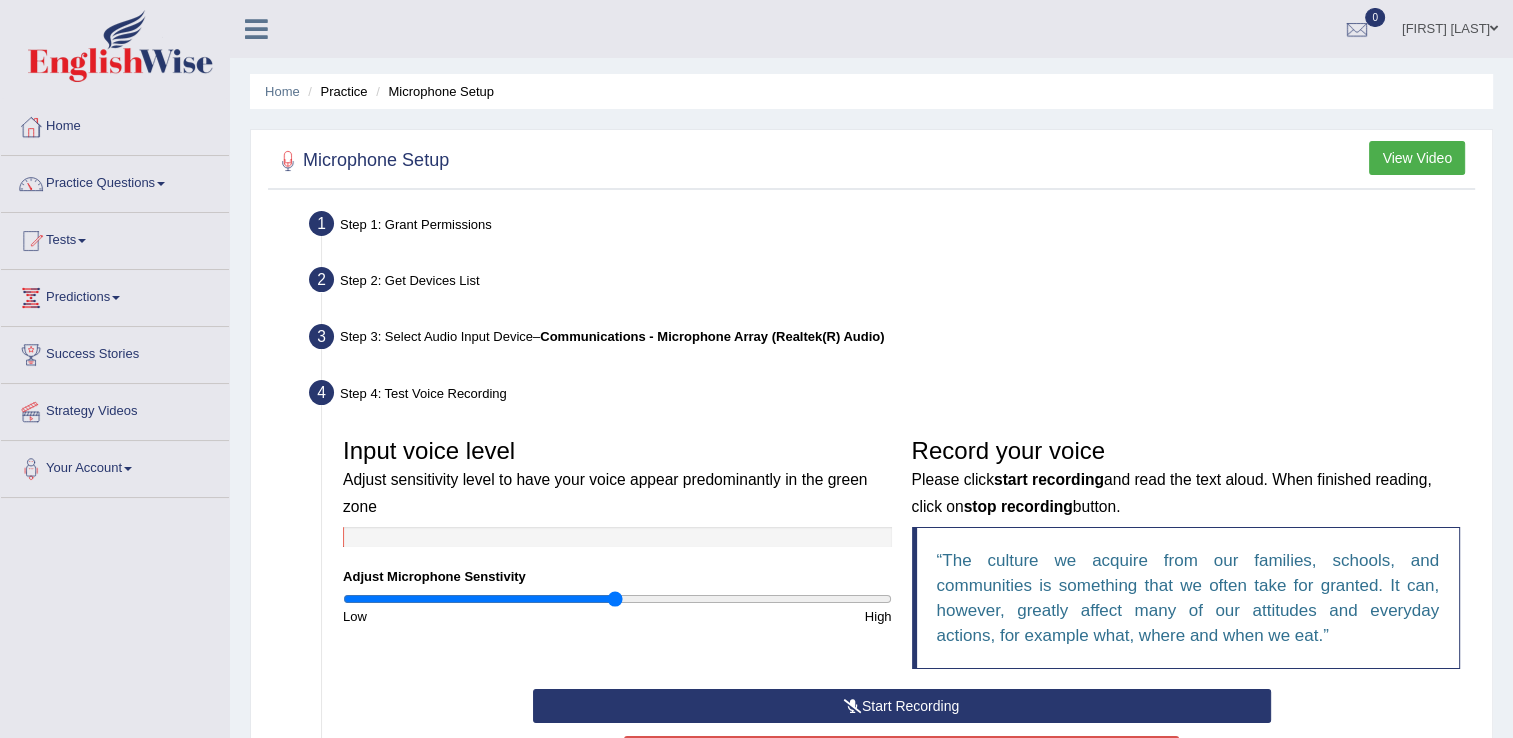 click on "Input voice level   Adjust sensitivity level to have your voice appear predominantly in the green zone     Adjust Microphone Senstivity     Low   High" at bounding box center [617, 527] 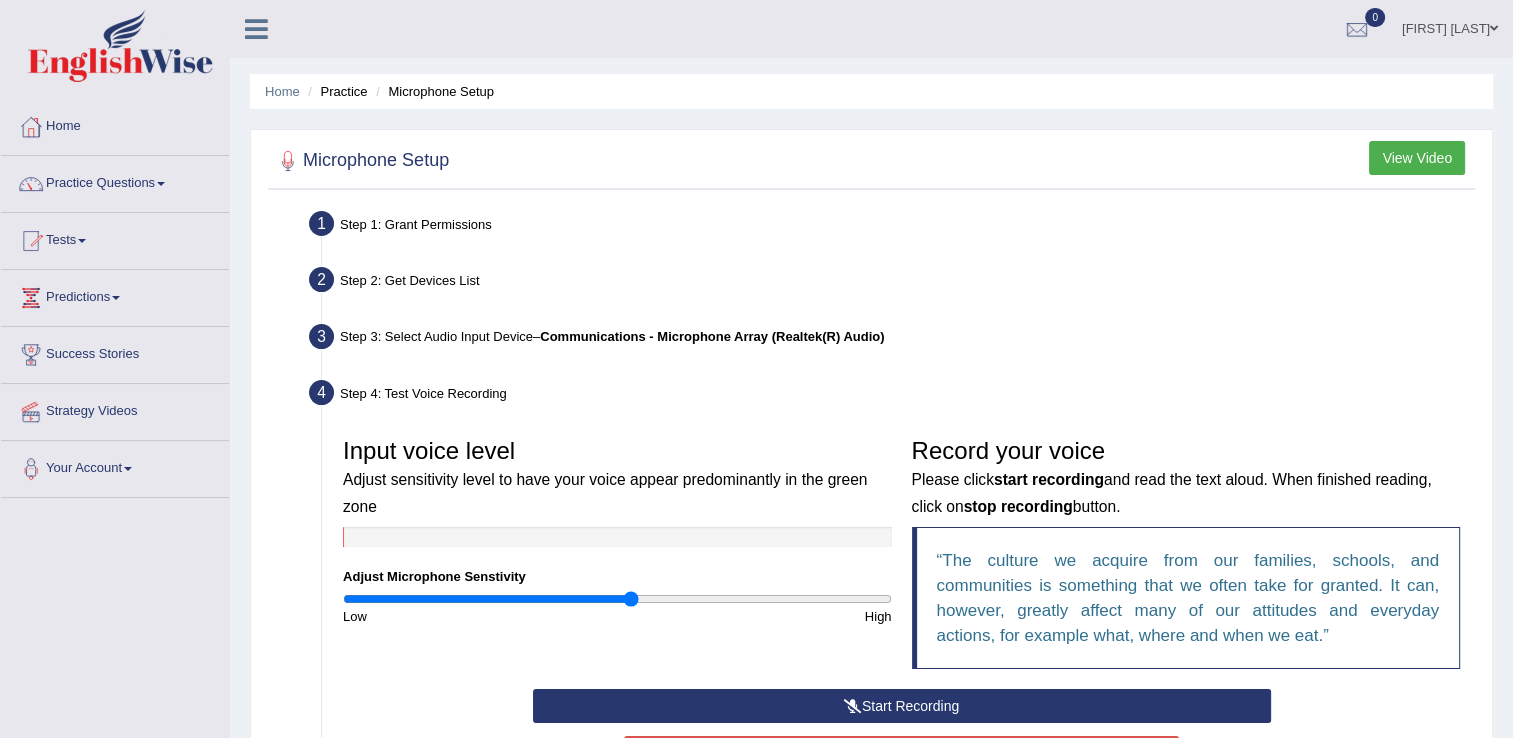 click at bounding box center (617, 599) 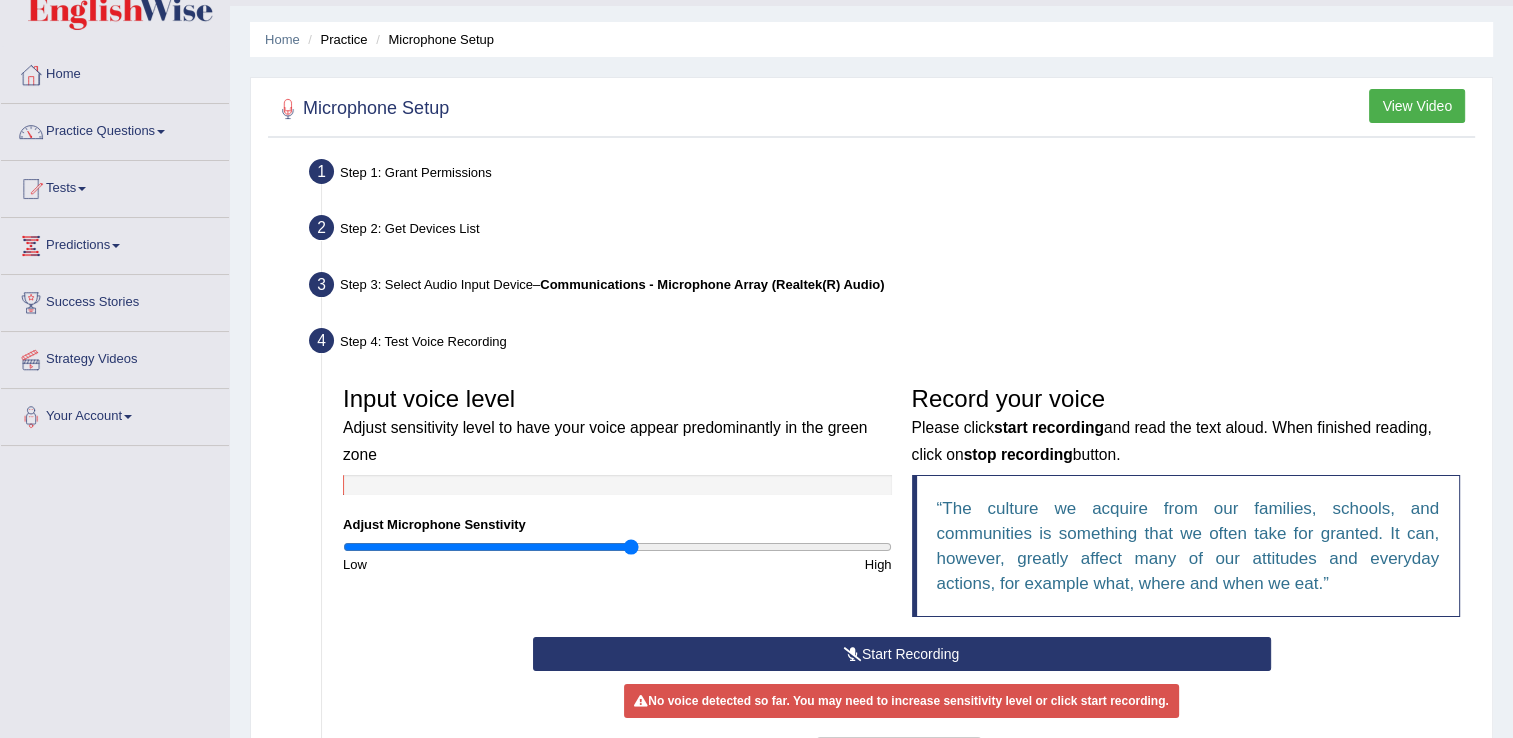 scroll, scrollTop: 200, scrollLeft: 0, axis: vertical 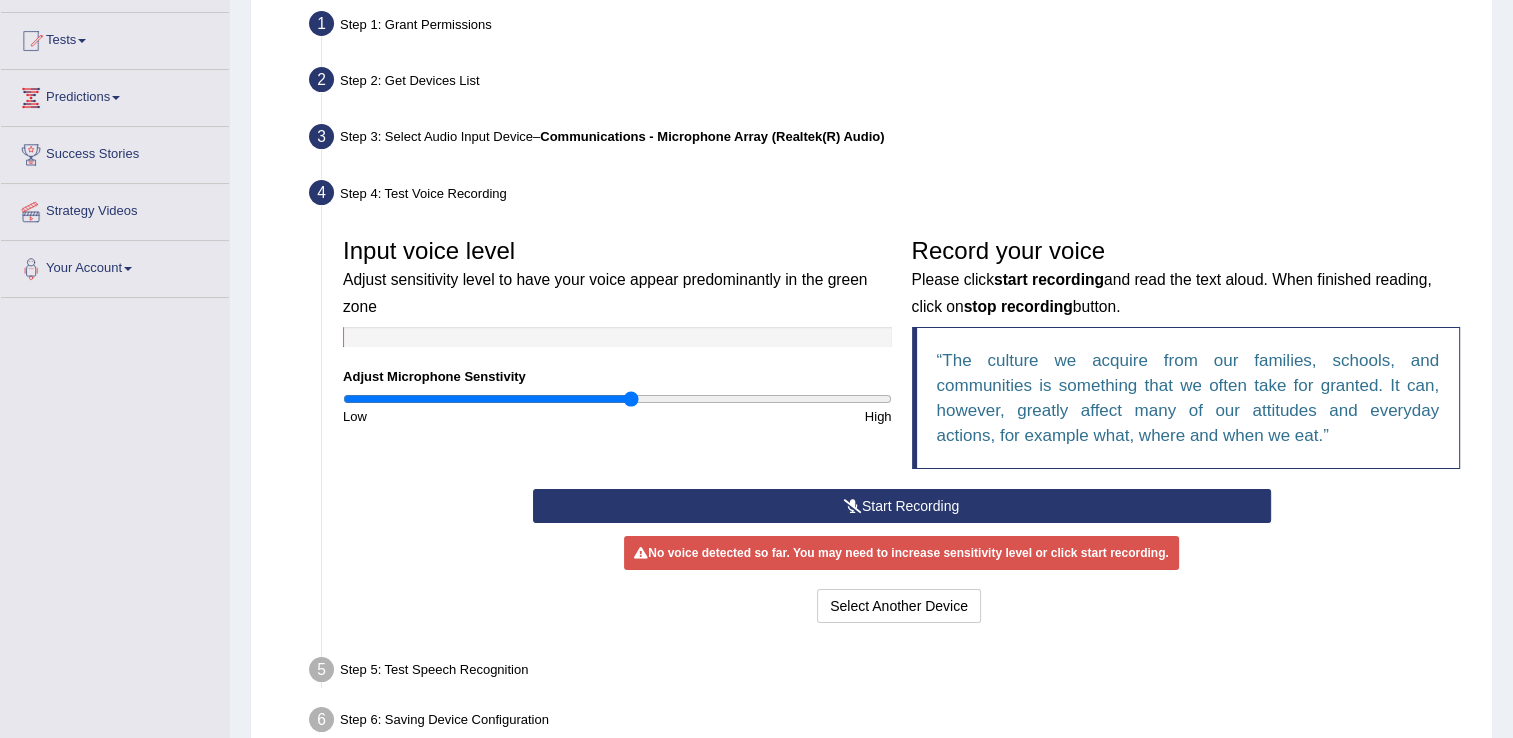 click on "Start Recording" at bounding box center (902, 506) 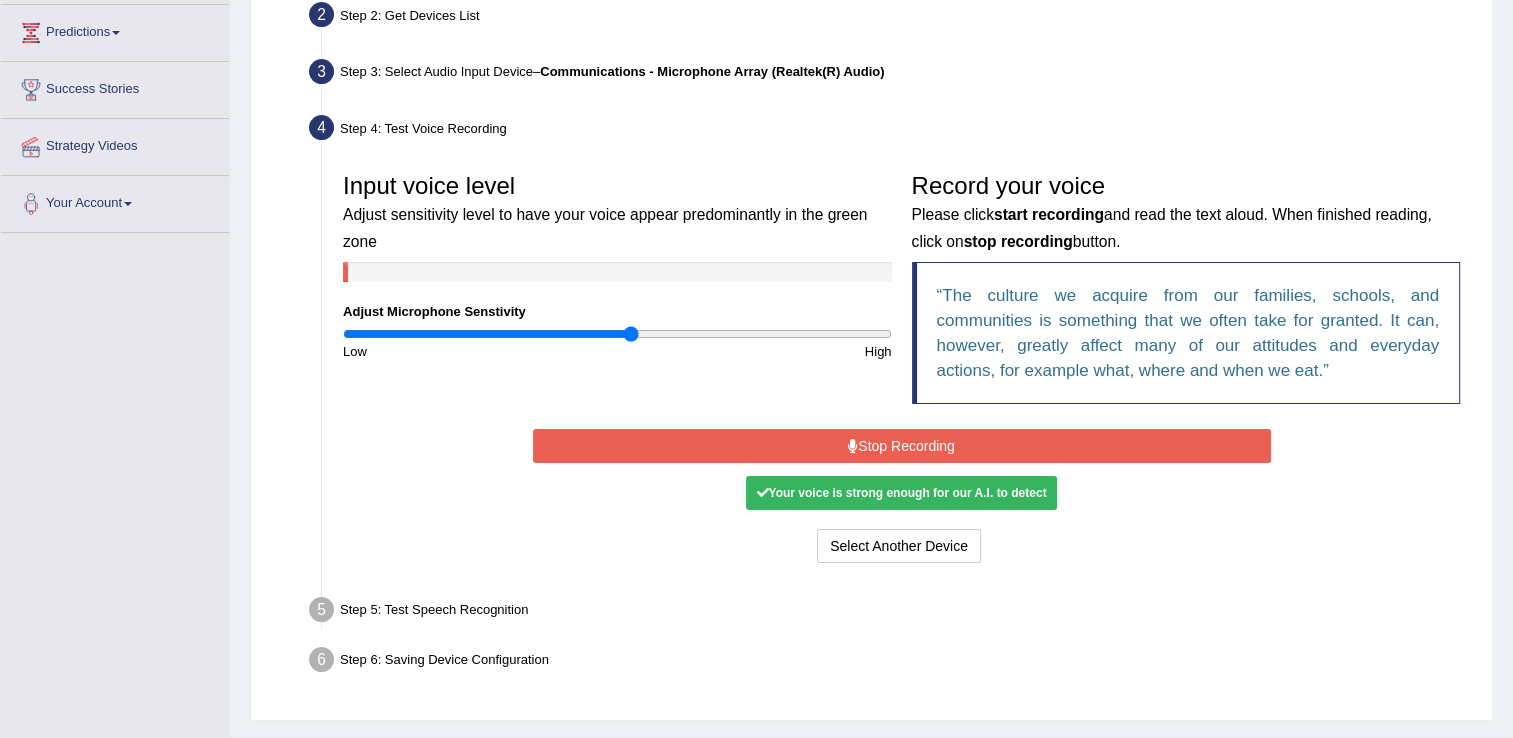 scroll, scrollTop: 312, scrollLeft: 0, axis: vertical 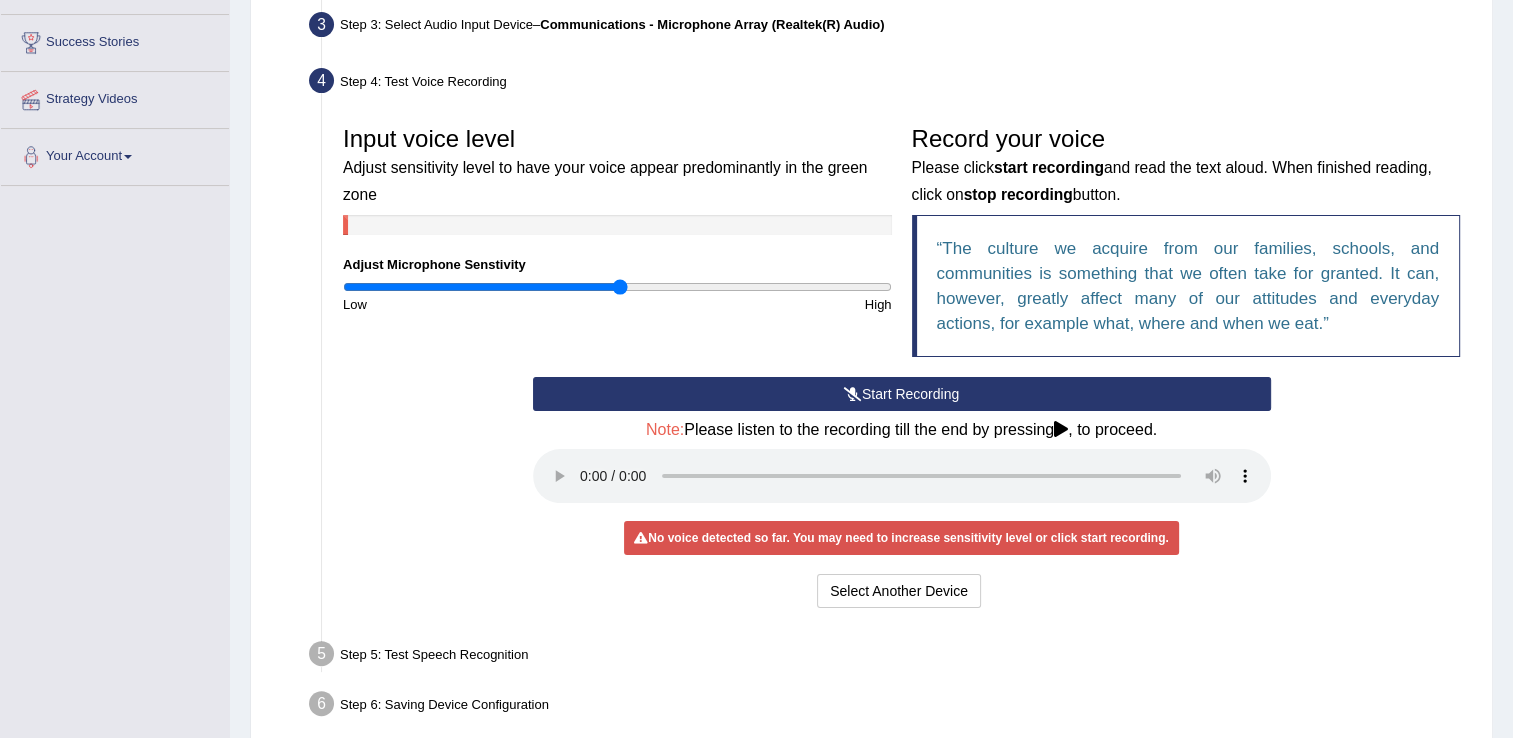 type on "1.02" 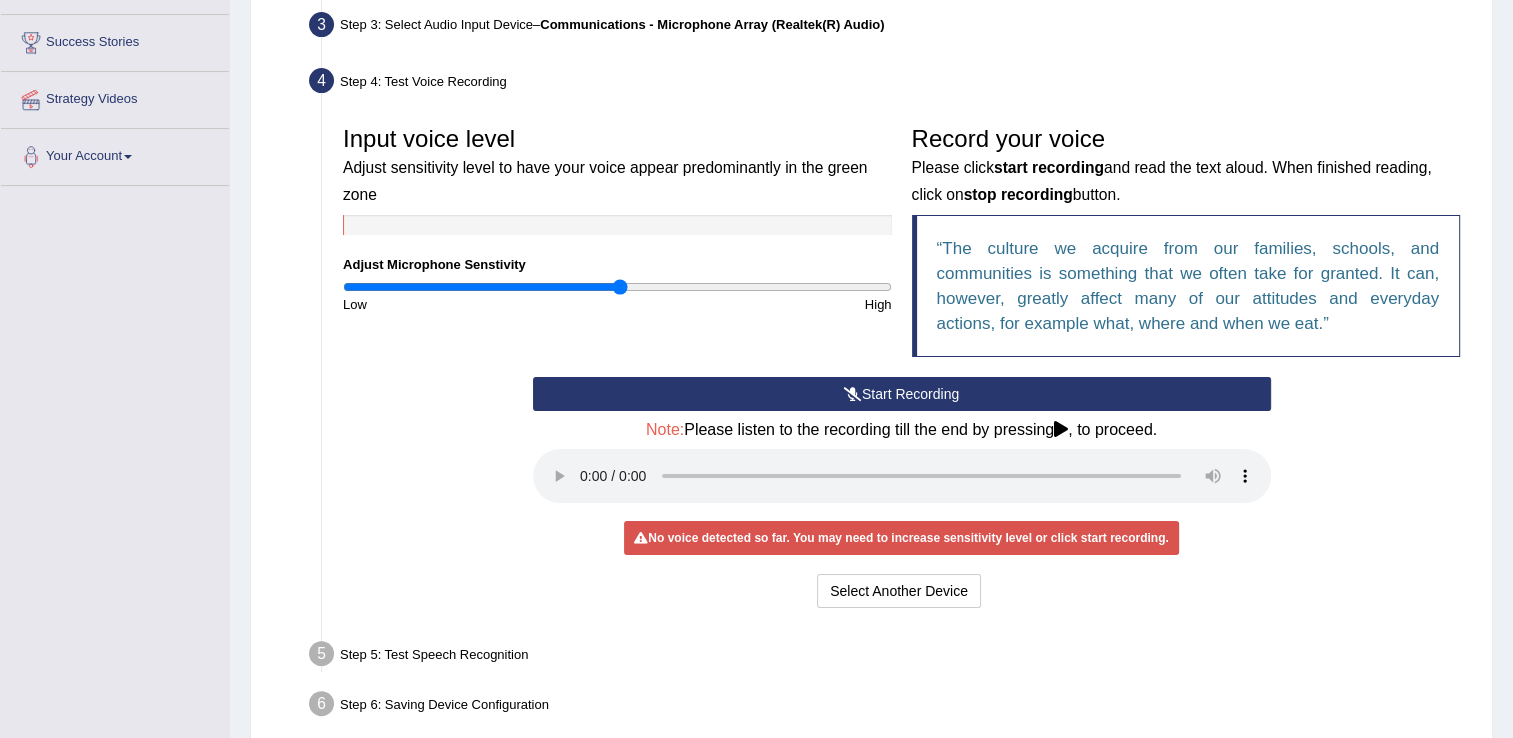 click on "Start Recording" at bounding box center (902, 394) 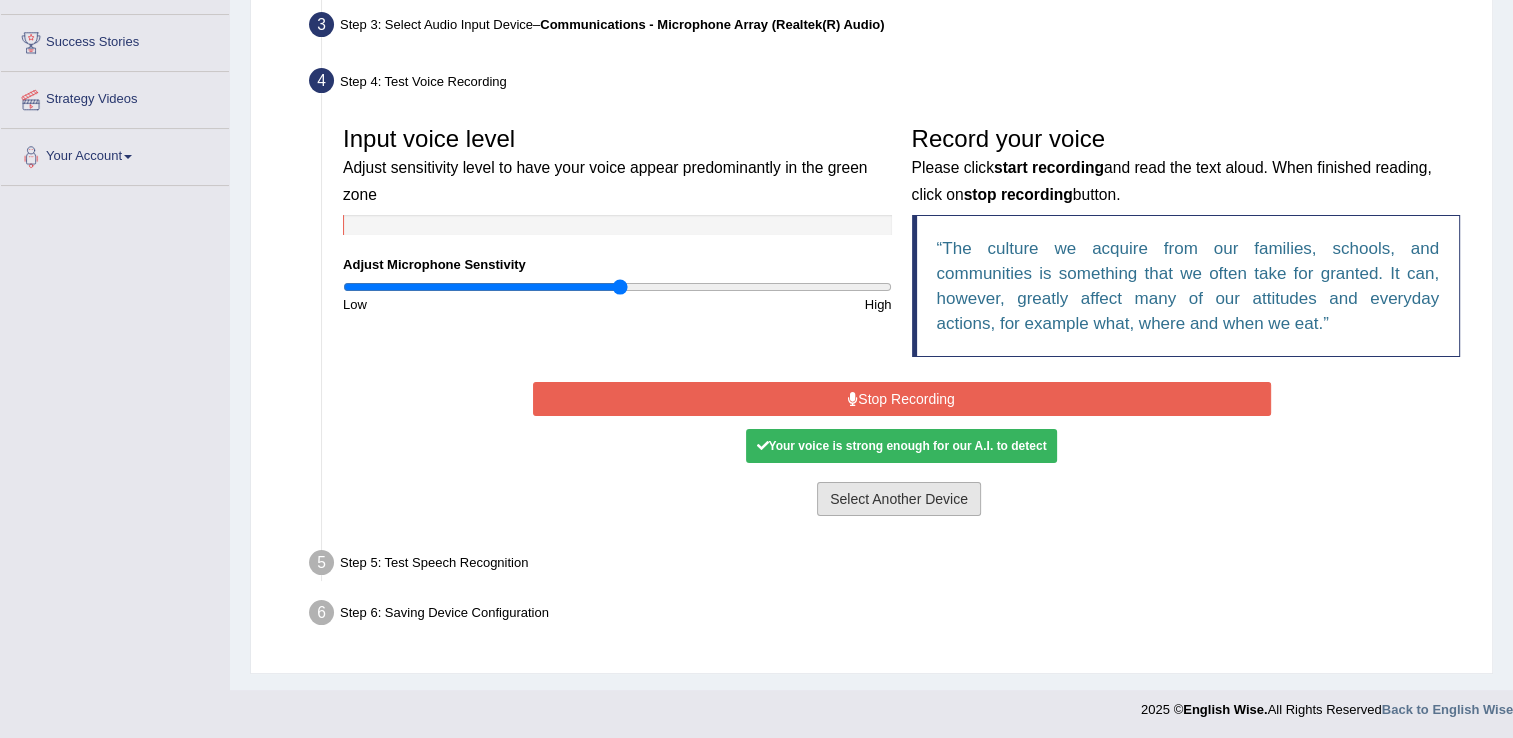 click on "Select Another Device" at bounding box center (899, 499) 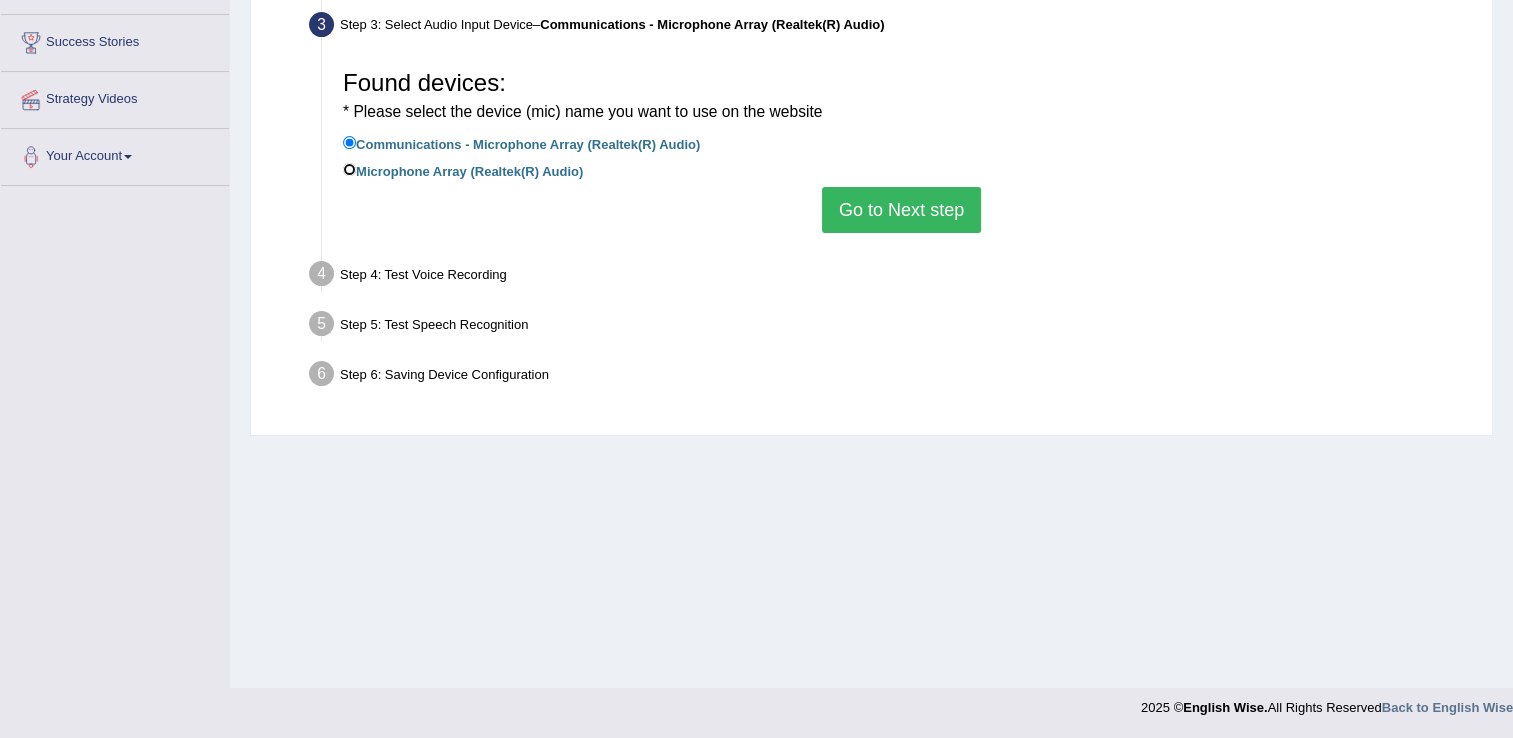 click on "Microphone Array (Realtek(R) Audio)" at bounding box center [349, 169] 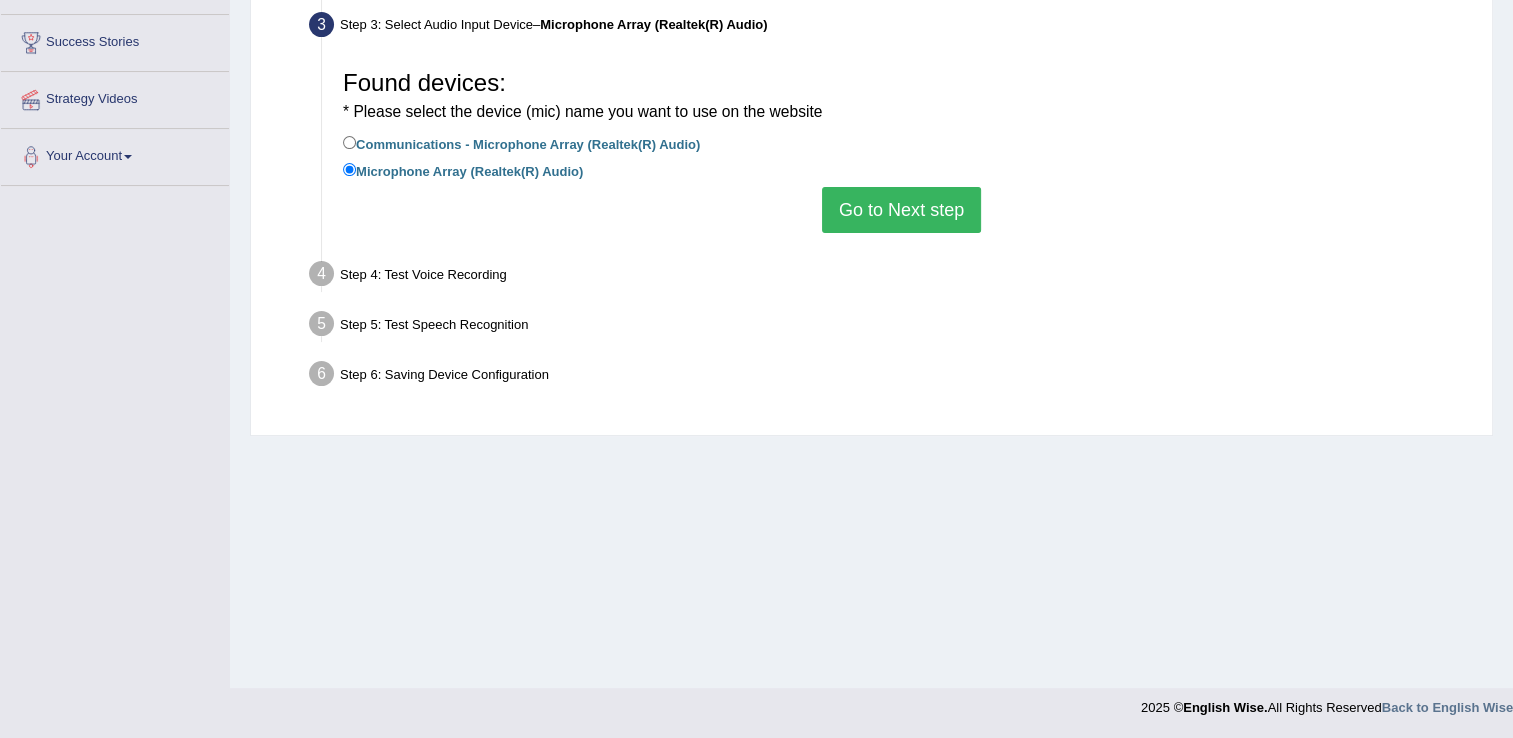 click on "Go to Next step" at bounding box center (901, 210) 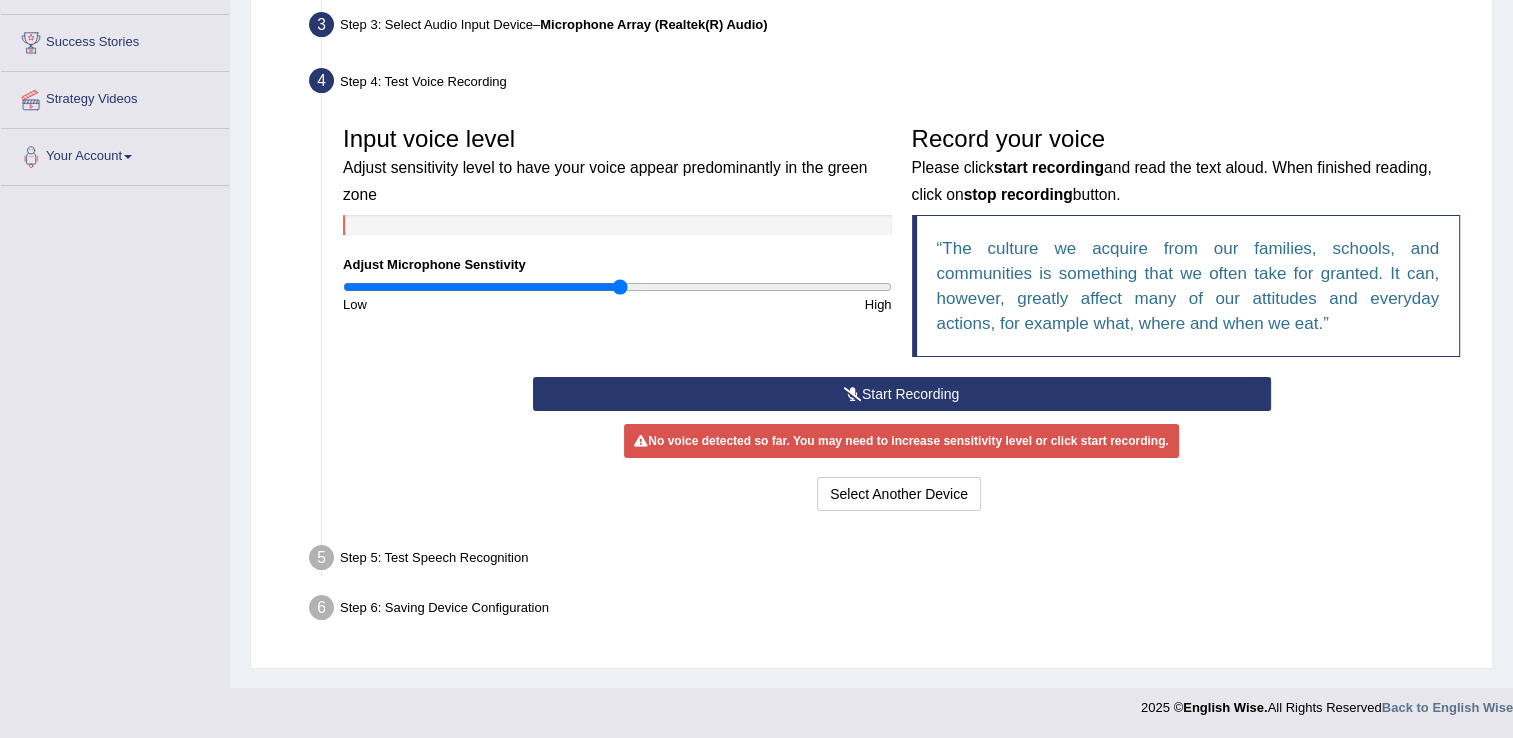 click on "Start Recording" at bounding box center [902, 394] 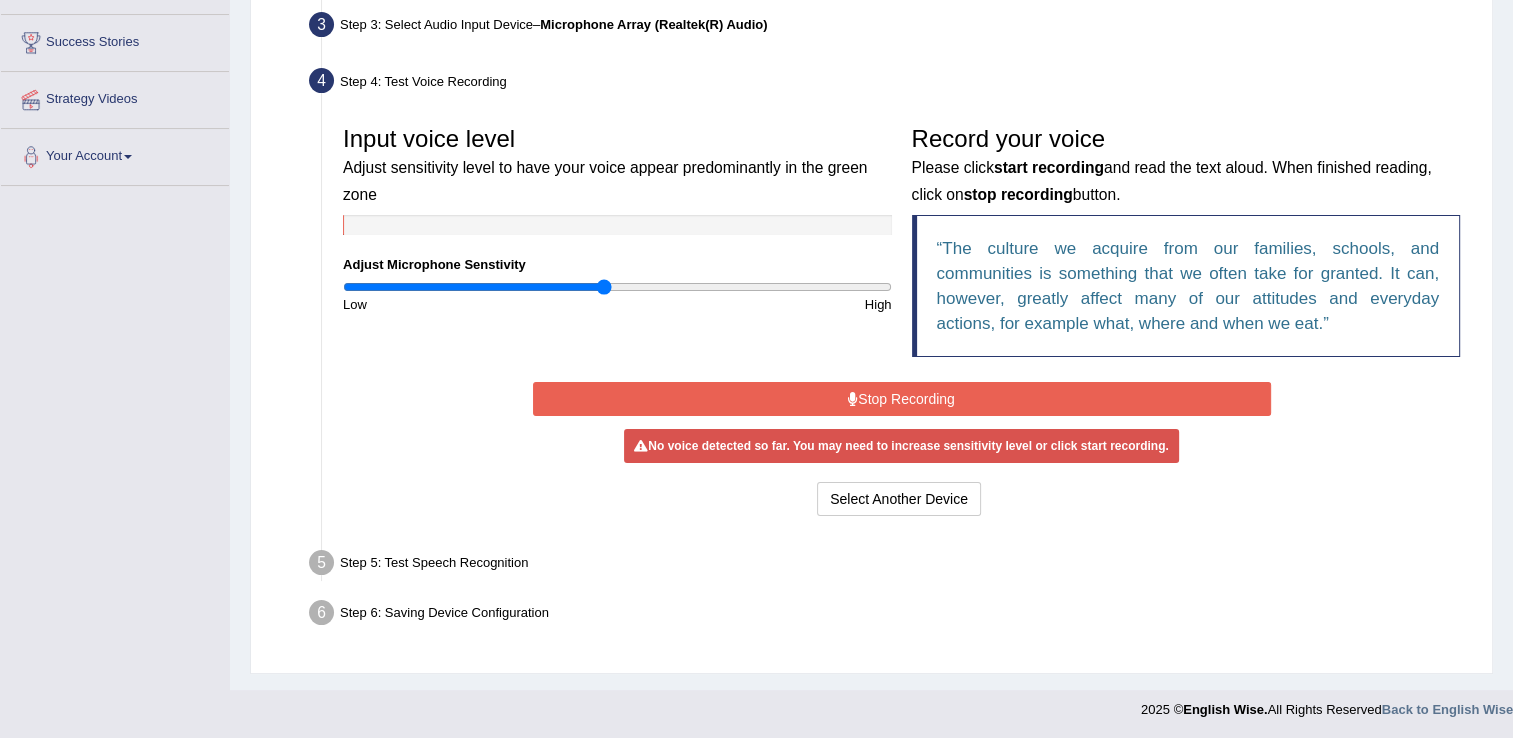 click at bounding box center (617, 287) 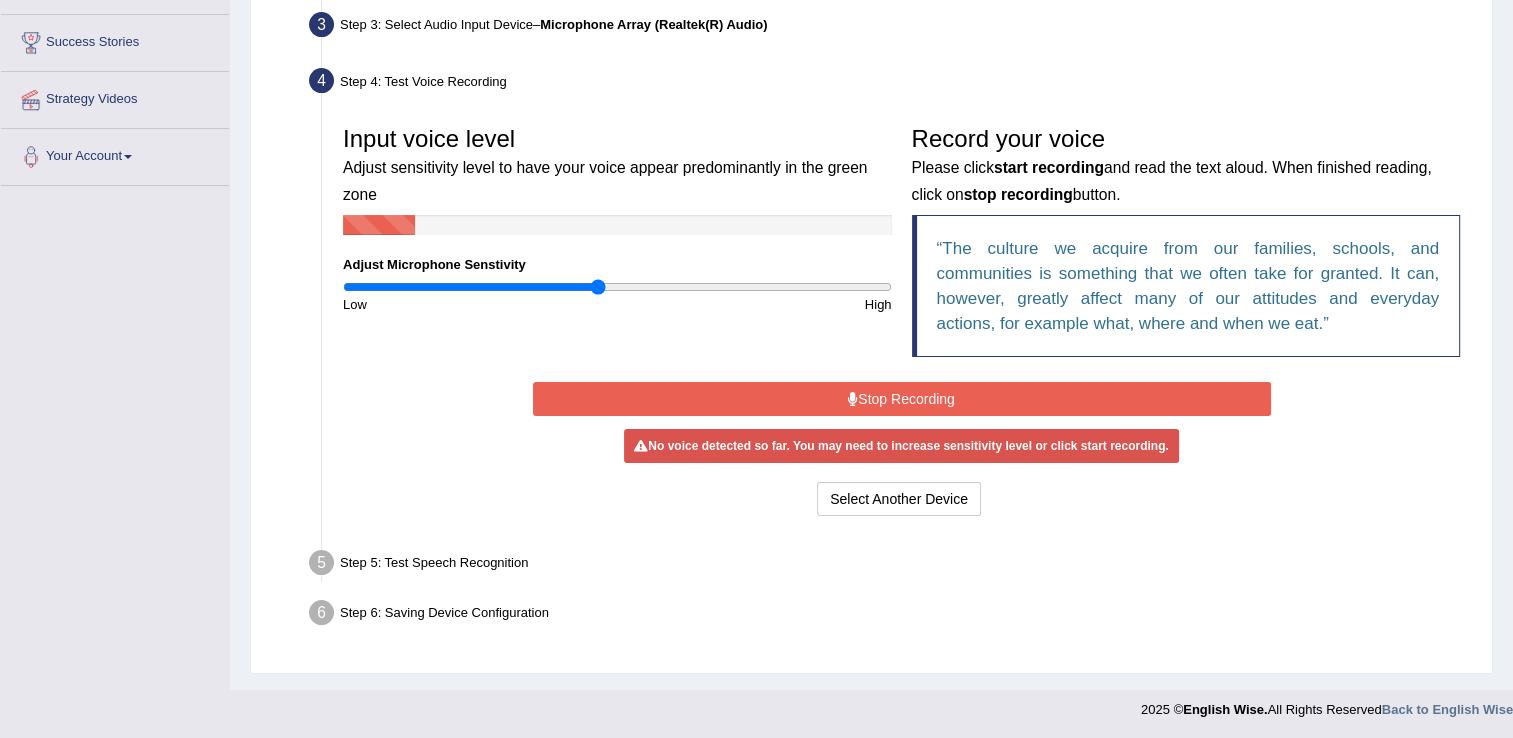 click at bounding box center [617, 287] 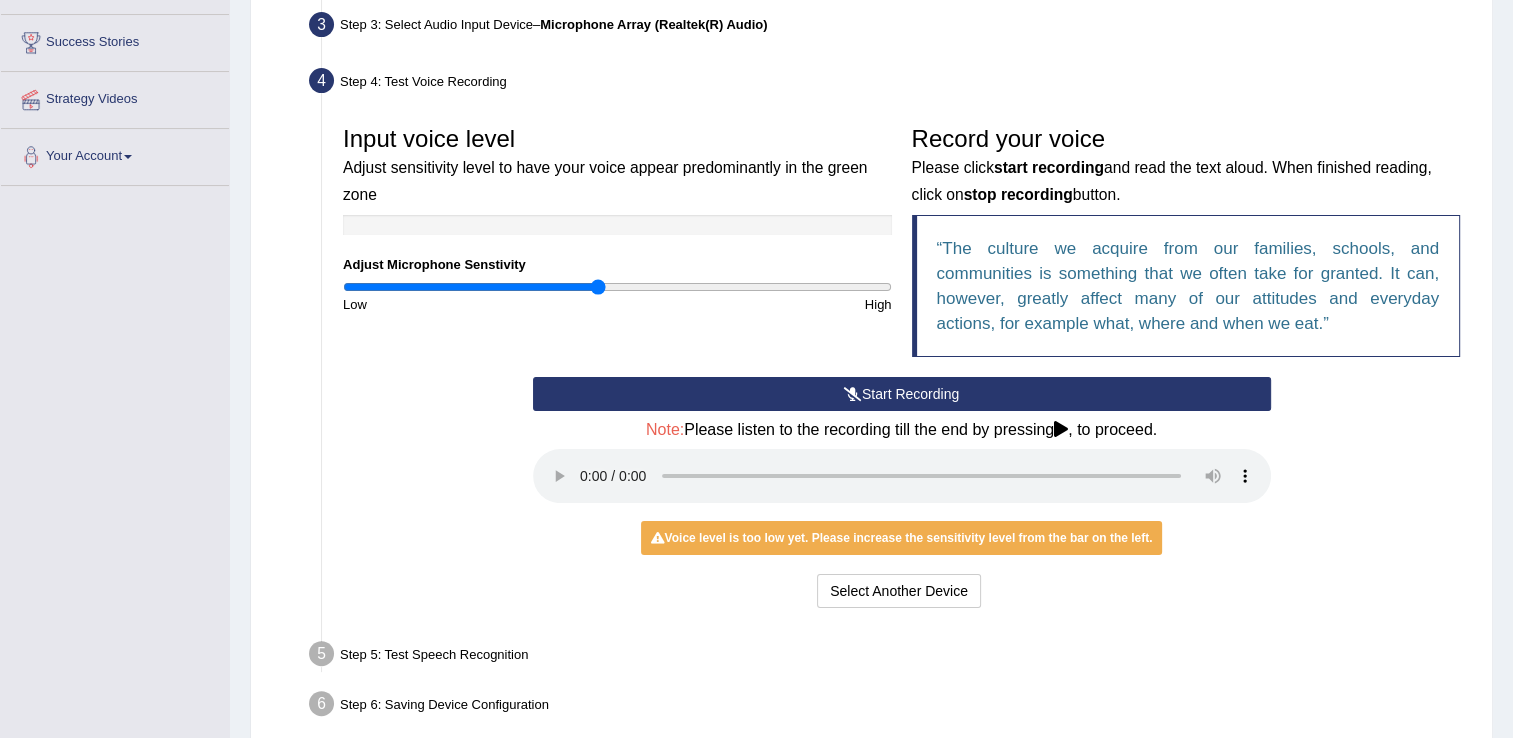 scroll, scrollTop: 404, scrollLeft: 0, axis: vertical 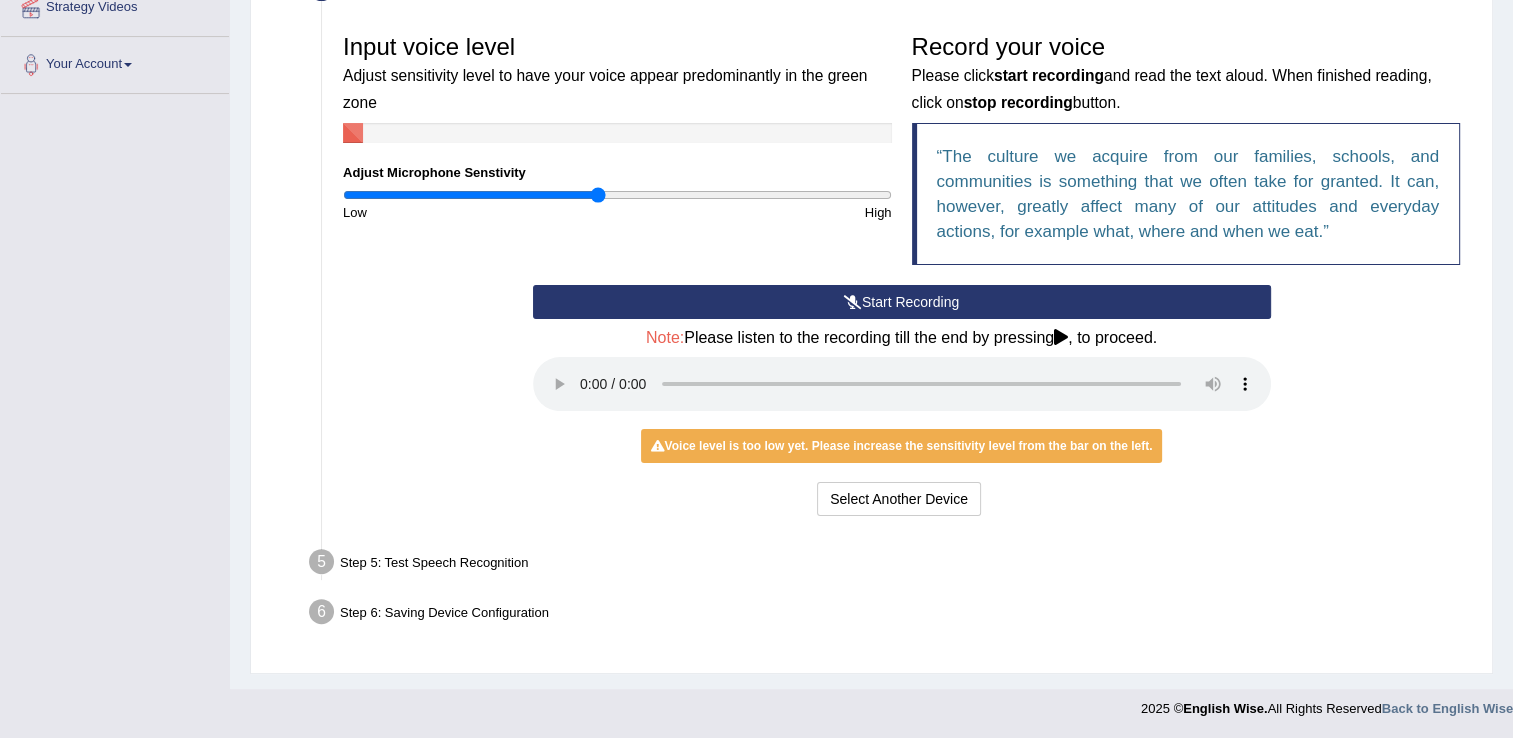 click on "Start Recording" at bounding box center (902, 302) 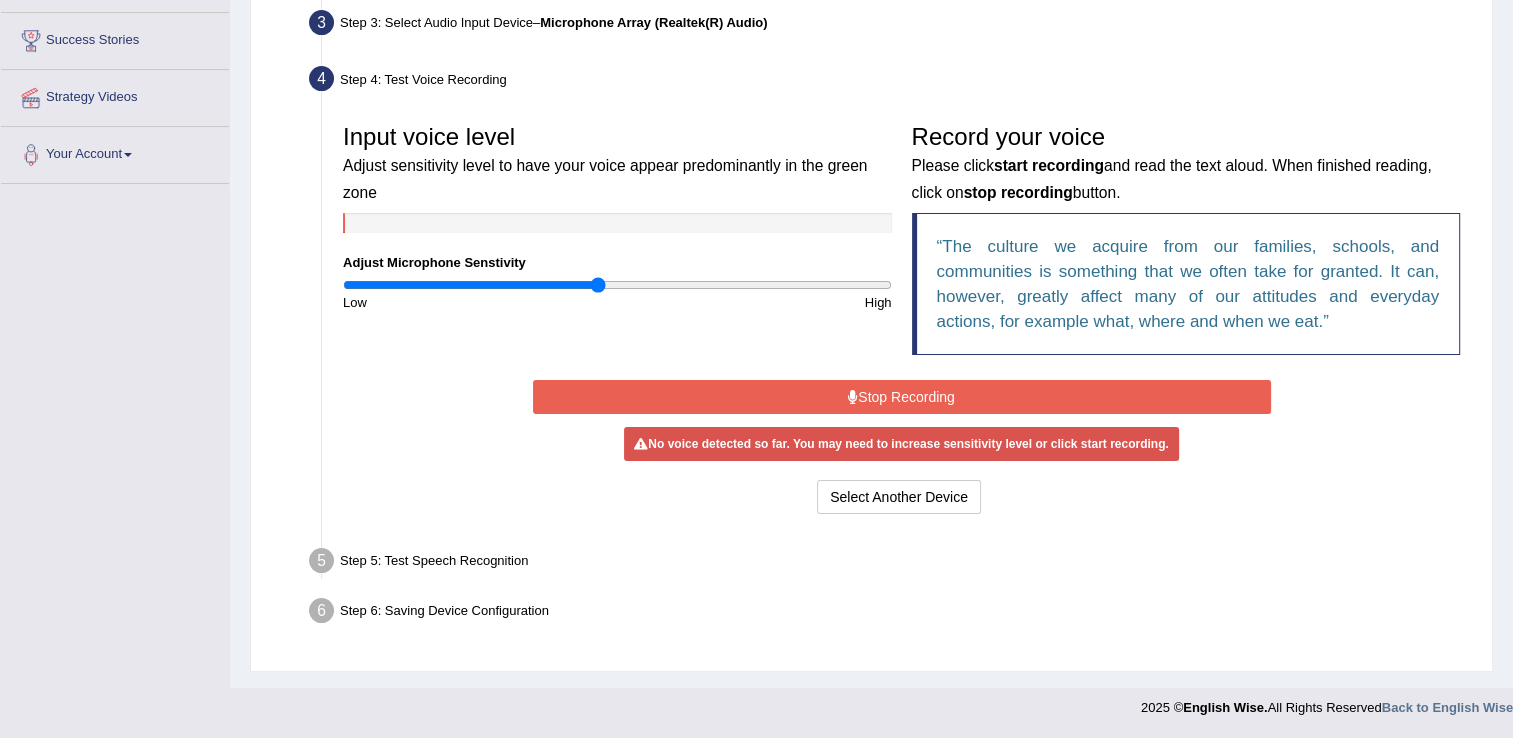 scroll, scrollTop: 312, scrollLeft: 0, axis: vertical 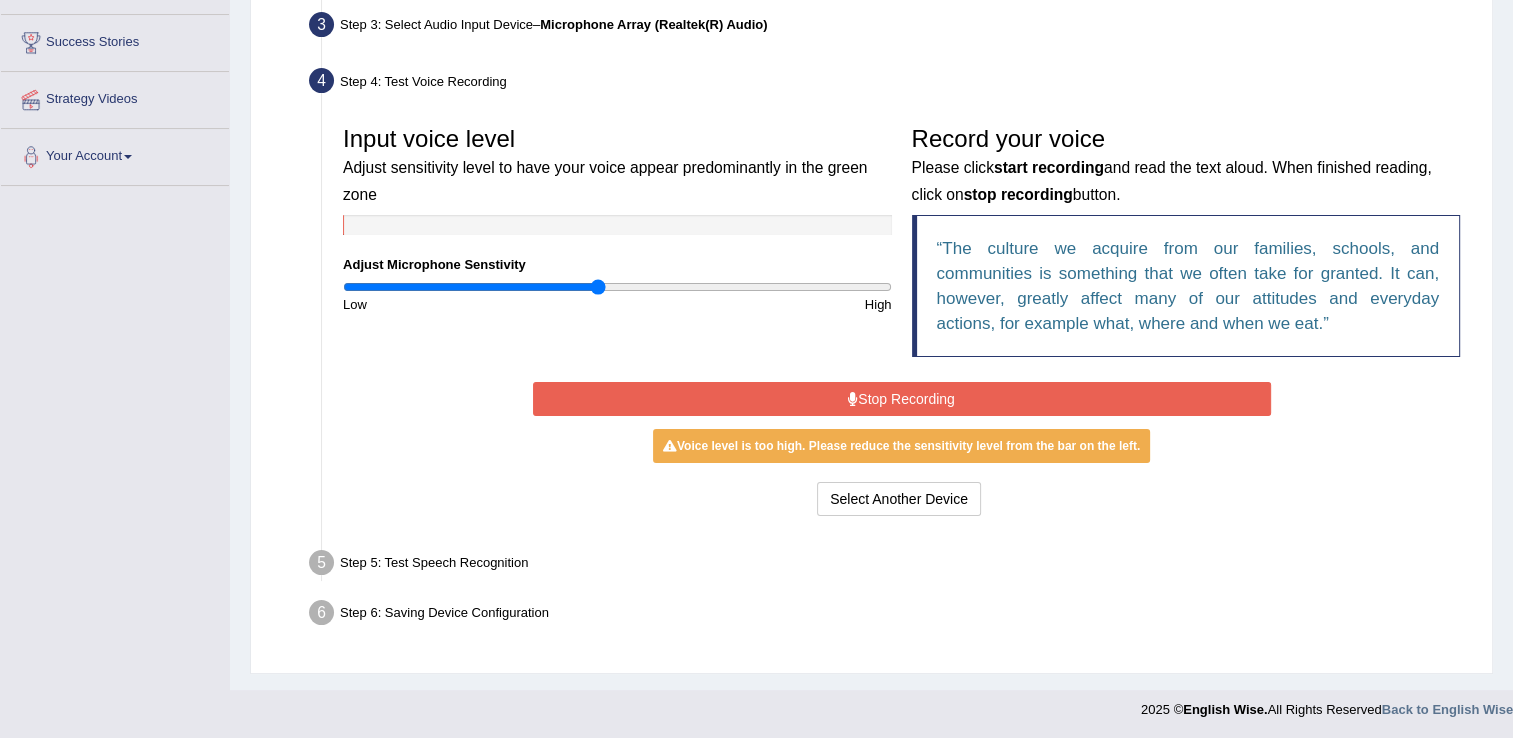 click on "Stop Recording" at bounding box center (902, 399) 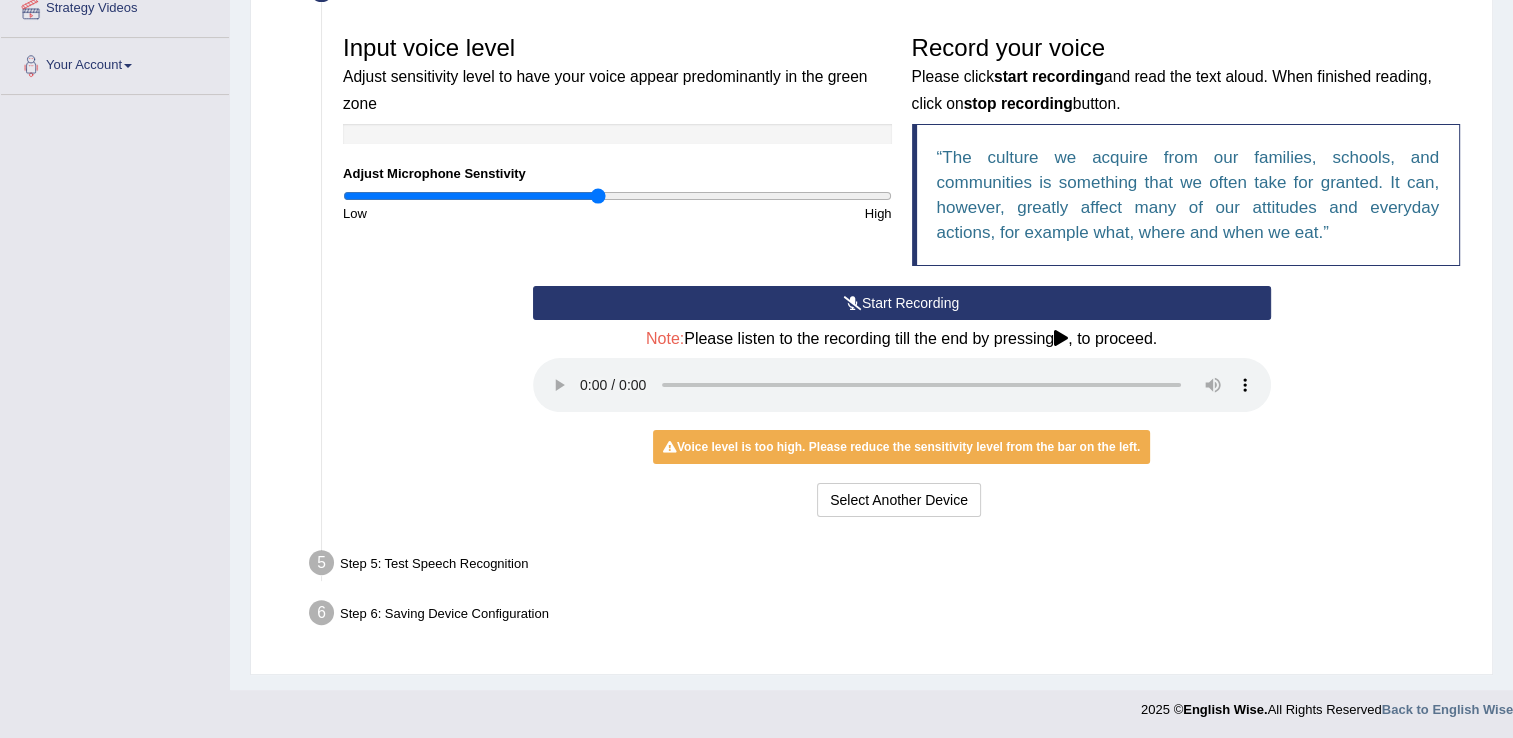 scroll, scrollTop: 404, scrollLeft: 0, axis: vertical 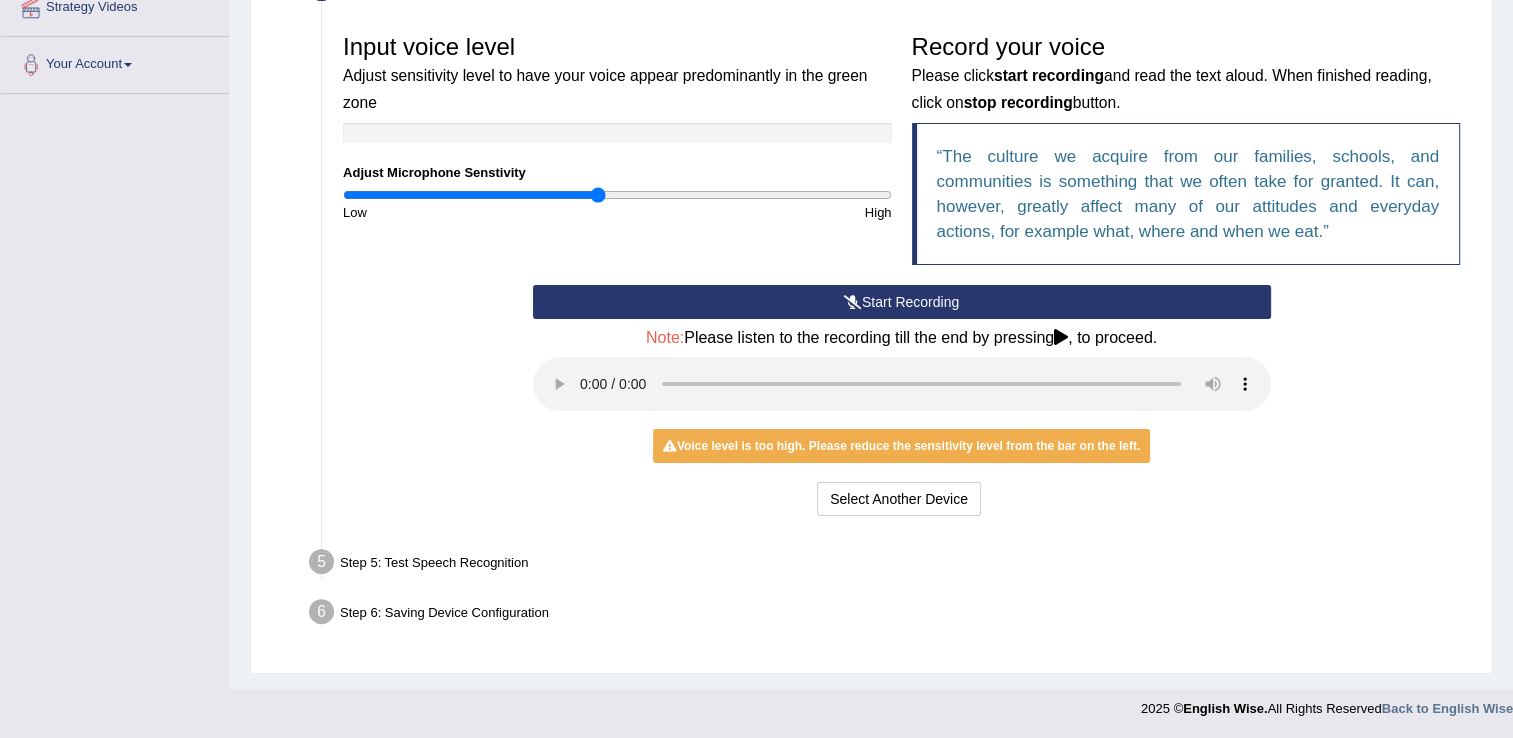 click on "Step 5: Test Speech Recognition   Text to read   The culture we acquire from our families, schools, and communities is something that we often take for granted. It can, however, greatly affect many of our attitudes and everyday actions, for example what, where and when we eat.   A.I. Speech Recognition    Start A.I. Engine    Stop A.I. Engine     Note:  Please listen to the recording till the end by pressing  , to proceed.     Spoken Text:     I will practice without this feature   Select Another Device   Speech is ok. Go to Last step" at bounding box center [891, 565] 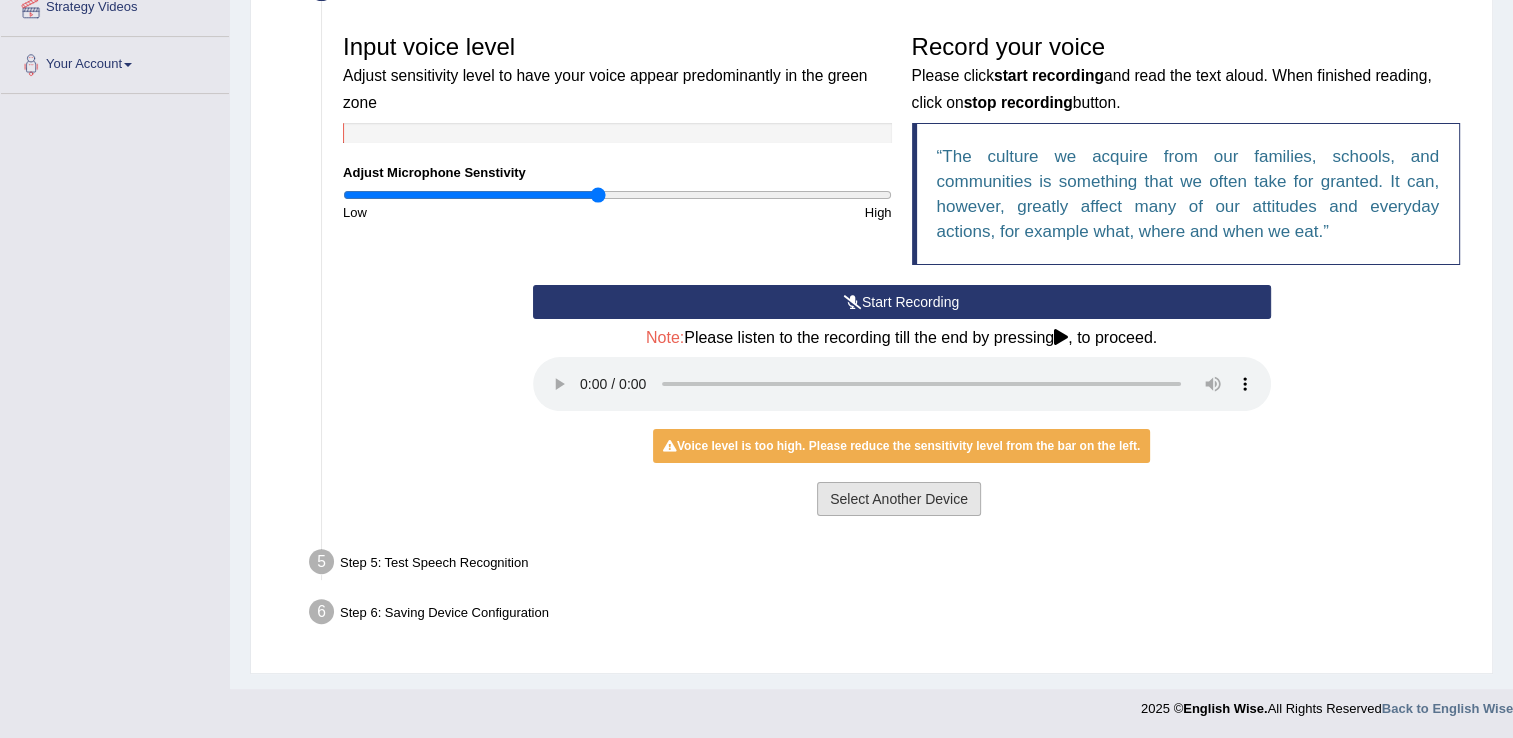 click on "Select Another Device" at bounding box center (899, 499) 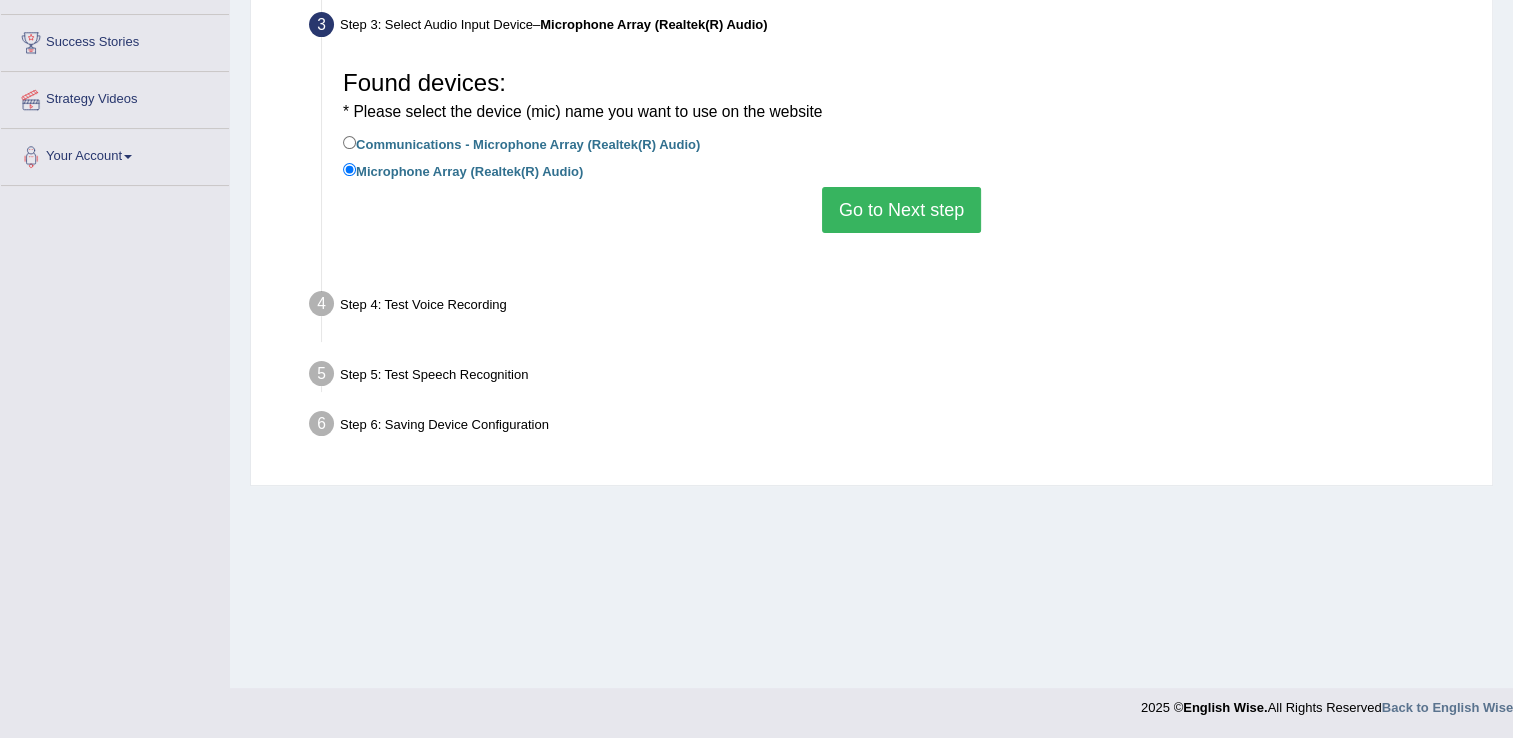 scroll, scrollTop: 312, scrollLeft: 0, axis: vertical 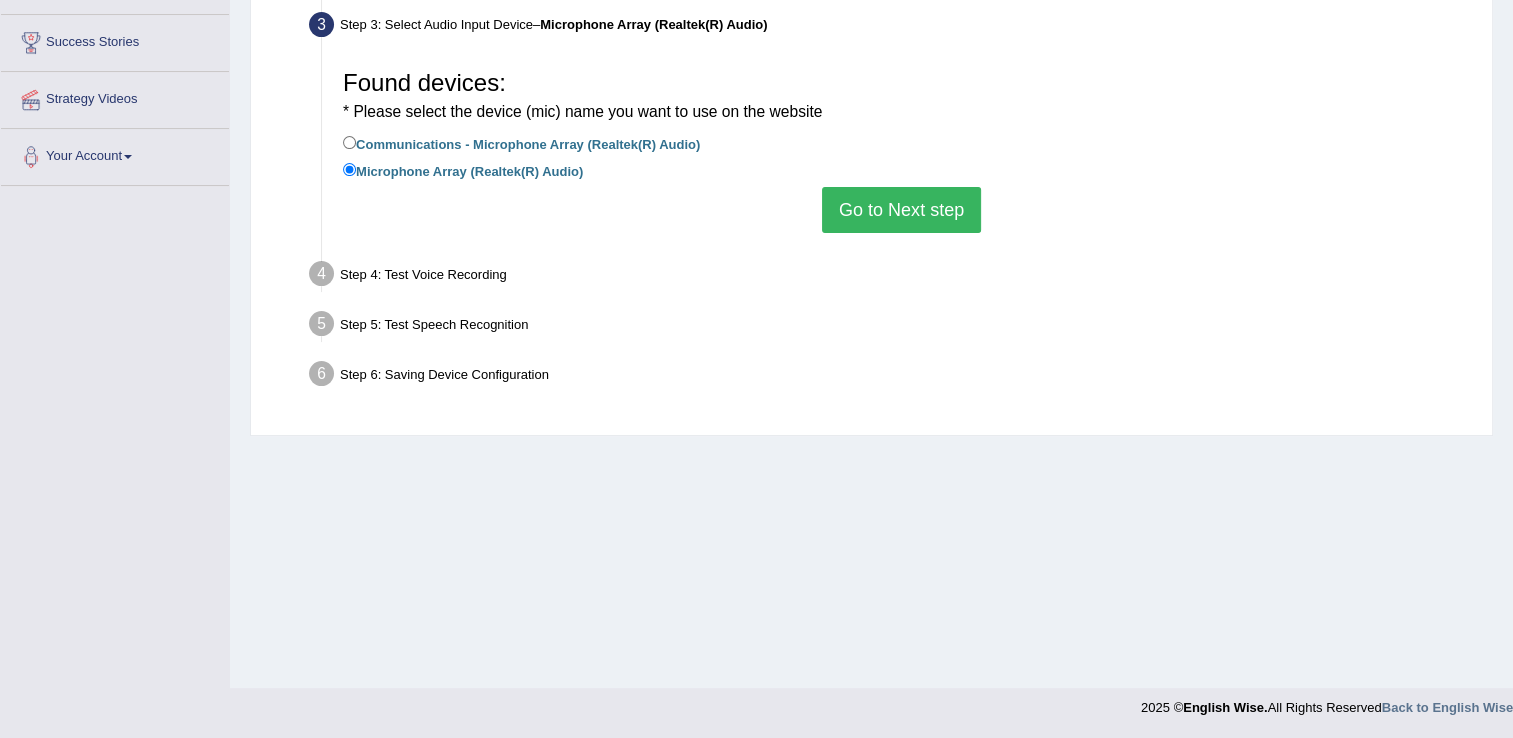 click on "Go to Next step" at bounding box center [901, 210] 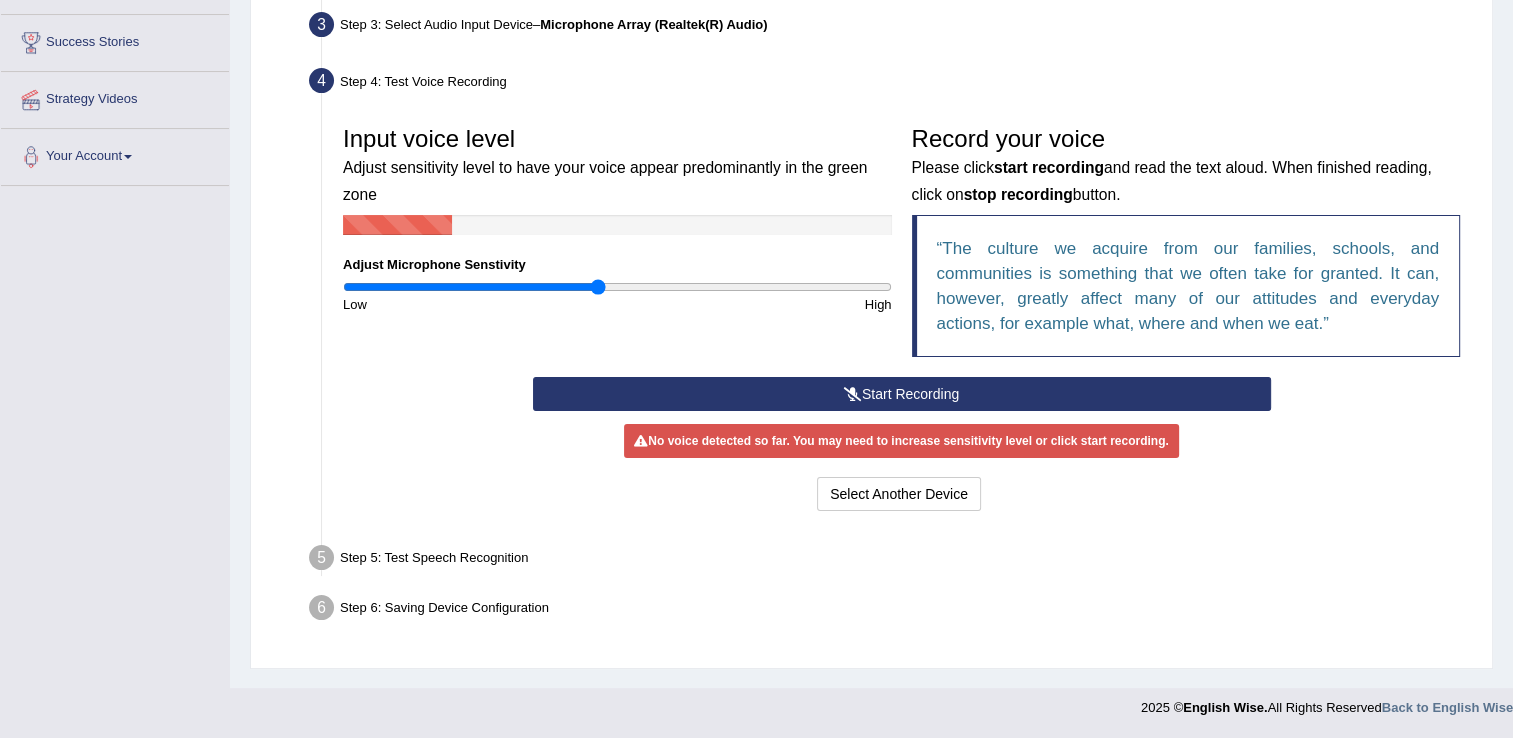 click on "Step 5: Test Speech Recognition   Text to read   The culture we acquire from our families, schools, and communities is something that we often take for granted. It can, however, greatly affect many of our attitudes and everyday actions, for example what, where and when we eat.   A.I. Speech Recognition    Start A.I. Engine    Stop A.I. Engine     Note:  Please listen to the recording till the end by pressing  , to proceed.     Spoken Text:     I will practice without this feature   Select Another Device   Speech is ok. Go to Last step" at bounding box center [891, 561] 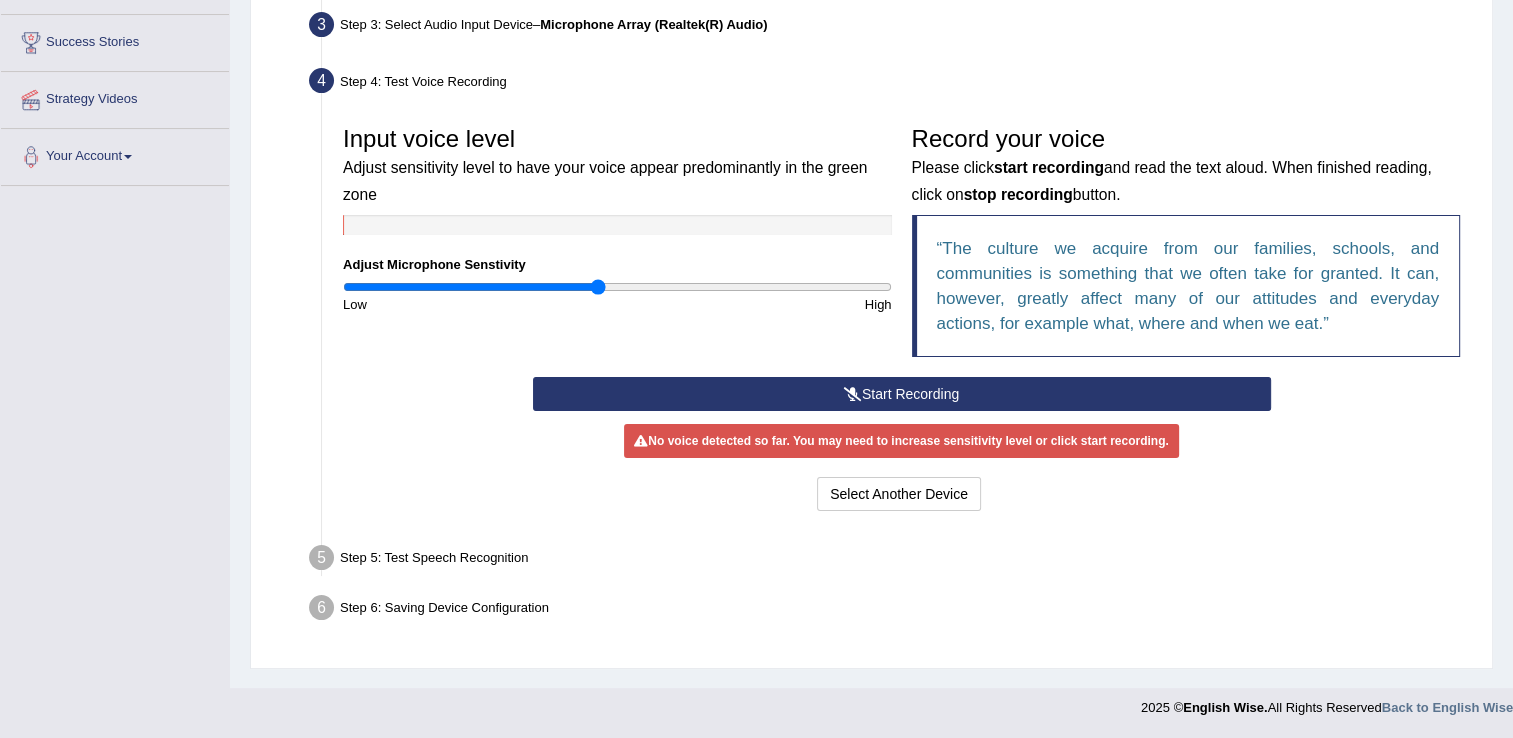 click on "Start Recording" at bounding box center [902, 394] 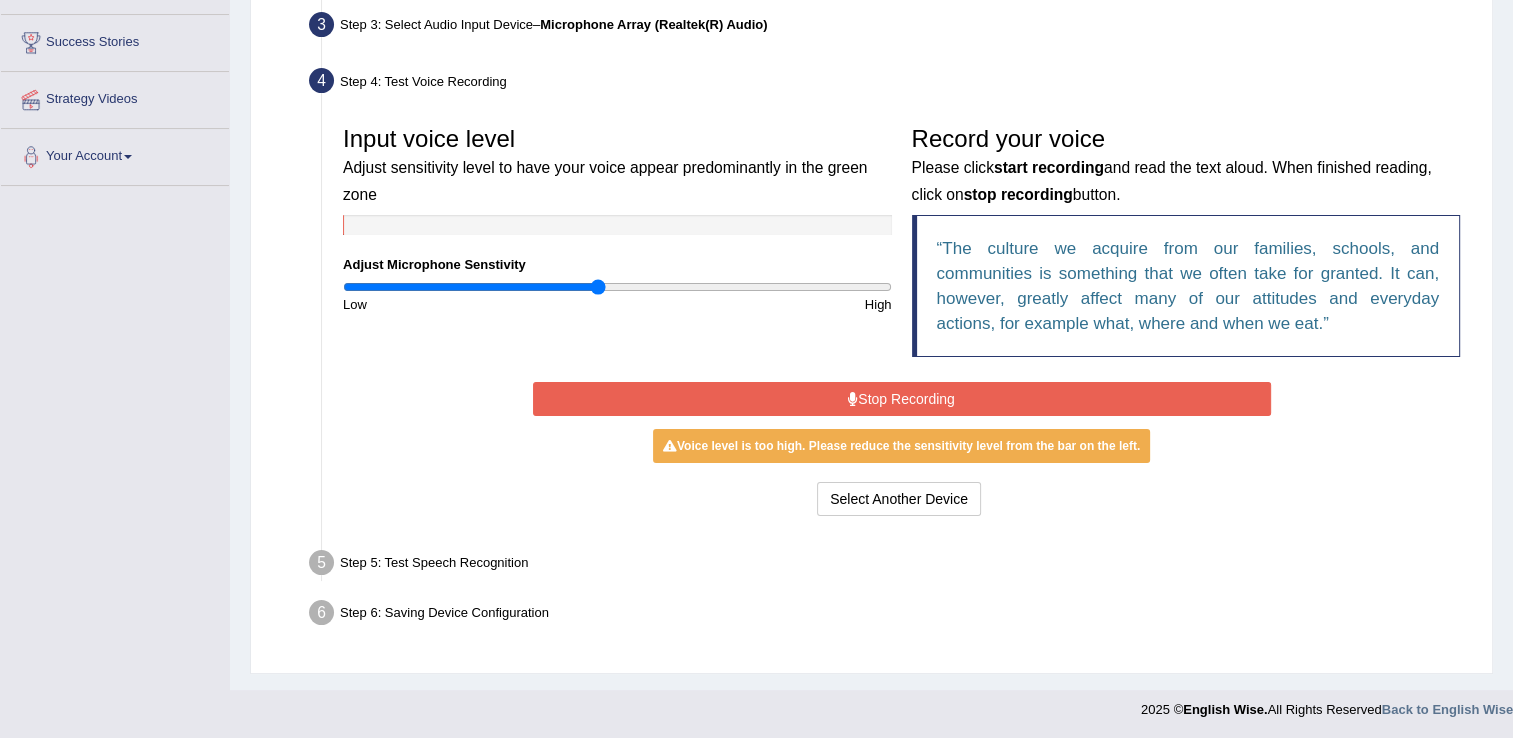 click on "Stop Recording" at bounding box center [902, 399] 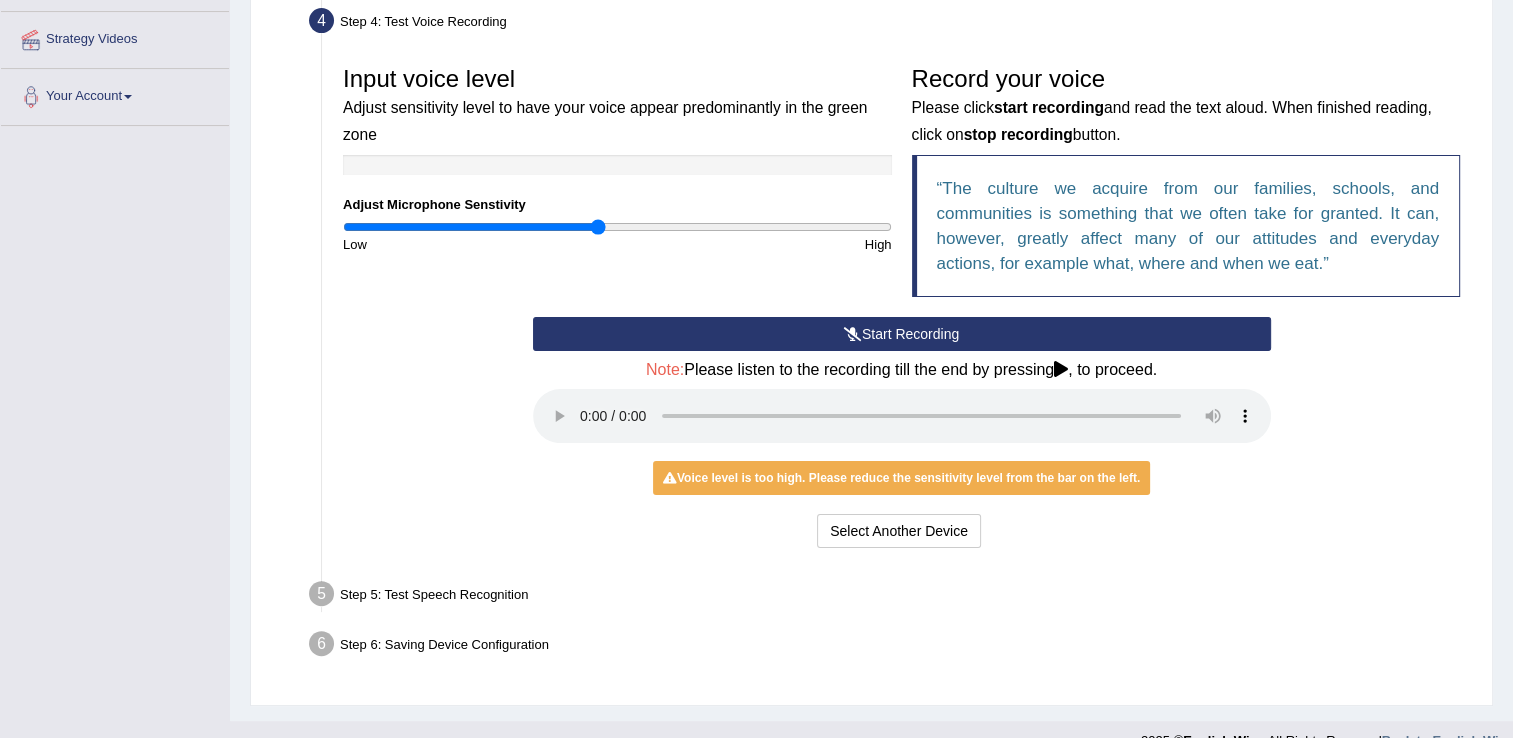 scroll, scrollTop: 404, scrollLeft: 0, axis: vertical 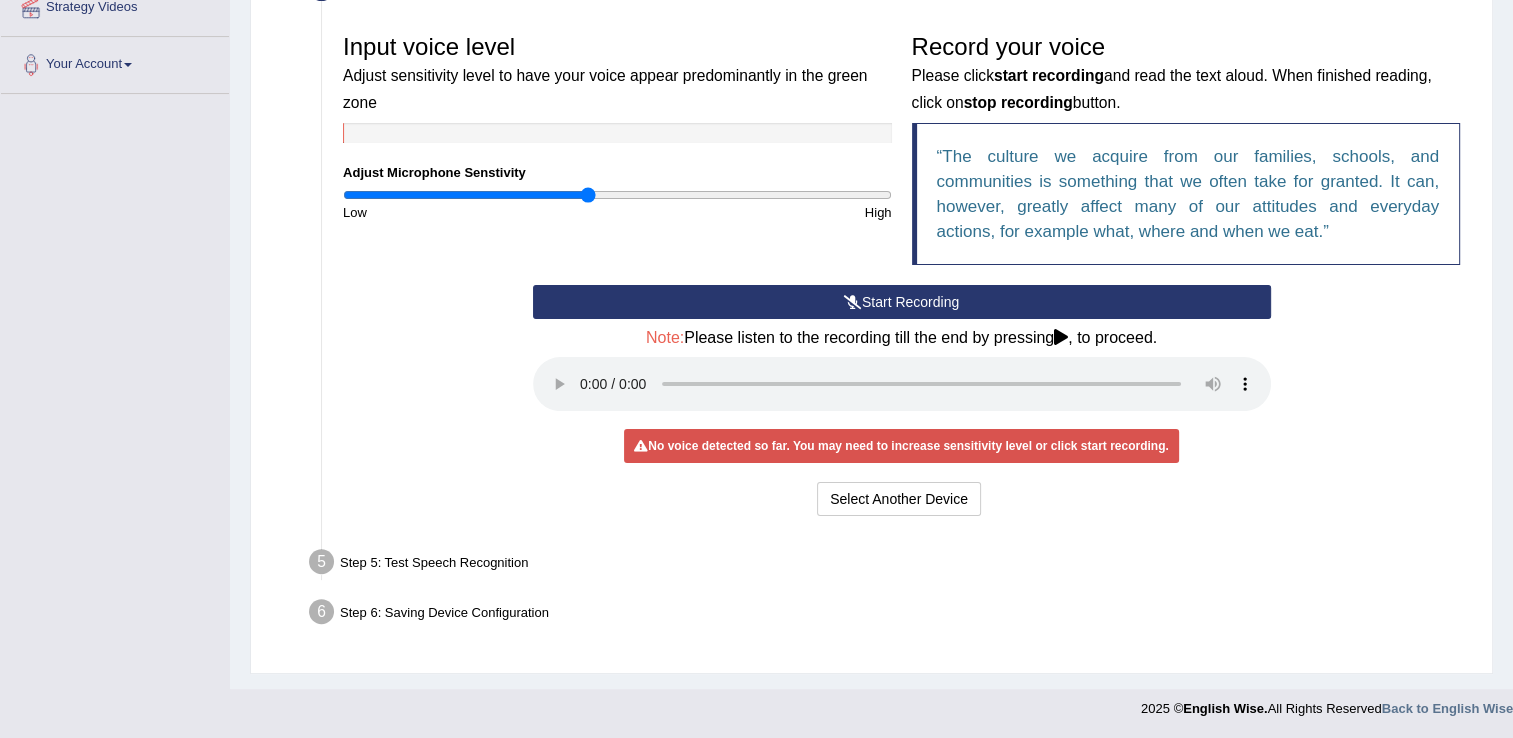 click at bounding box center [617, 195] 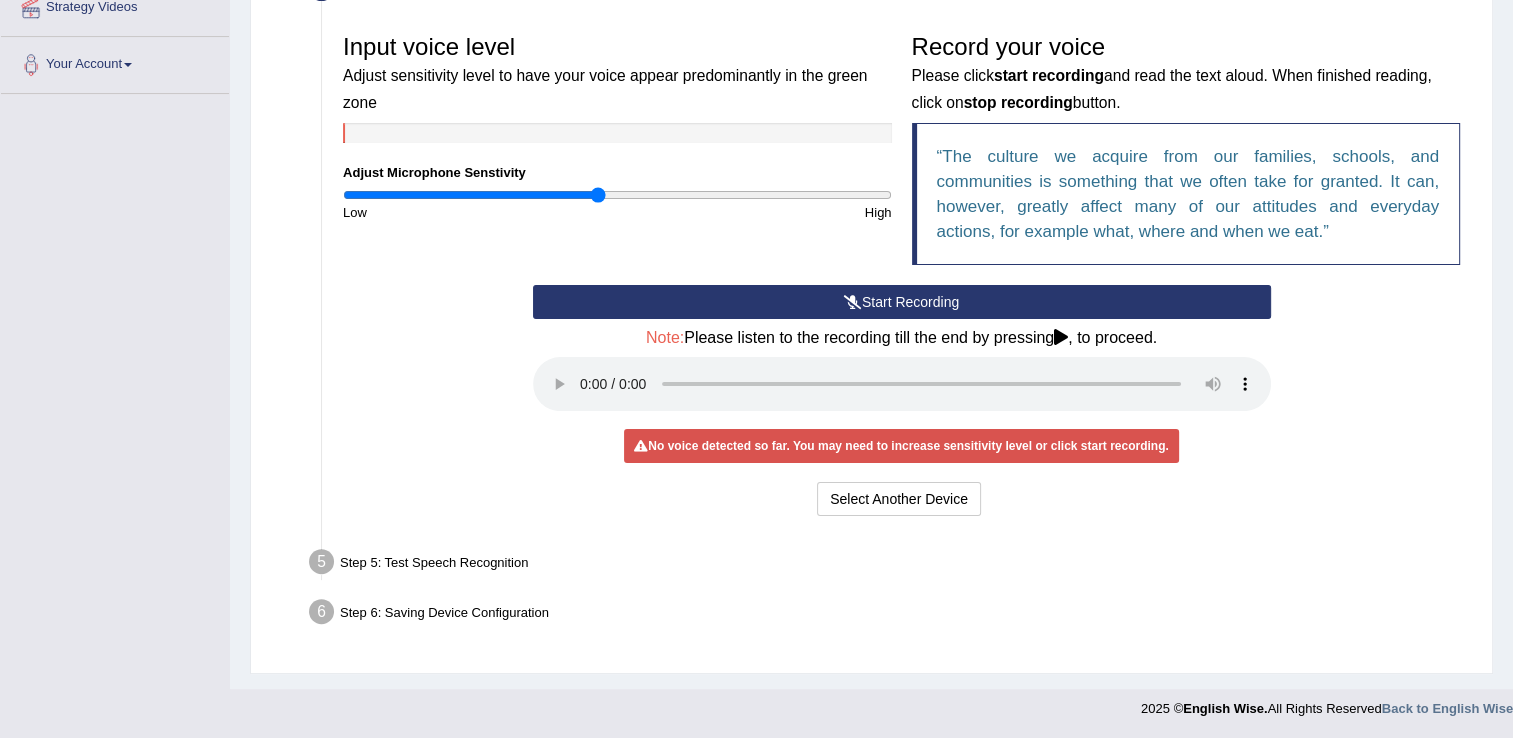 click at bounding box center [617, 195] 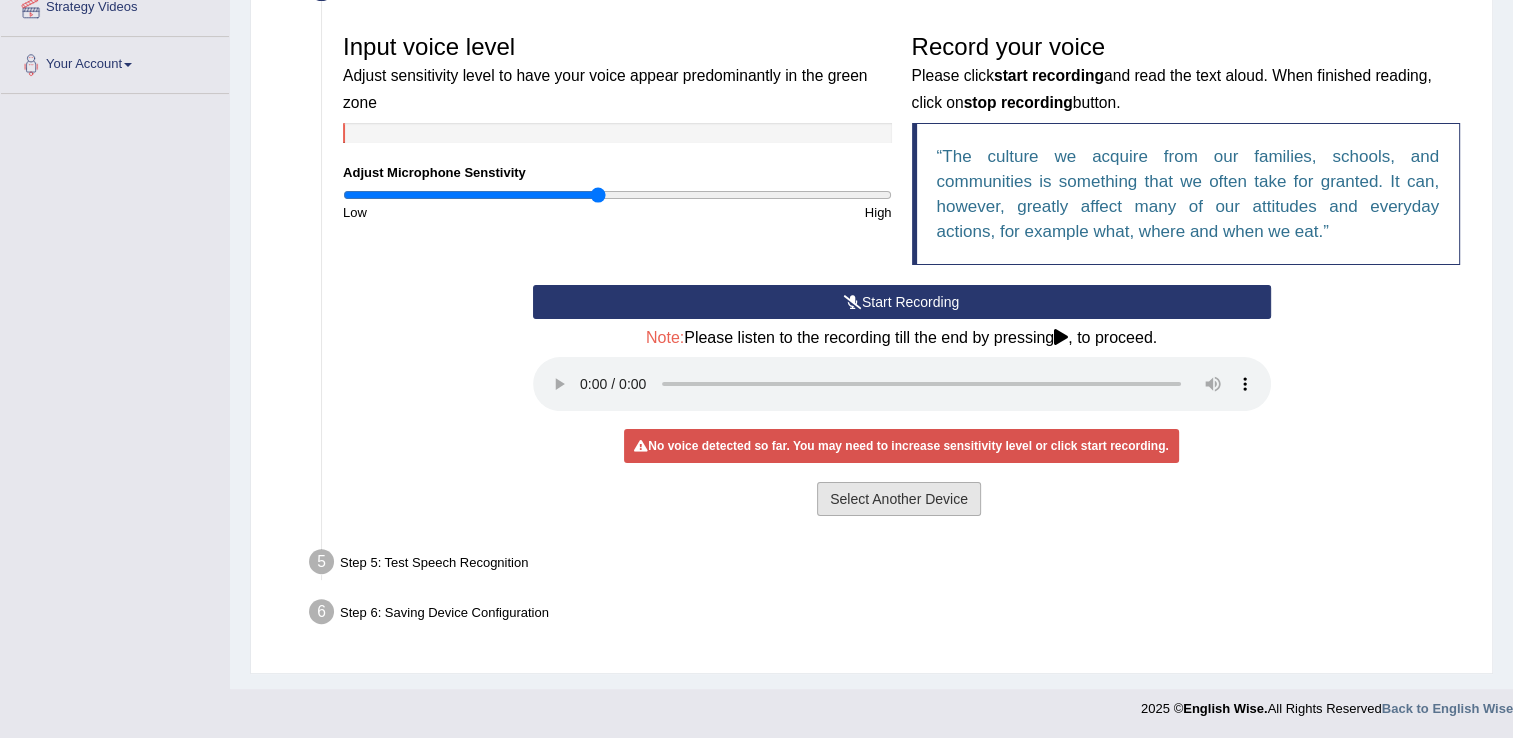 click on "Select Another Device" at bounding box center (899, 499) 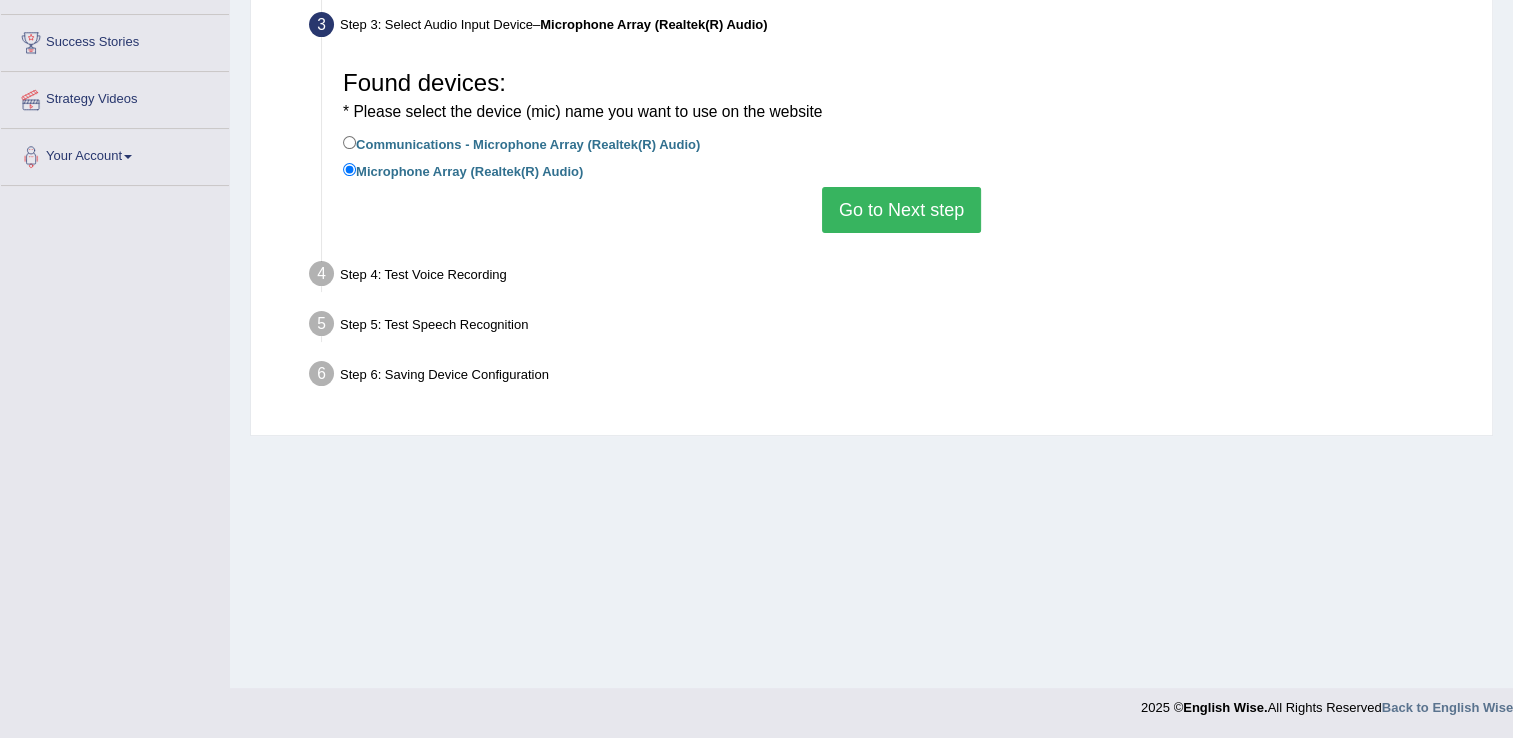 click on "Go to Next step" at bounding box center [901, 210] 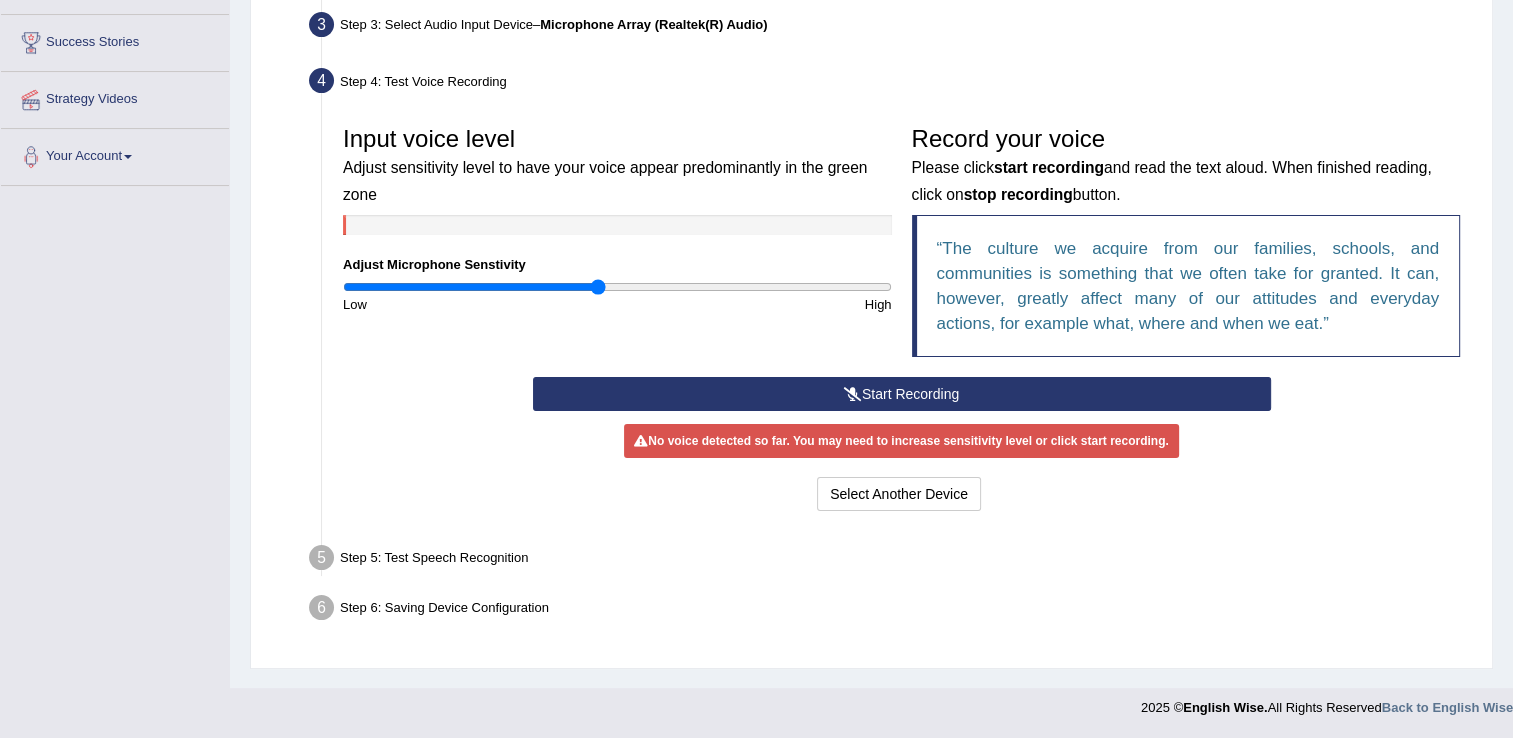 click on "Step 5: Test Speech Recognition   Text to read   The culture we acquire from our families, schools, and communities is something that we often take for granted. It can, however, greatly affect many of our attitudes and everyday actions, for example what, where and when we eat.   A.I. Speech Recognition    Start A.I. Engine    Stop A.I. Engine     Note:  Please listen to the recording till the end by pressing  , to proceed.     Spoken Text:     I will practice without this feature   Select Another Device   Speech is ok. Go to Last step" at bounding box center [891, 561] 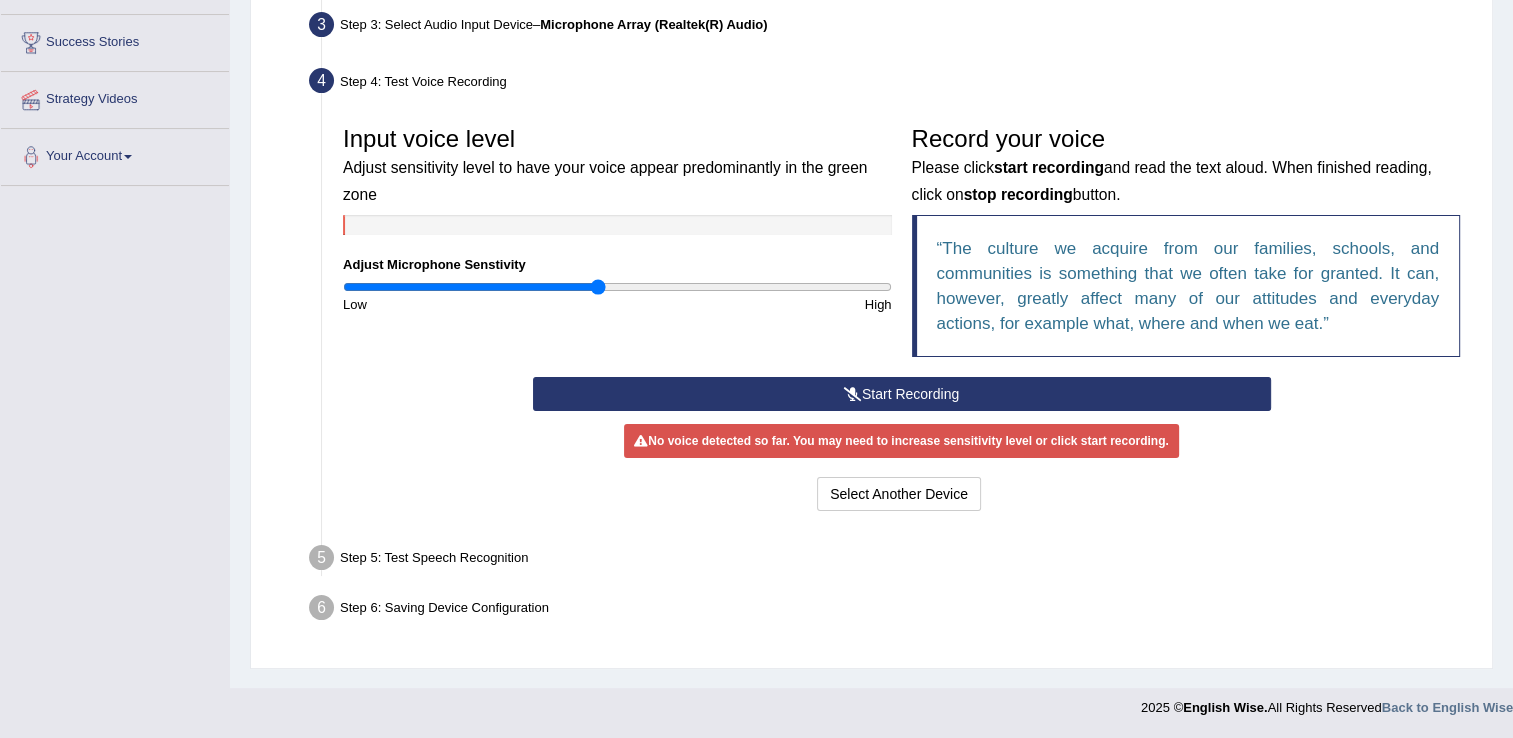 click on "Step 5: Test Speech Recognition" at bounding box center [891, 561] 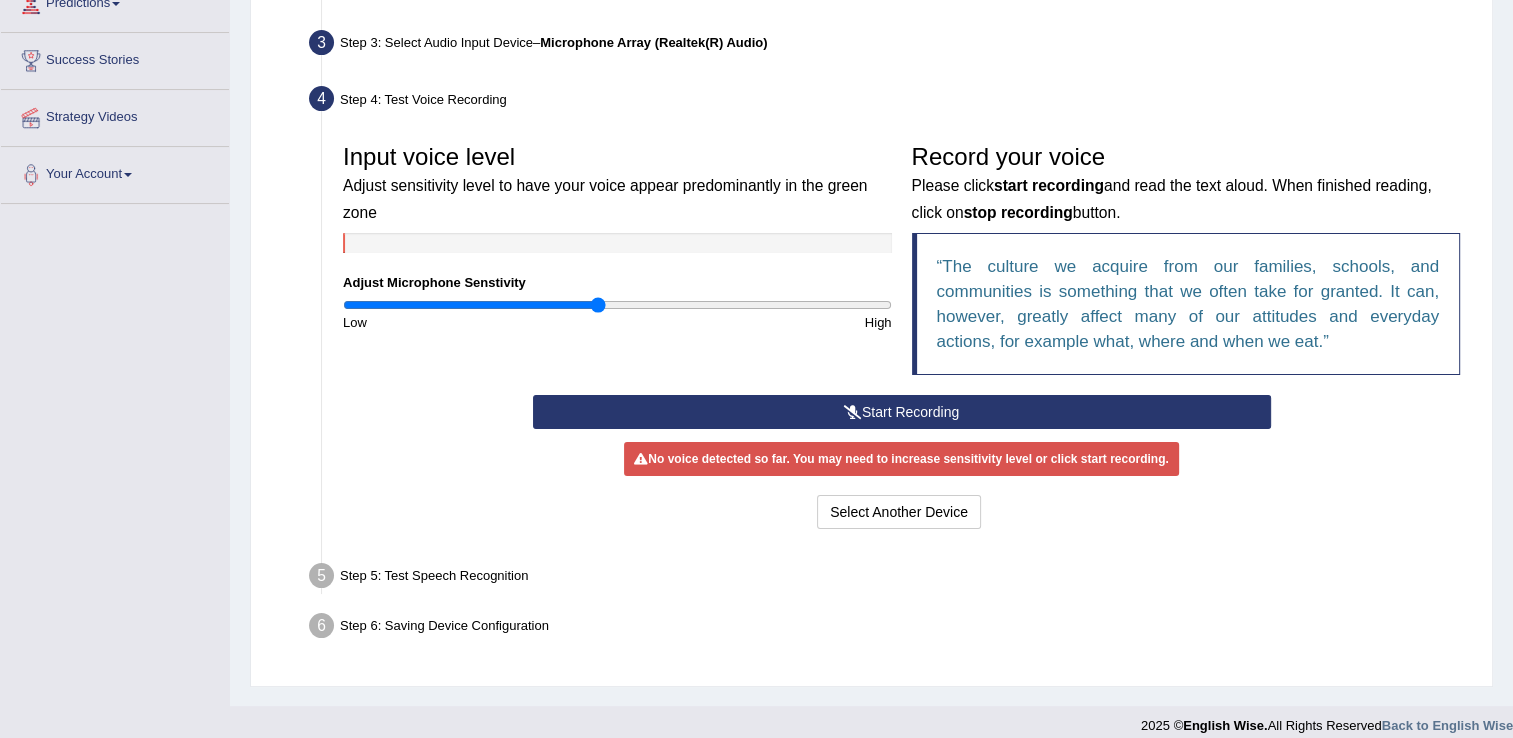 scroll, scrollTop: 312, scrollLeft: 0, axis: vertical 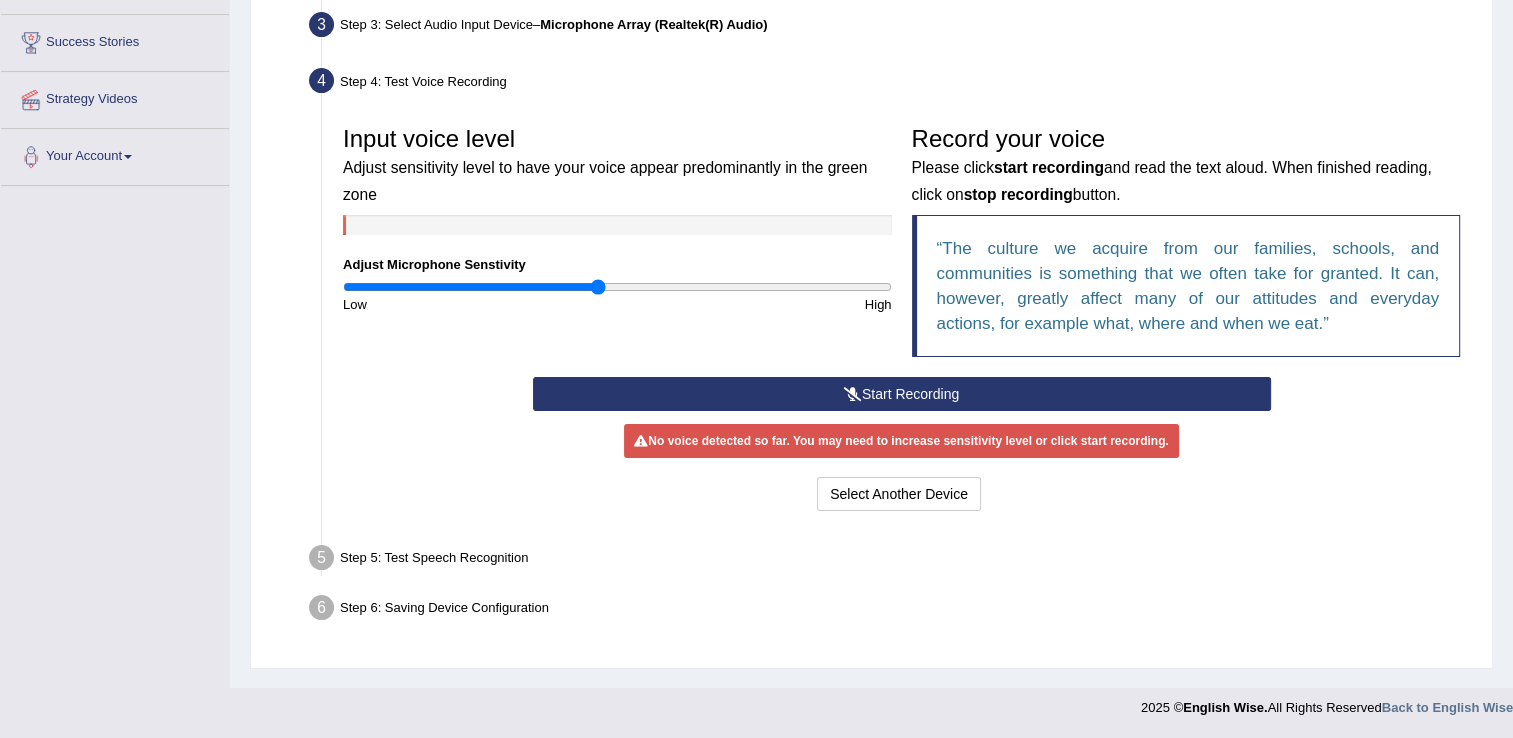 click on "Step 5: Test Speech Recognition" at bounding box center [891, 561] 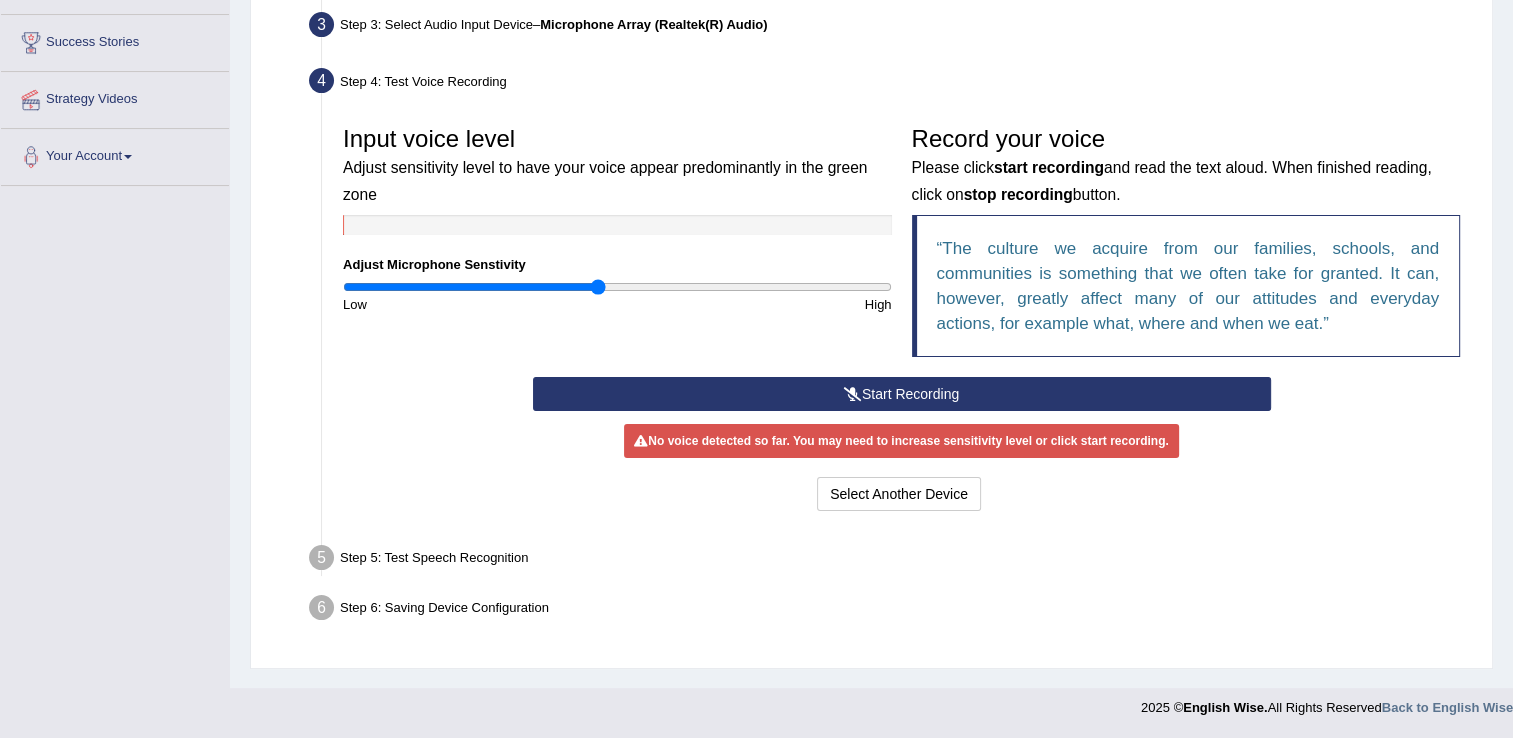 click on "No voice detected so far. You may need to increase sensitivity level or click start recording." at bounding box center [901, 441] 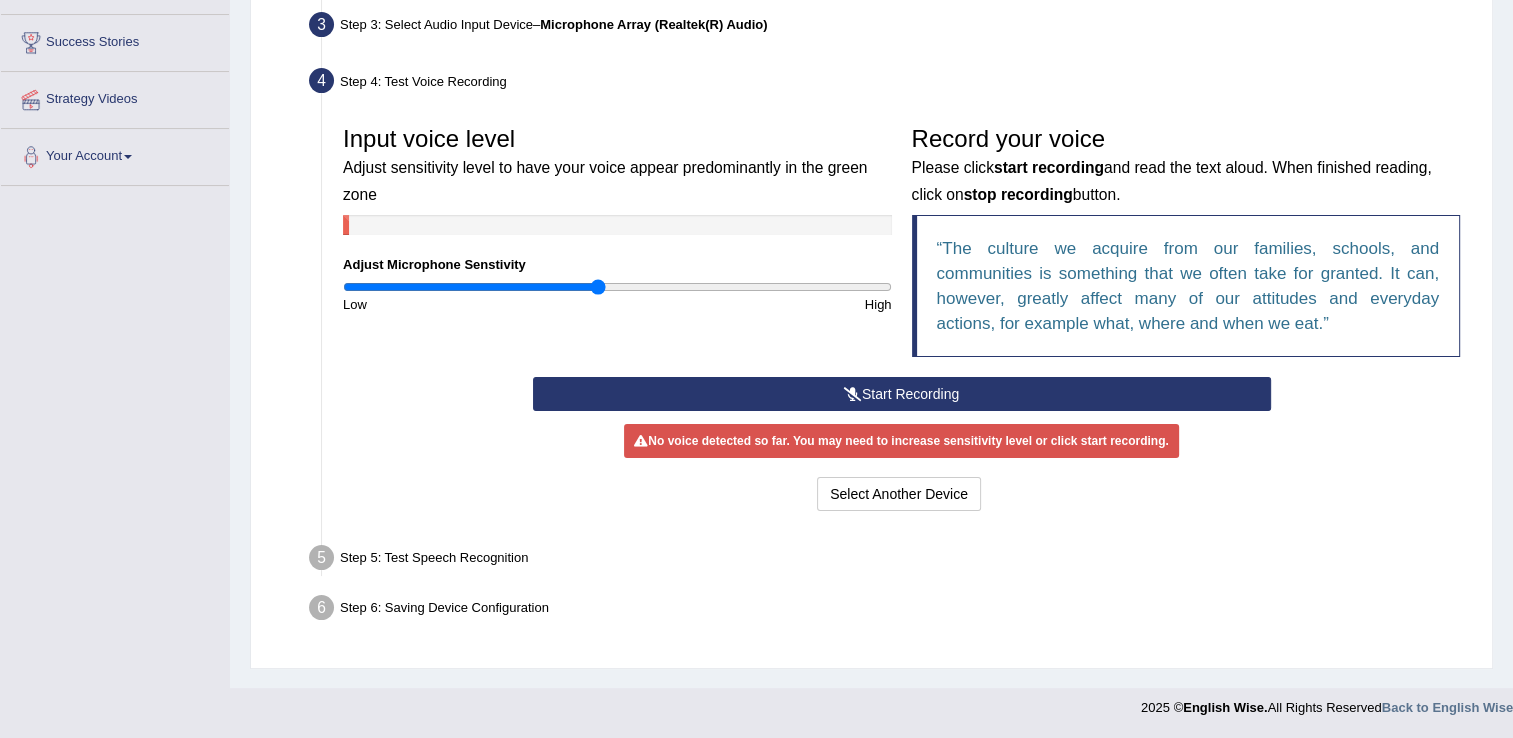 click on "No voice detected so far. You may need to increase sensitivity level or click start recording." at bounding box center (901, 441) 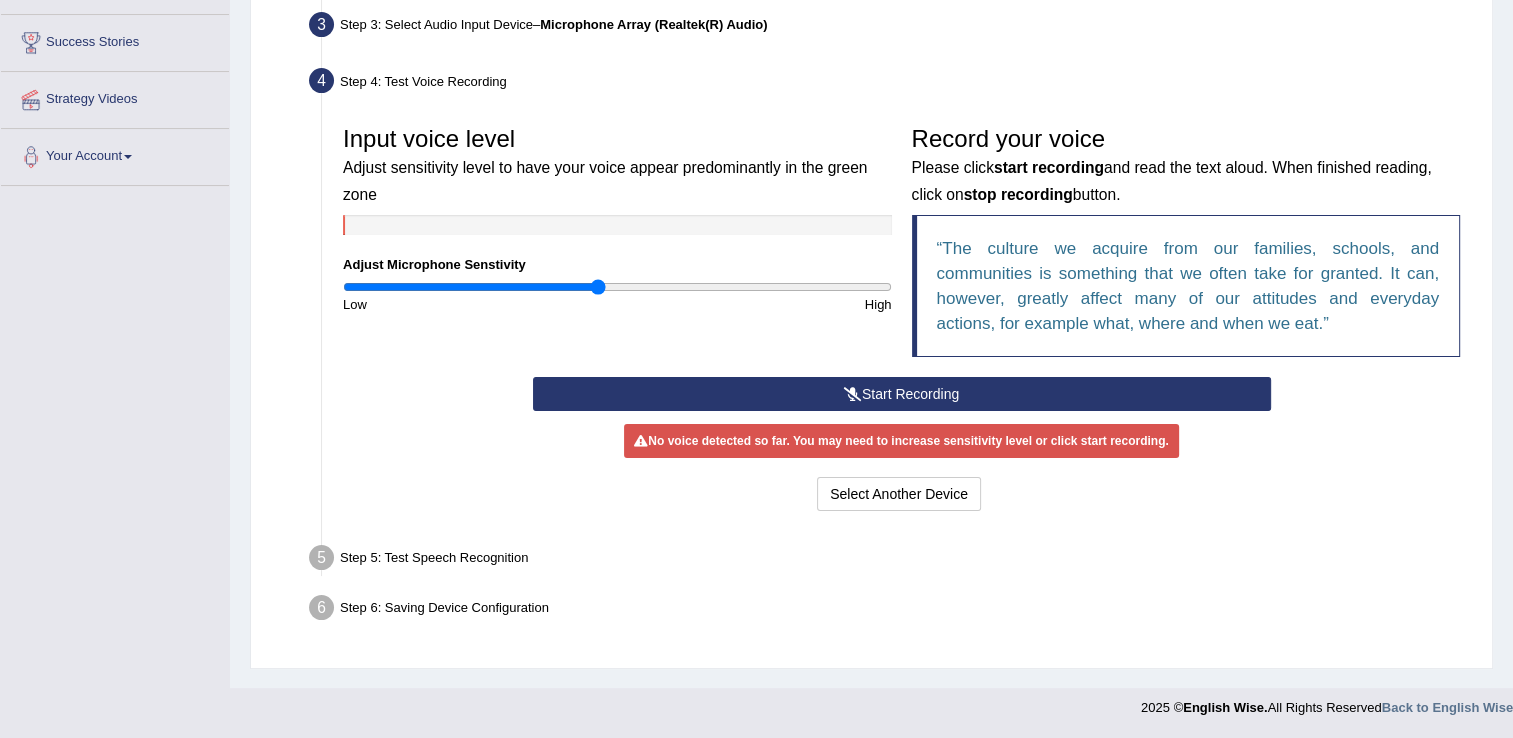 click at bounding box center [617, 287] 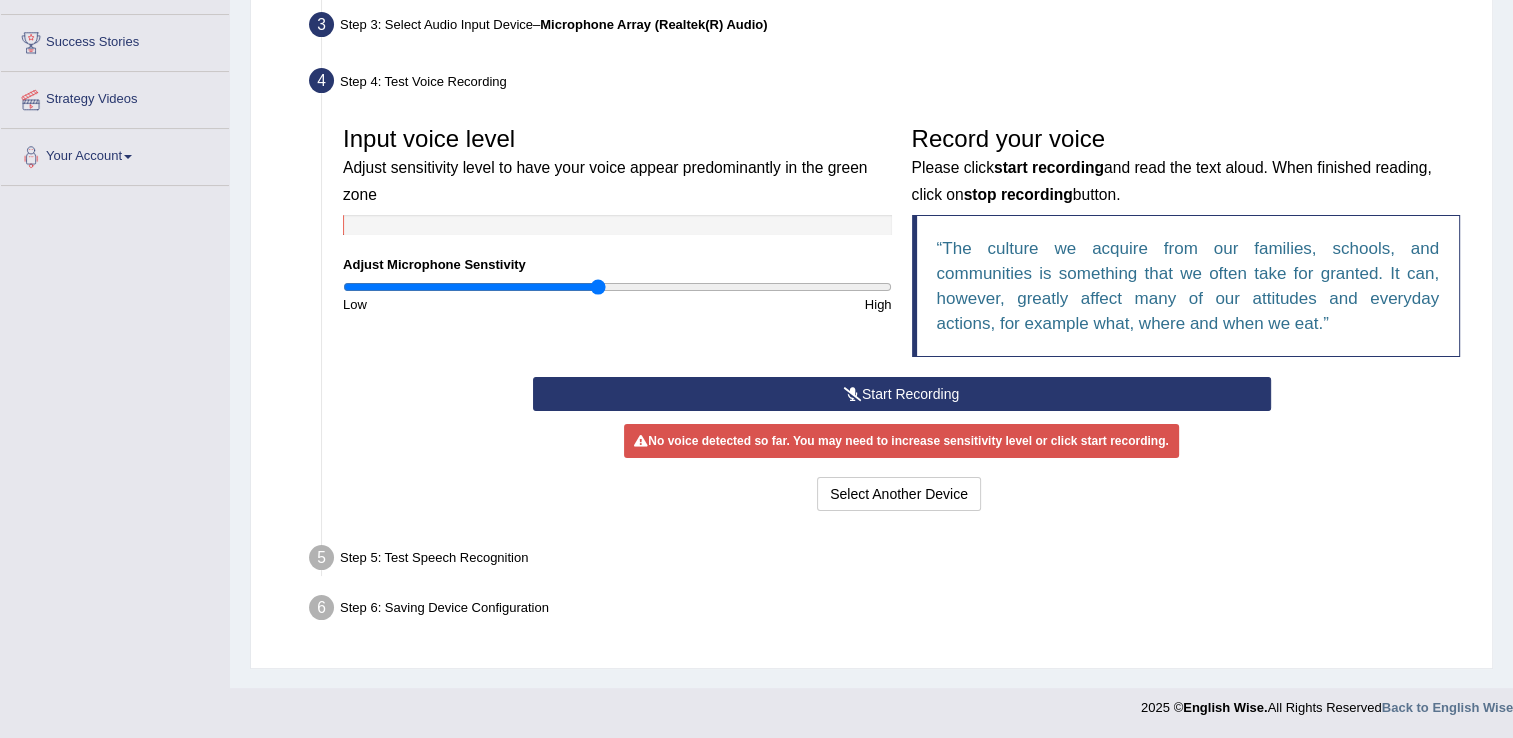 click at bounding box center [617, 287] 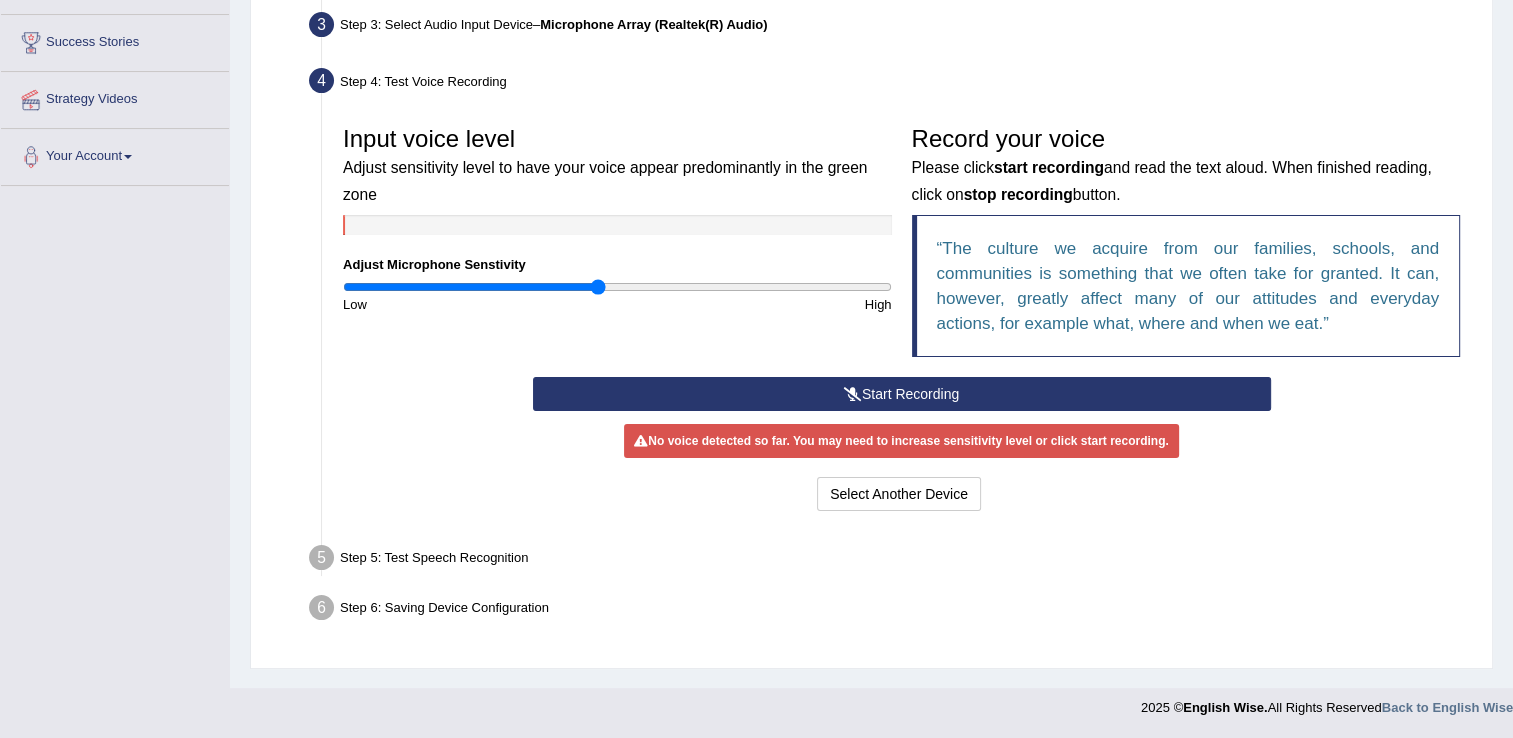 click at bounding box center [617, 287] 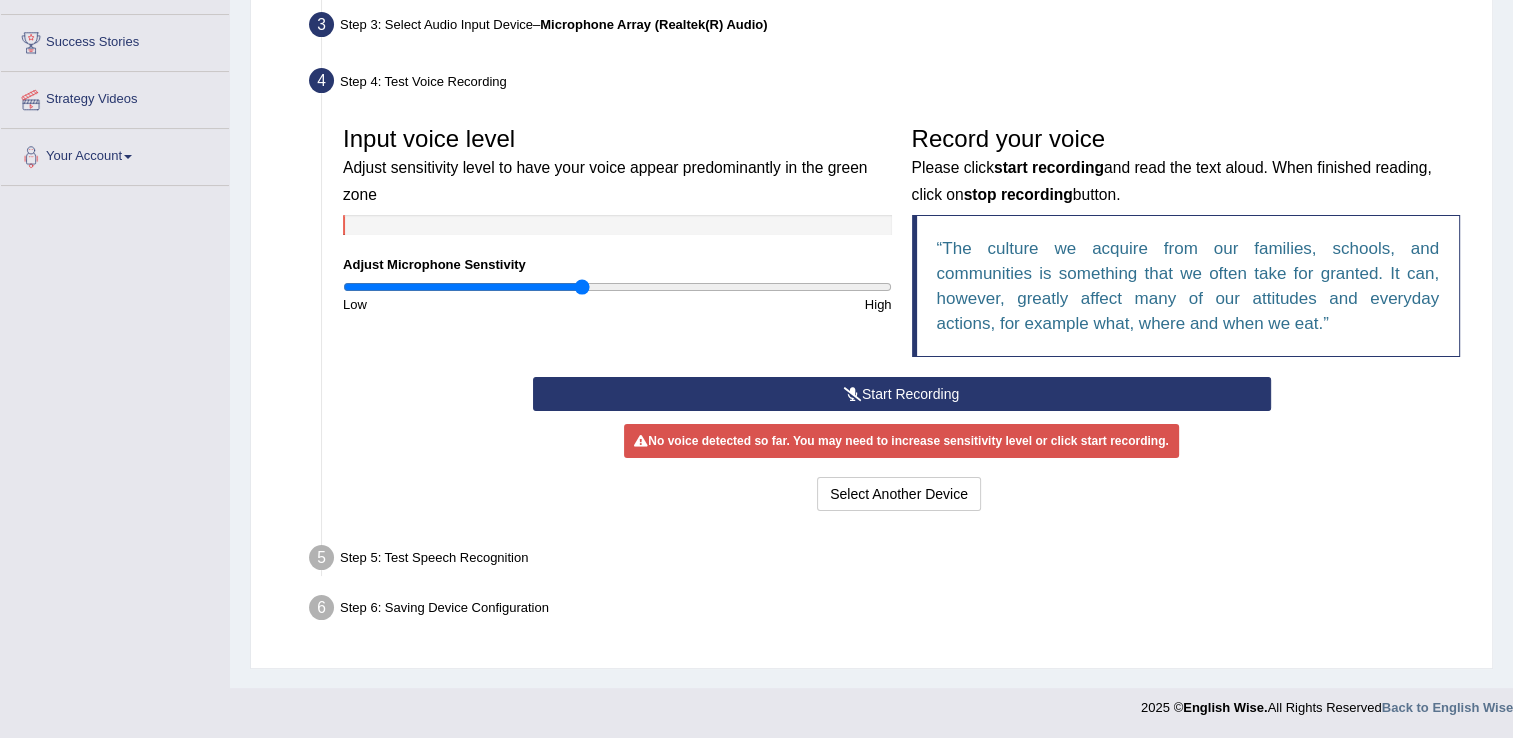 click at bounding box center [617, 287] 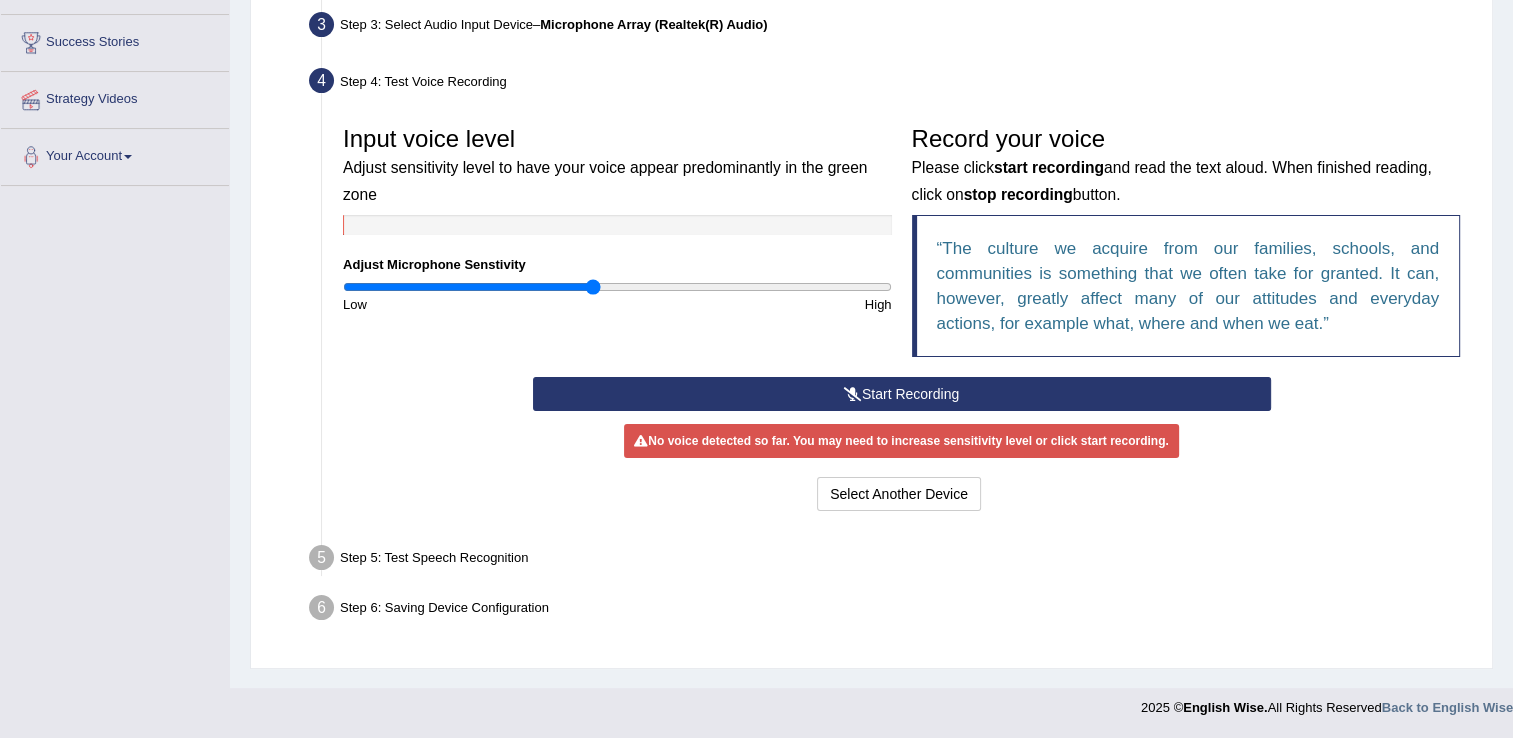 type on "0.92" 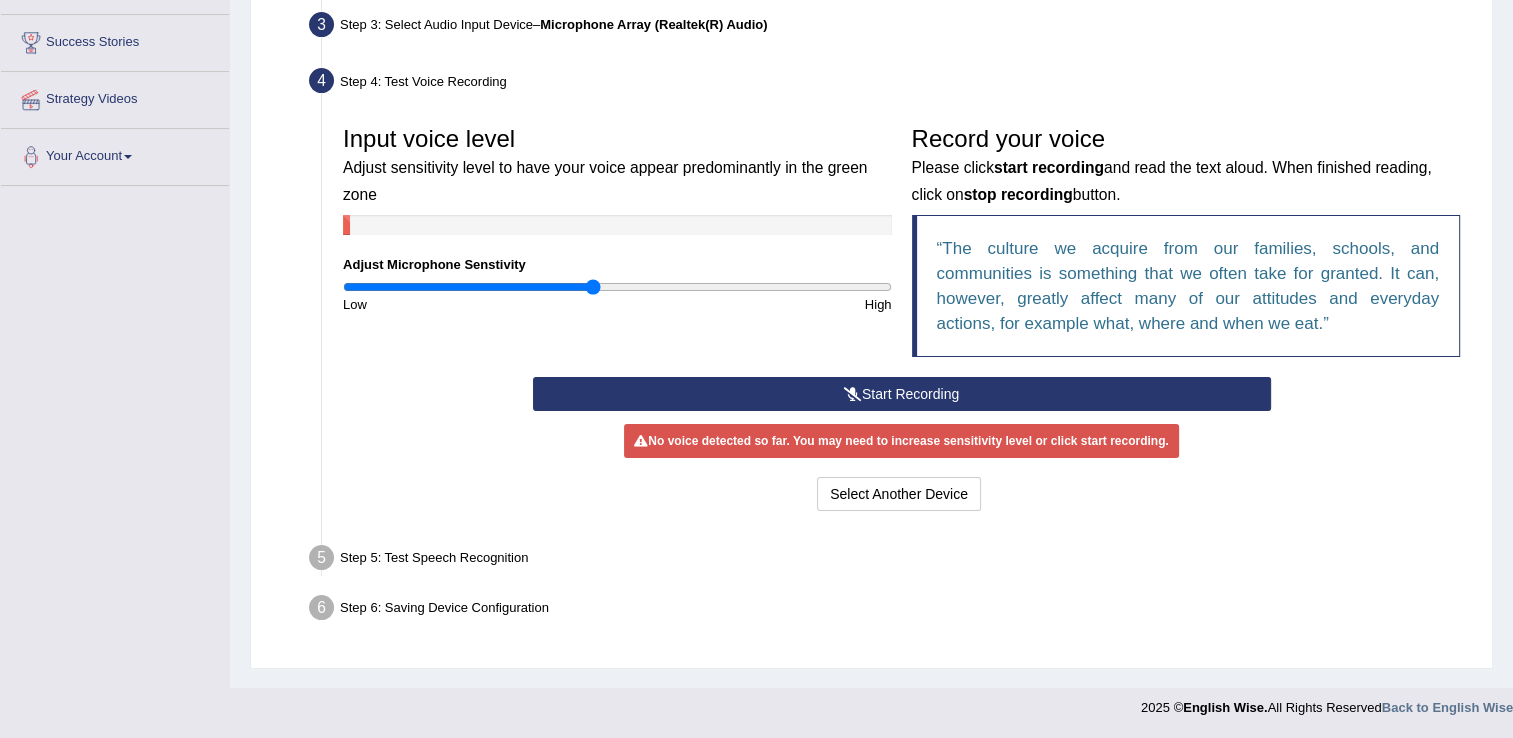 click on "Start Recording" at bounding box center (902, 394) 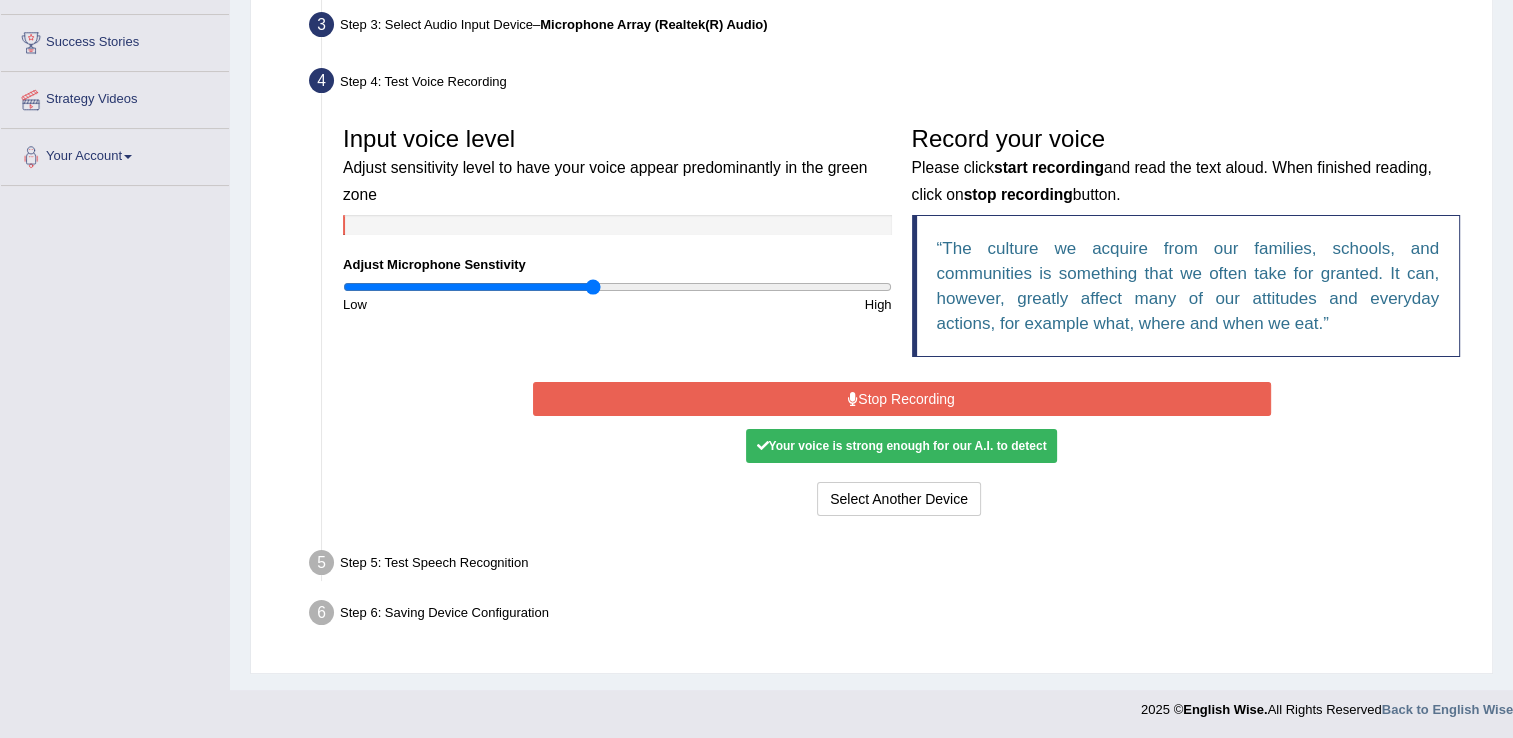 click on "Stop Recording" at bounding box center [902, 399] 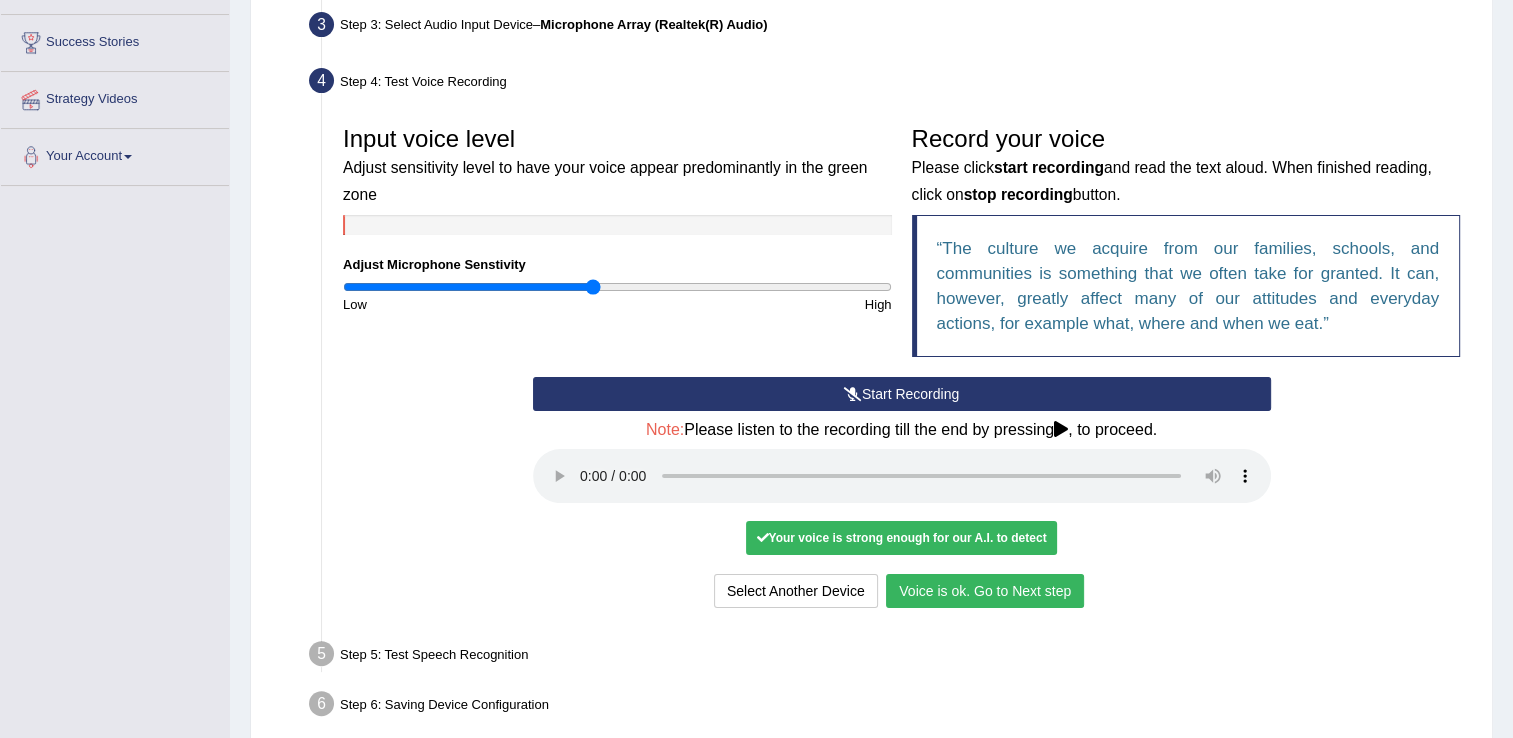 click on "Voice is ok. Go to Next step" at bounding box center [985, 591] 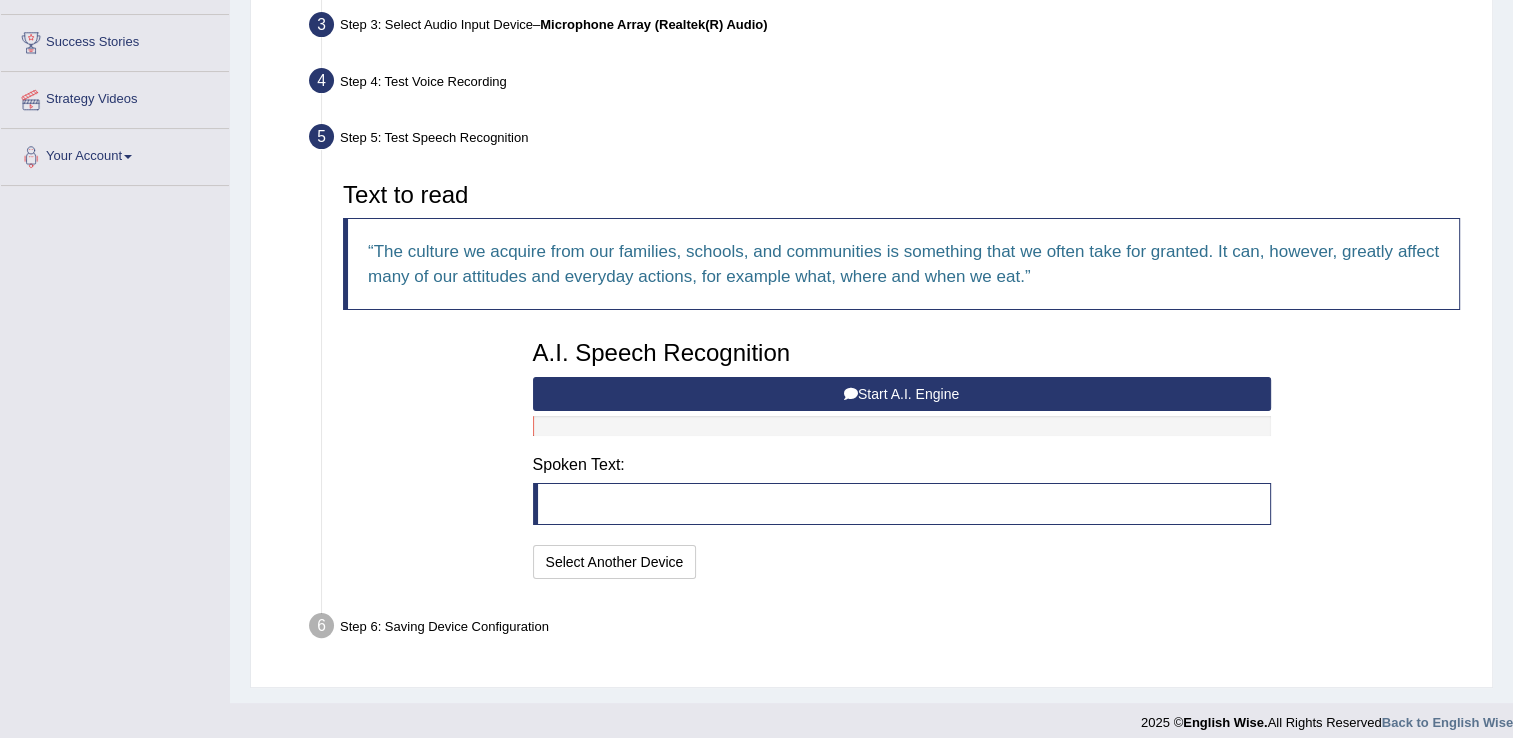 click on "Start A.I. Engine" at bounding box center (902, 394) 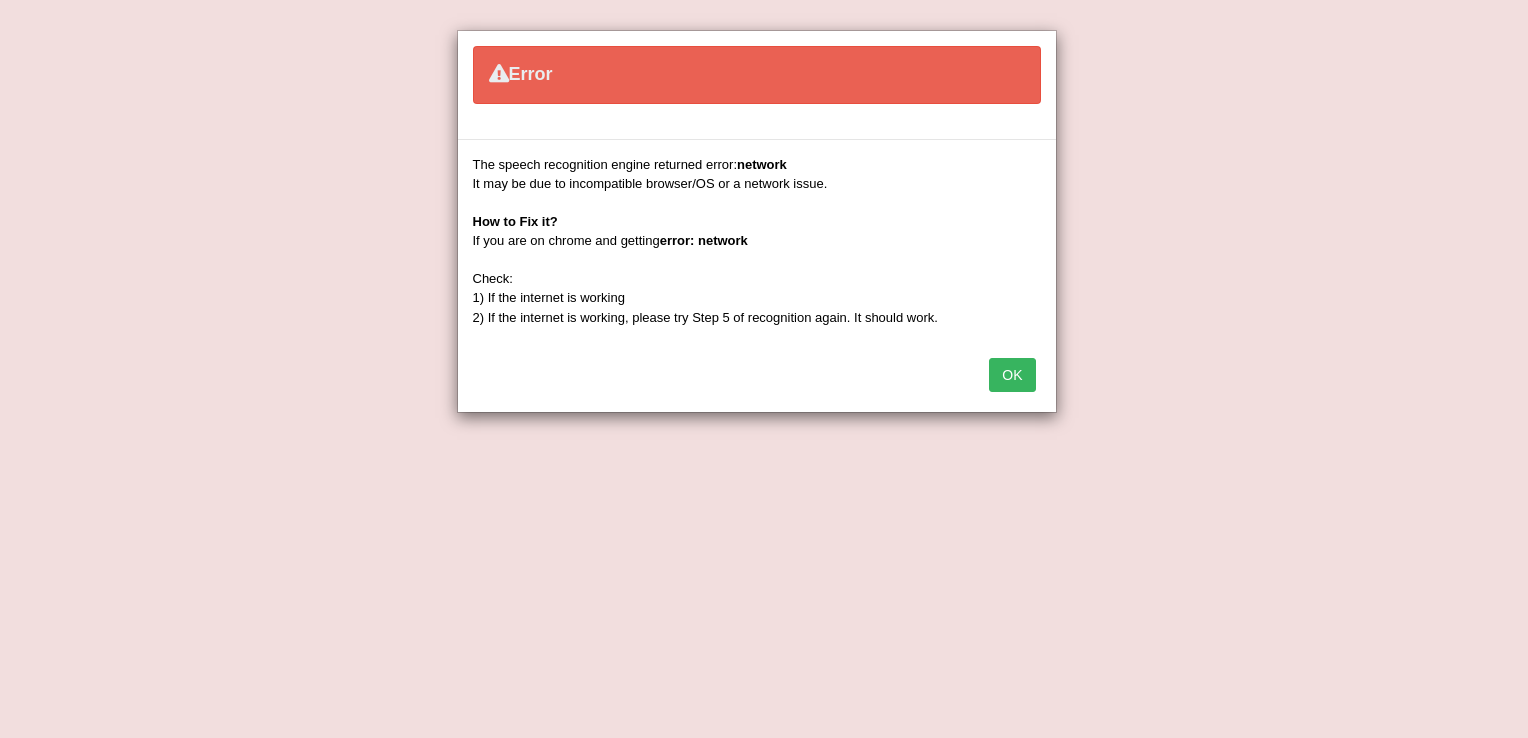 click on "OK" at bounding box center (1012, 375) 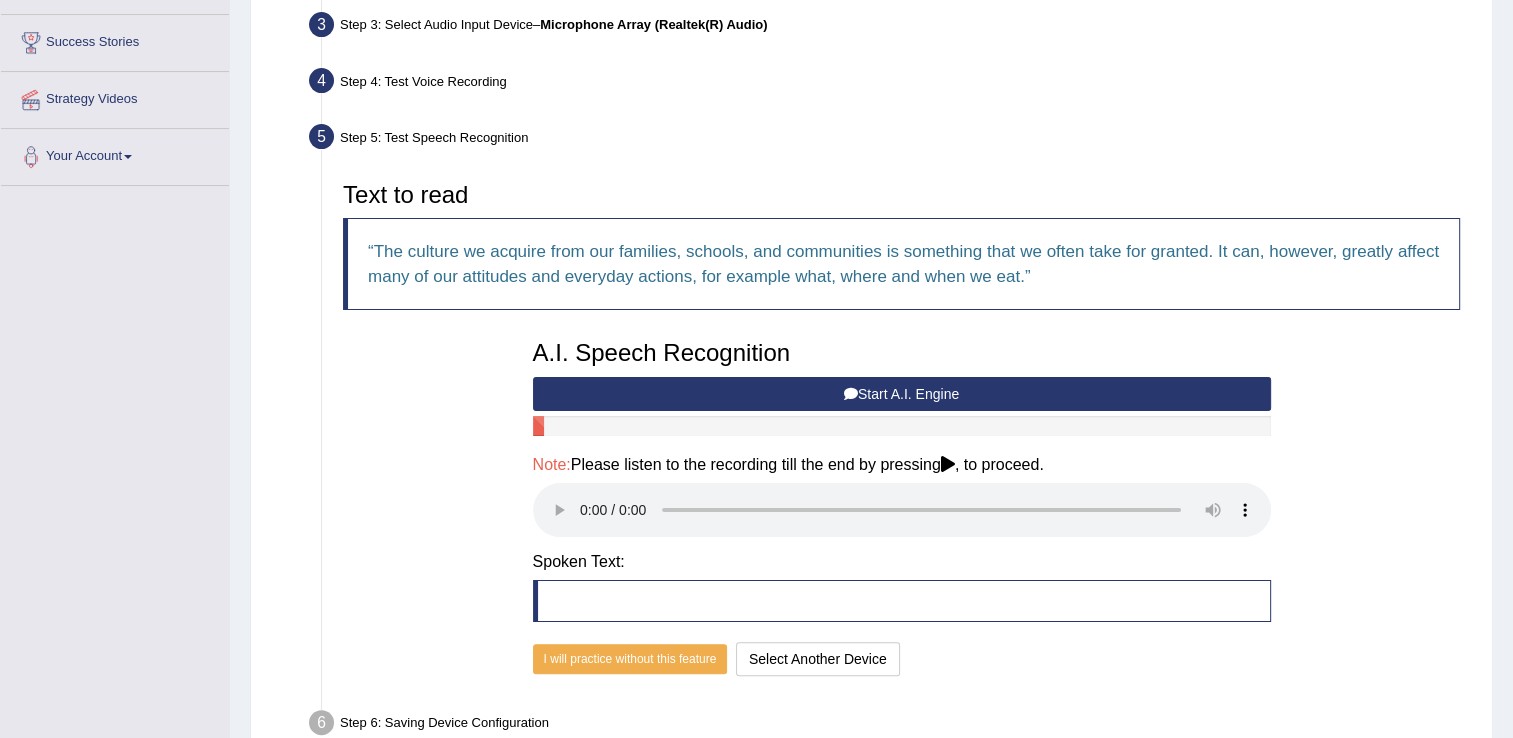 click on "Start A.I. Engine" at bounding box center (902, 394) 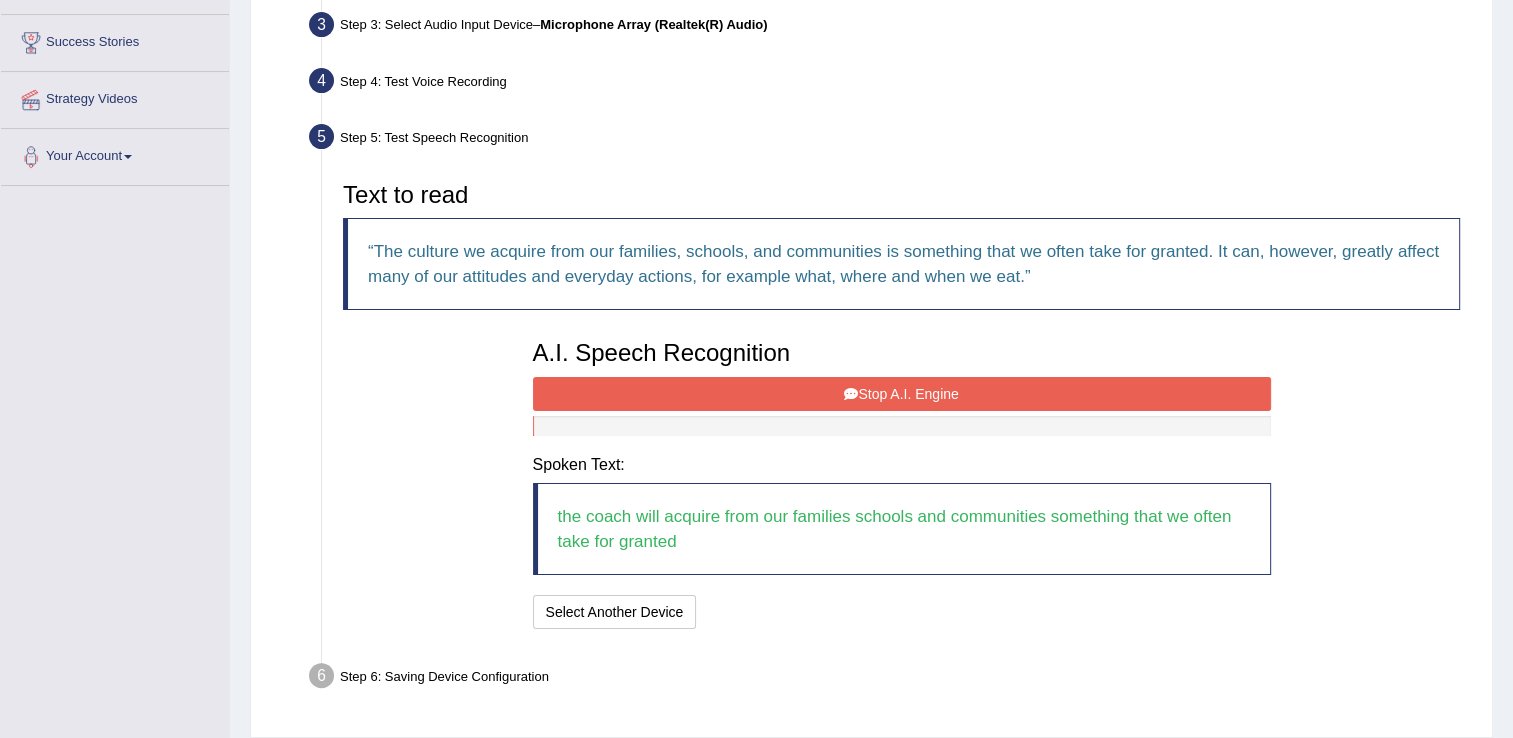click on "Stop A.I. Engine" at bounding box center [902, 394] 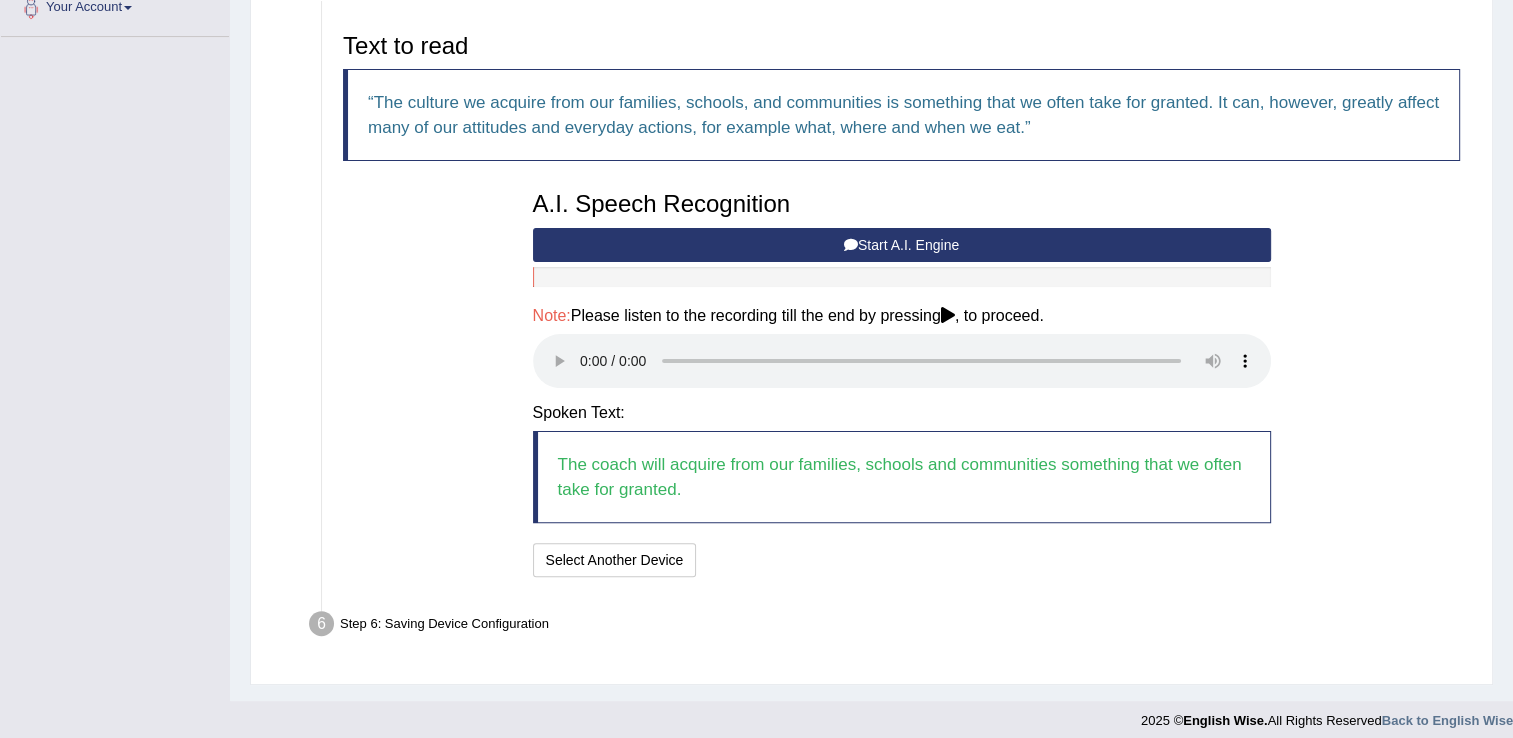 scroll, scrollTop: 472, scrollLeft: 0, axis: vertical 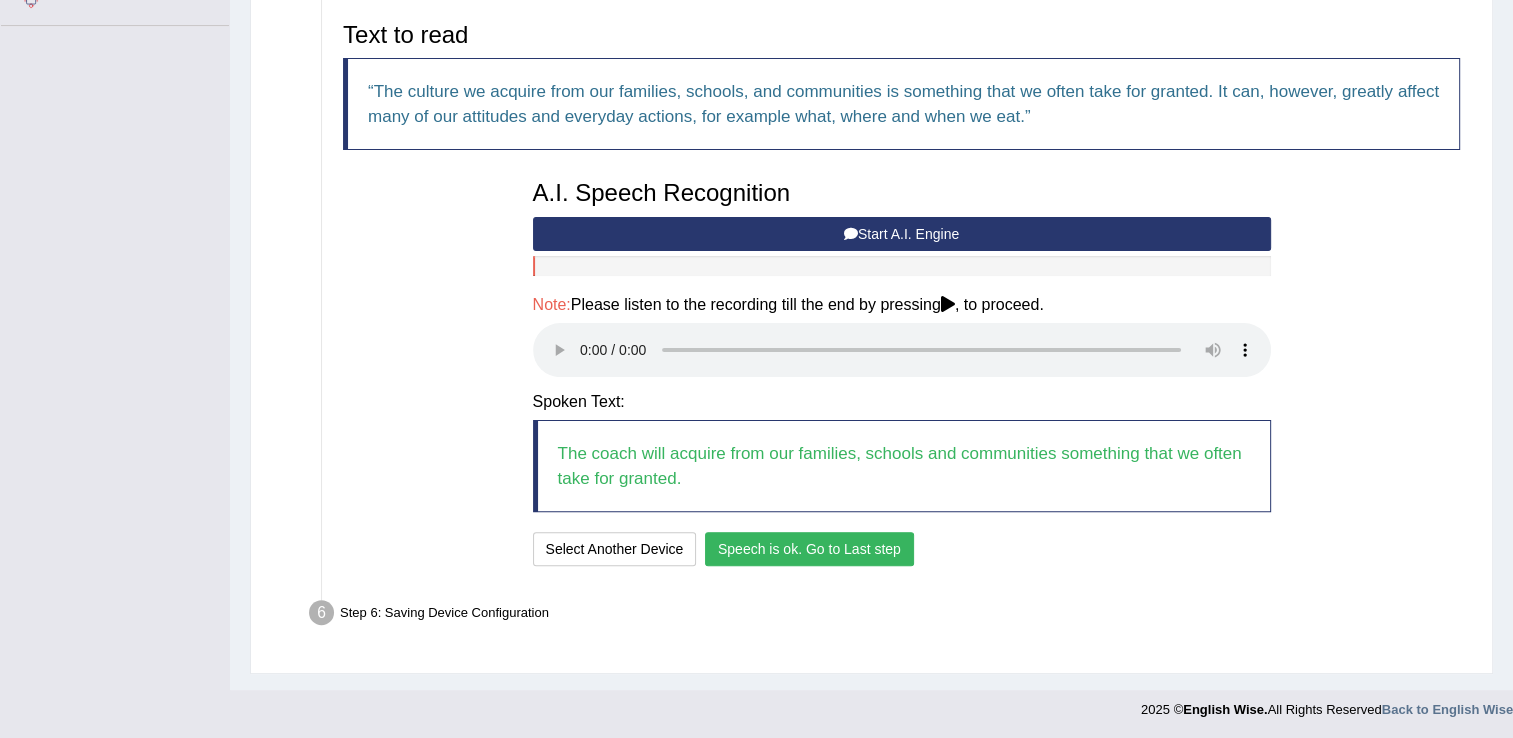 click on "Speech is ok. Go to Last step" at bounding box center (809, 549) 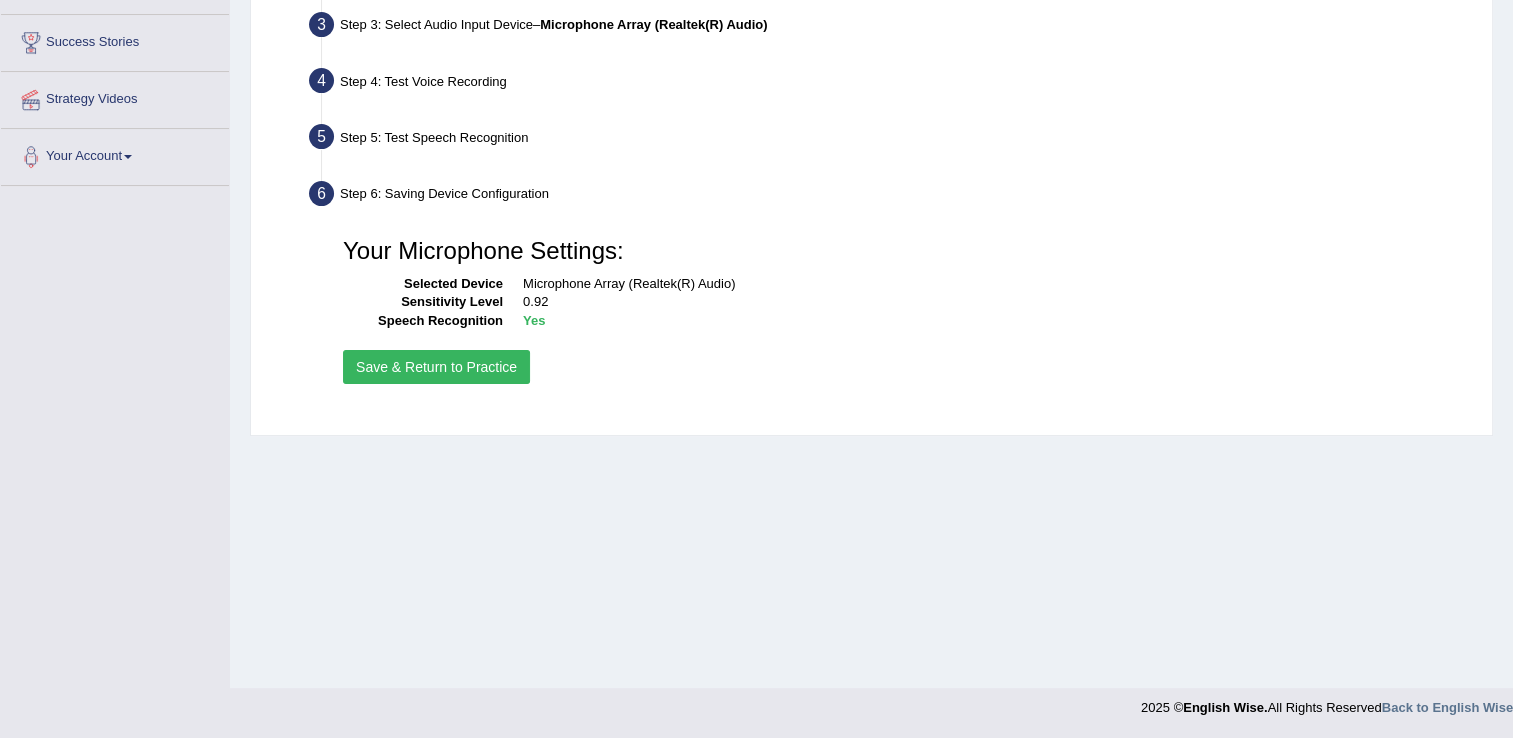 click on "Save & Return to Practice" at bounding box center (436, 367) 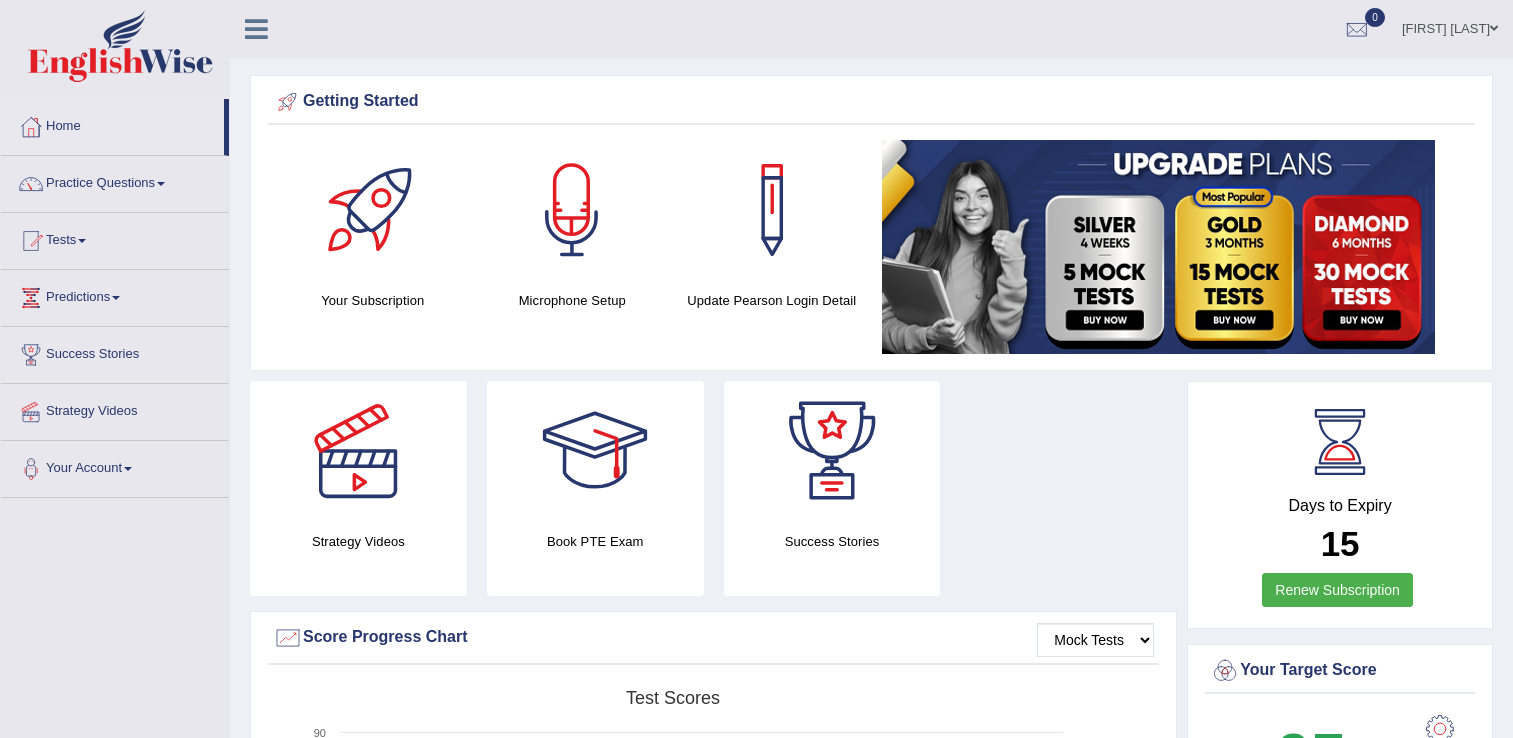 scroll, scrollTop: 0, scrollLeft: 0, axis: both 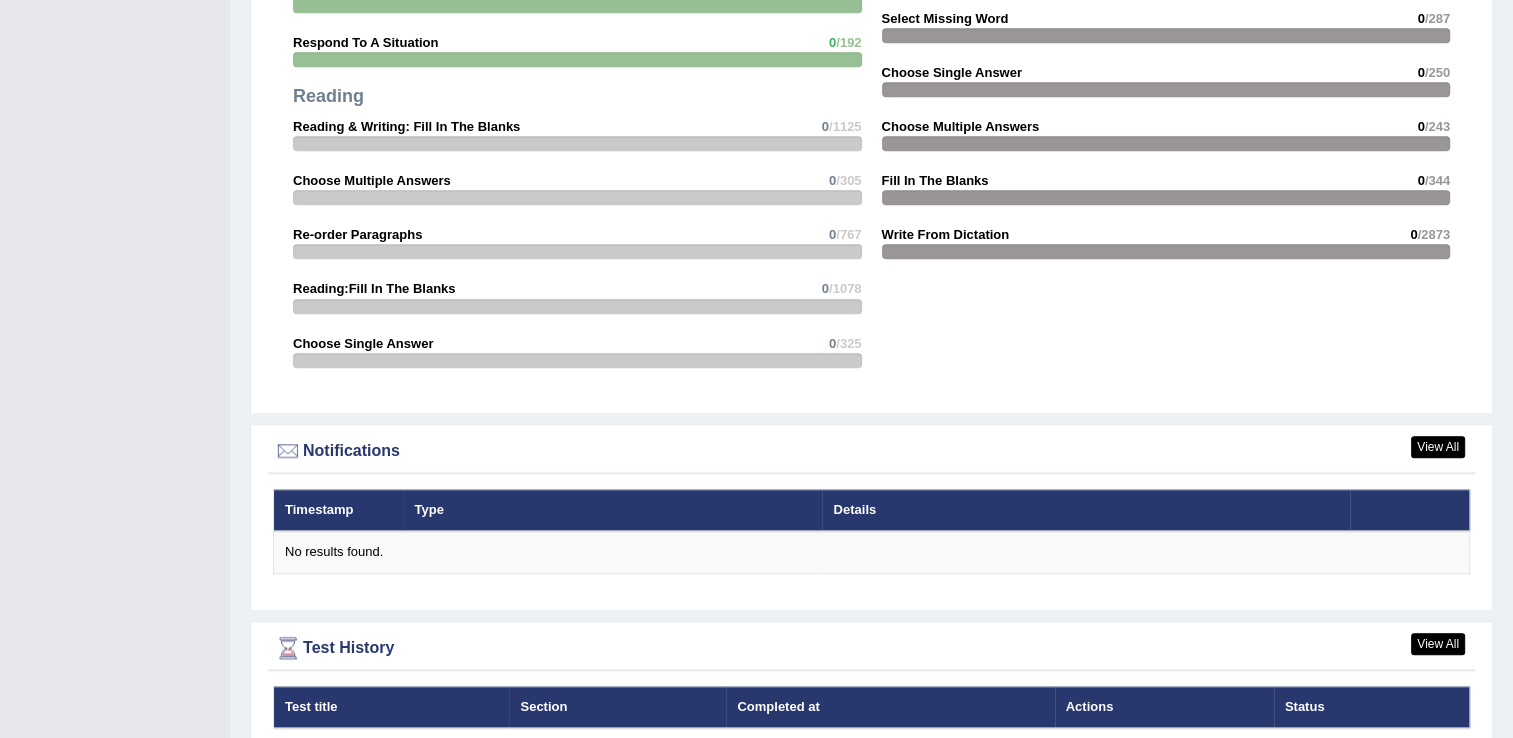 click on "Please login from Desktop. If you think this is an error (or logged in from desktop),  please click here to contact us
Getting Started
Your Subscription
Microphone Setup
Update Pearson Login Detail
×" at bounding box center (871, -624) 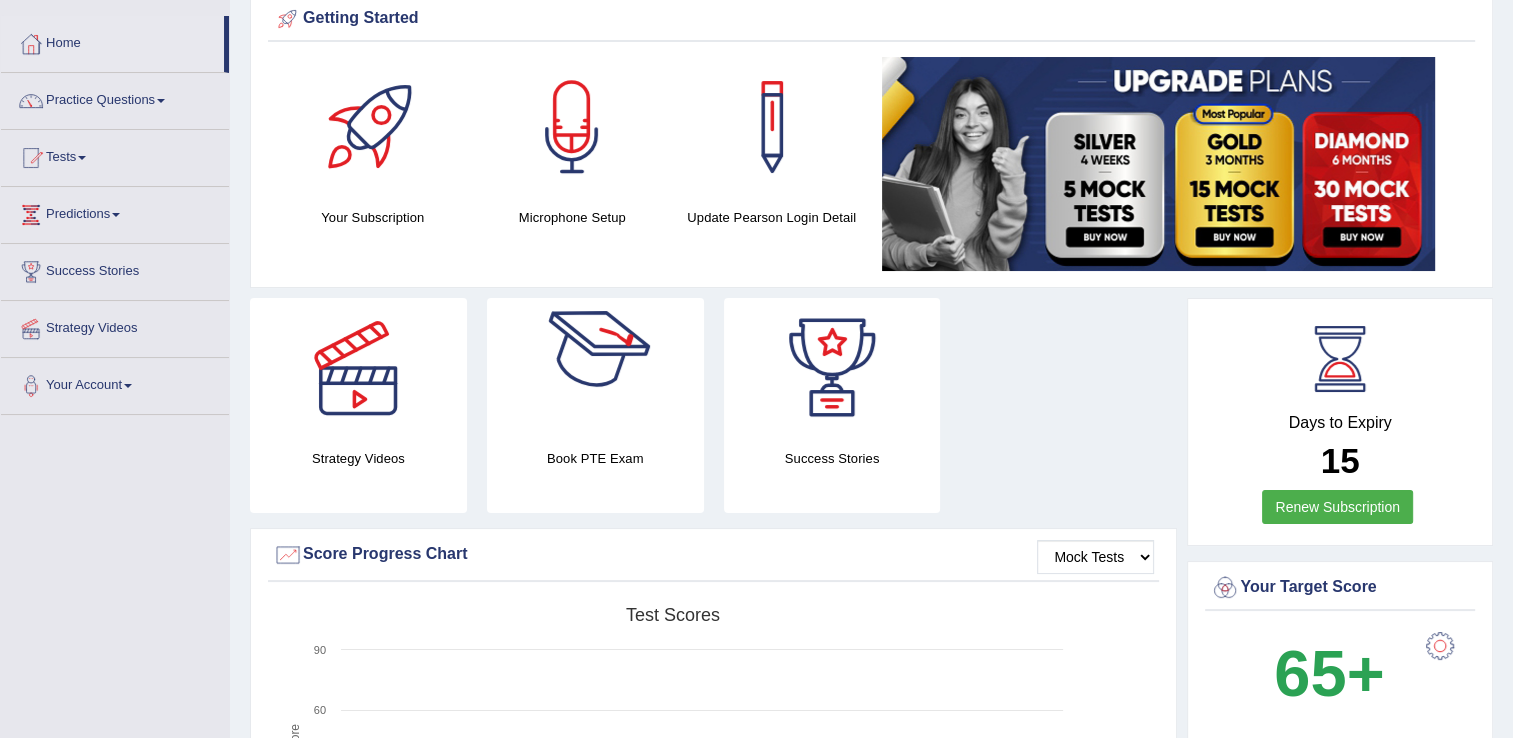 scroll, scrollTop: 0, scrollLeft: 0, axis: both 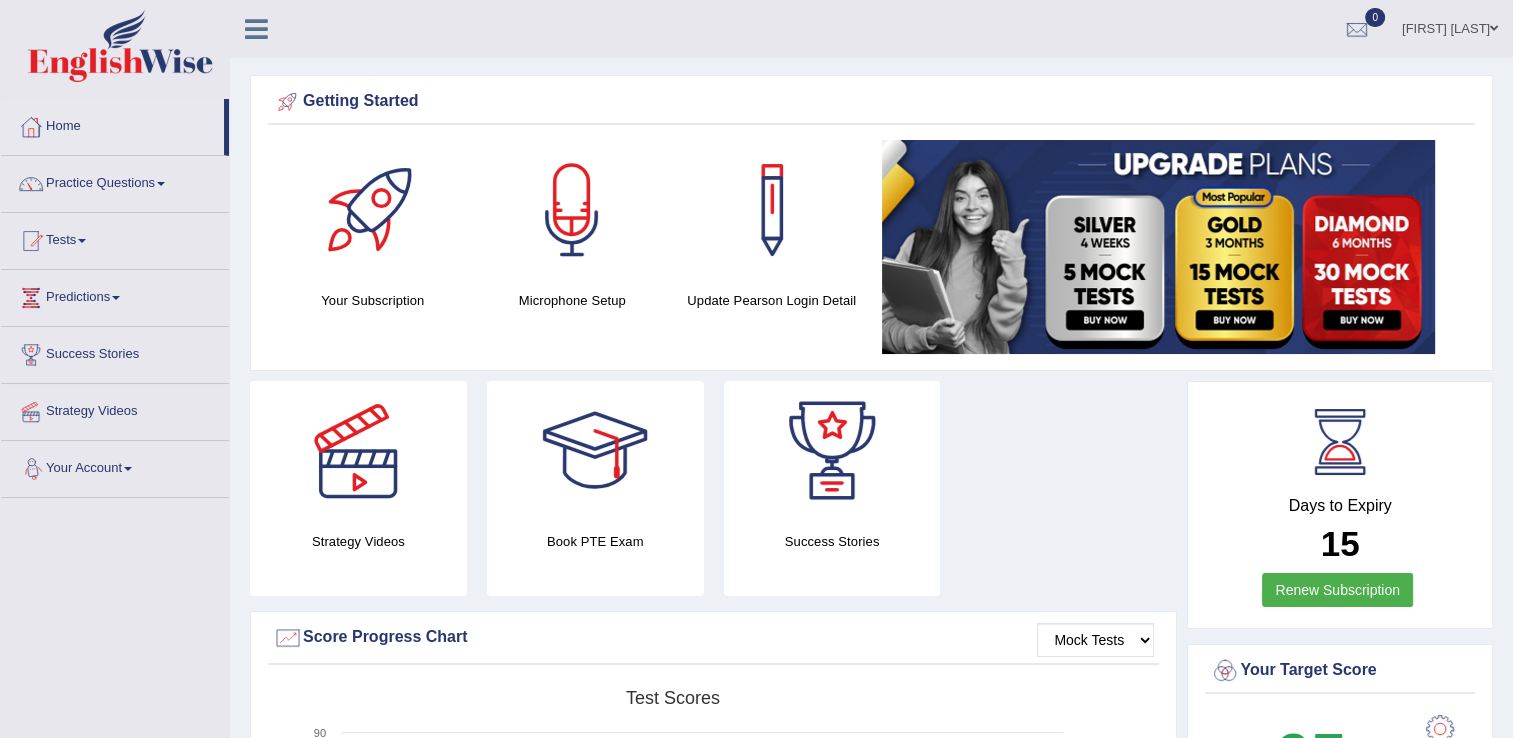 click at bounding box center [128, 469] 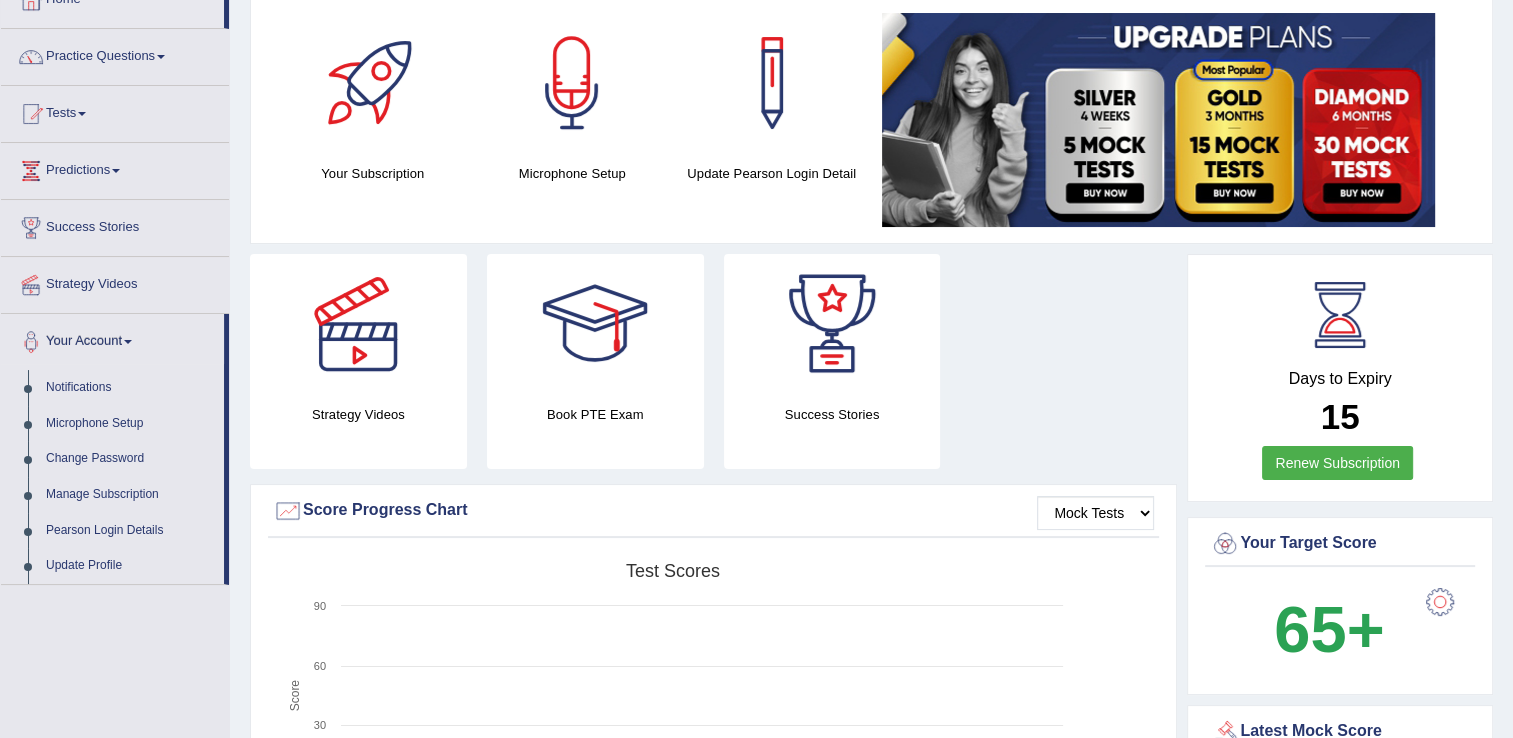 scroll, scrollTop: 0, scrollLeft: 0, axis: both 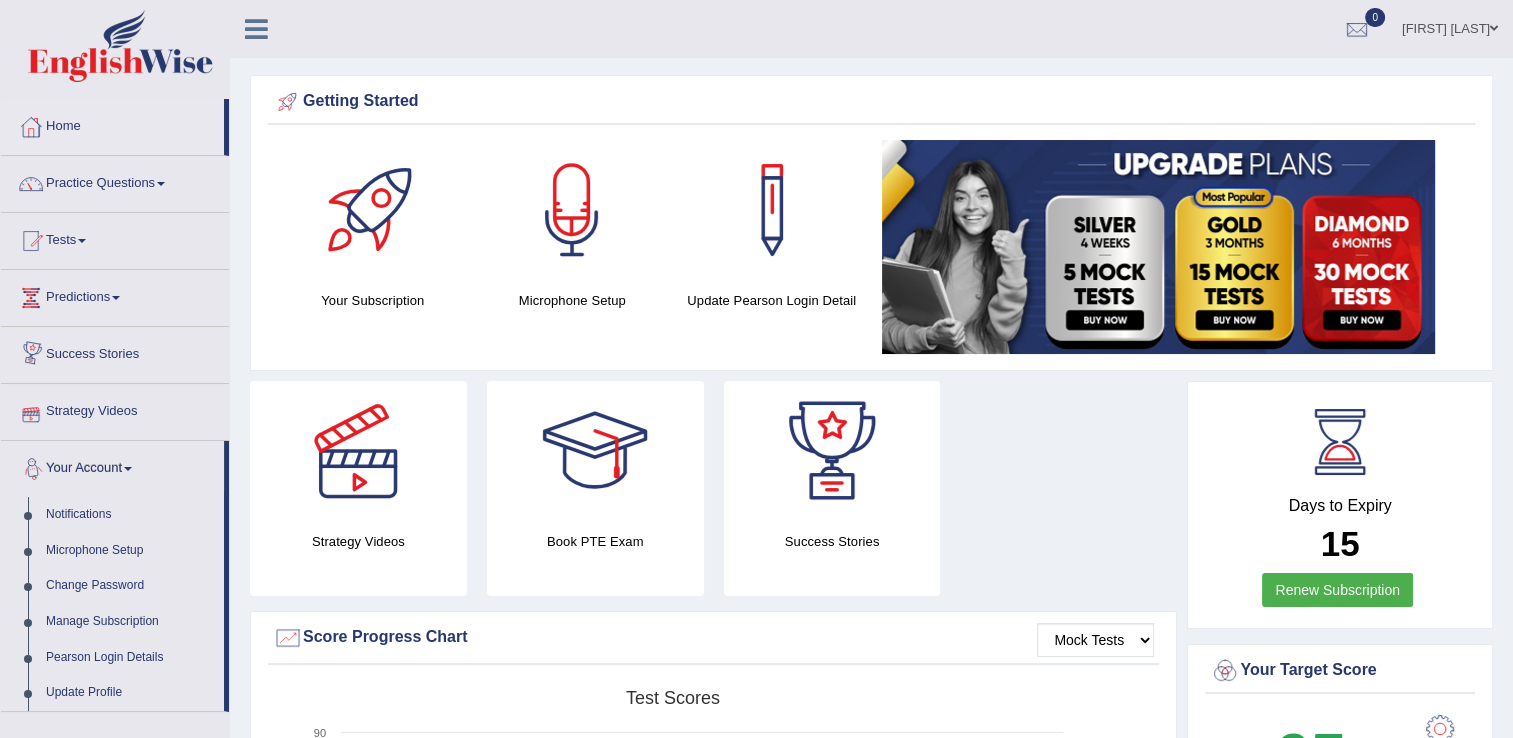 click on "Success Stories" at bounding box center (115, 352) 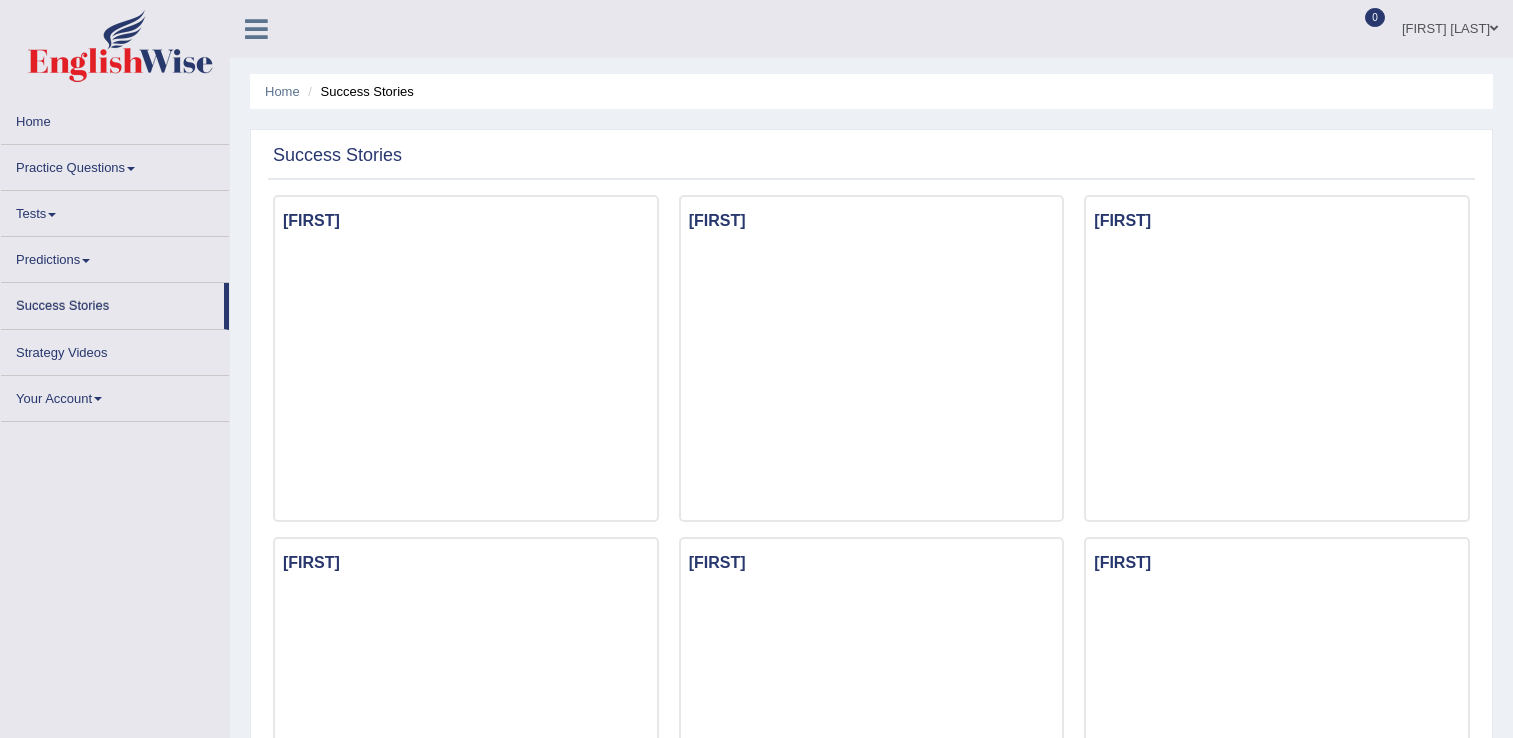 scroll, scrollTop: 0, scrollLeft: 0, axis: both 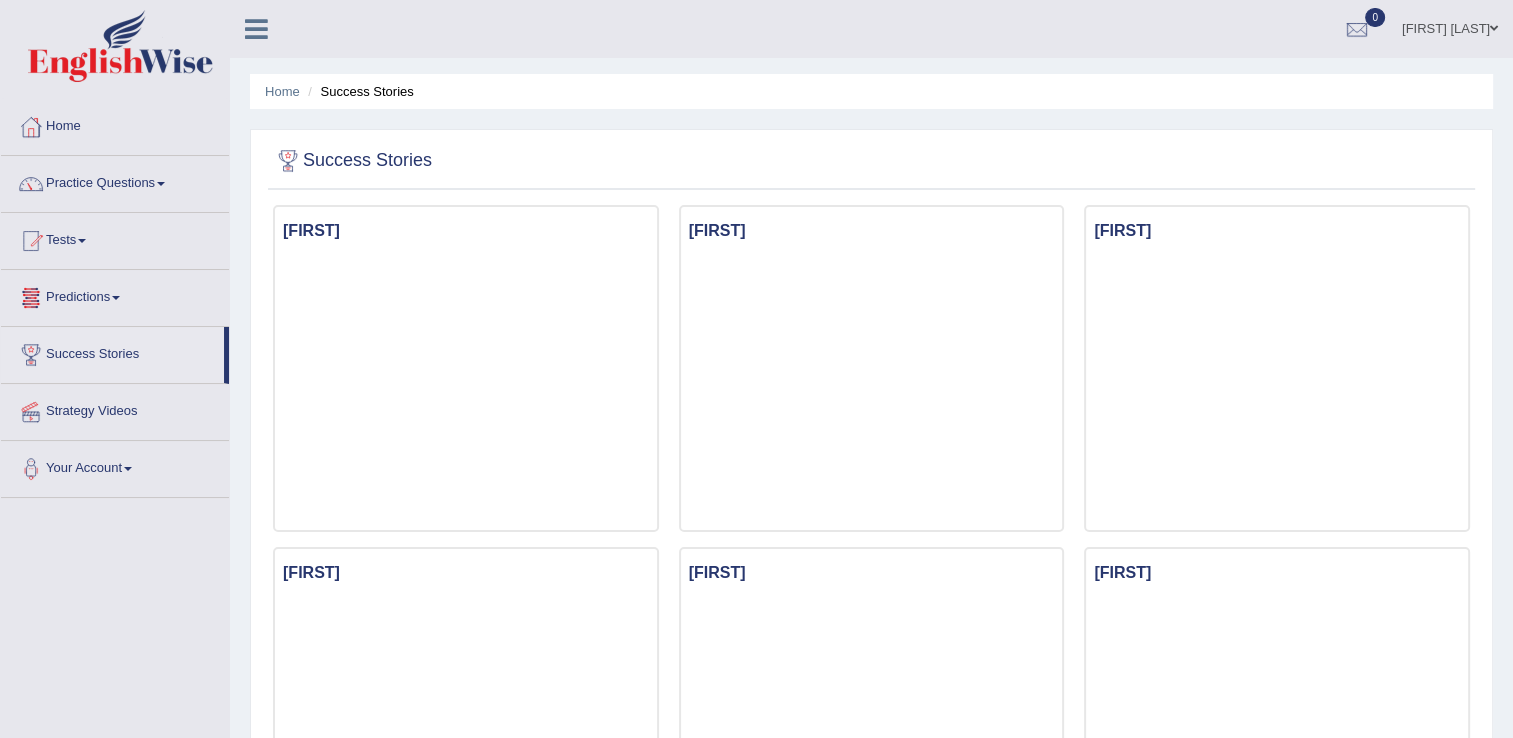 click on "Predictions" at bounding box center [115, 295] 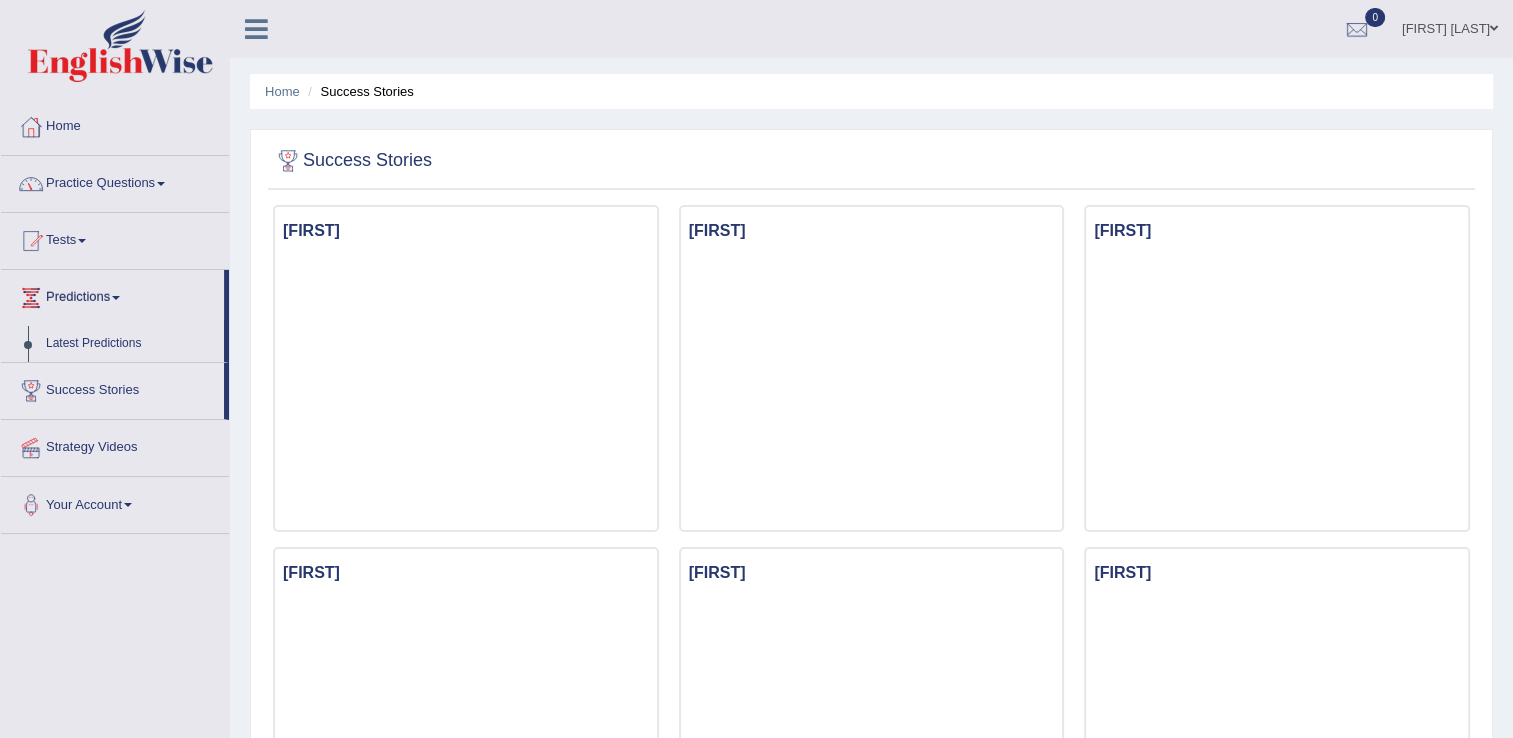 click on "Practice Questions" at bounding box center [115, 181] 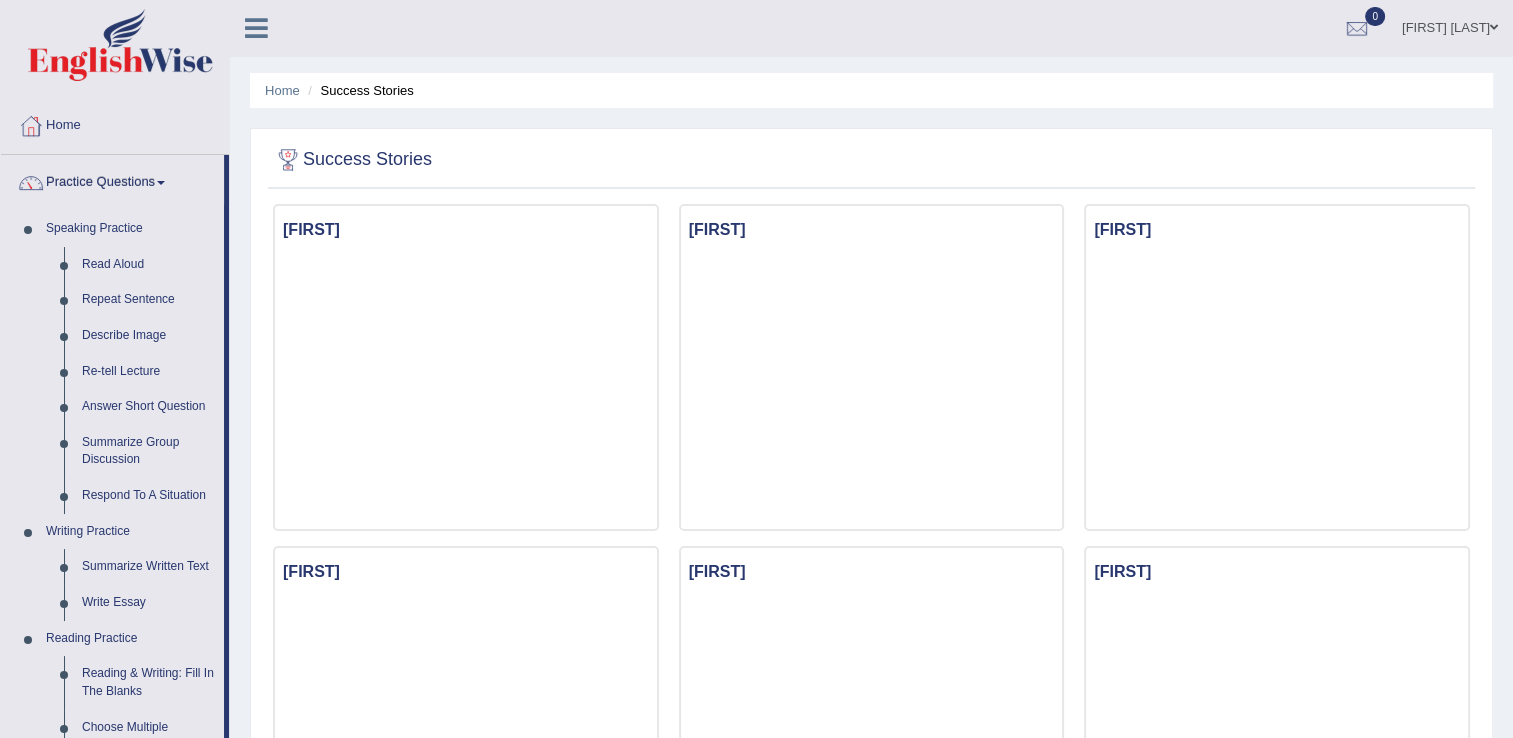 scroll, scrollTop: 0, scrollLeft: 0, axis: both 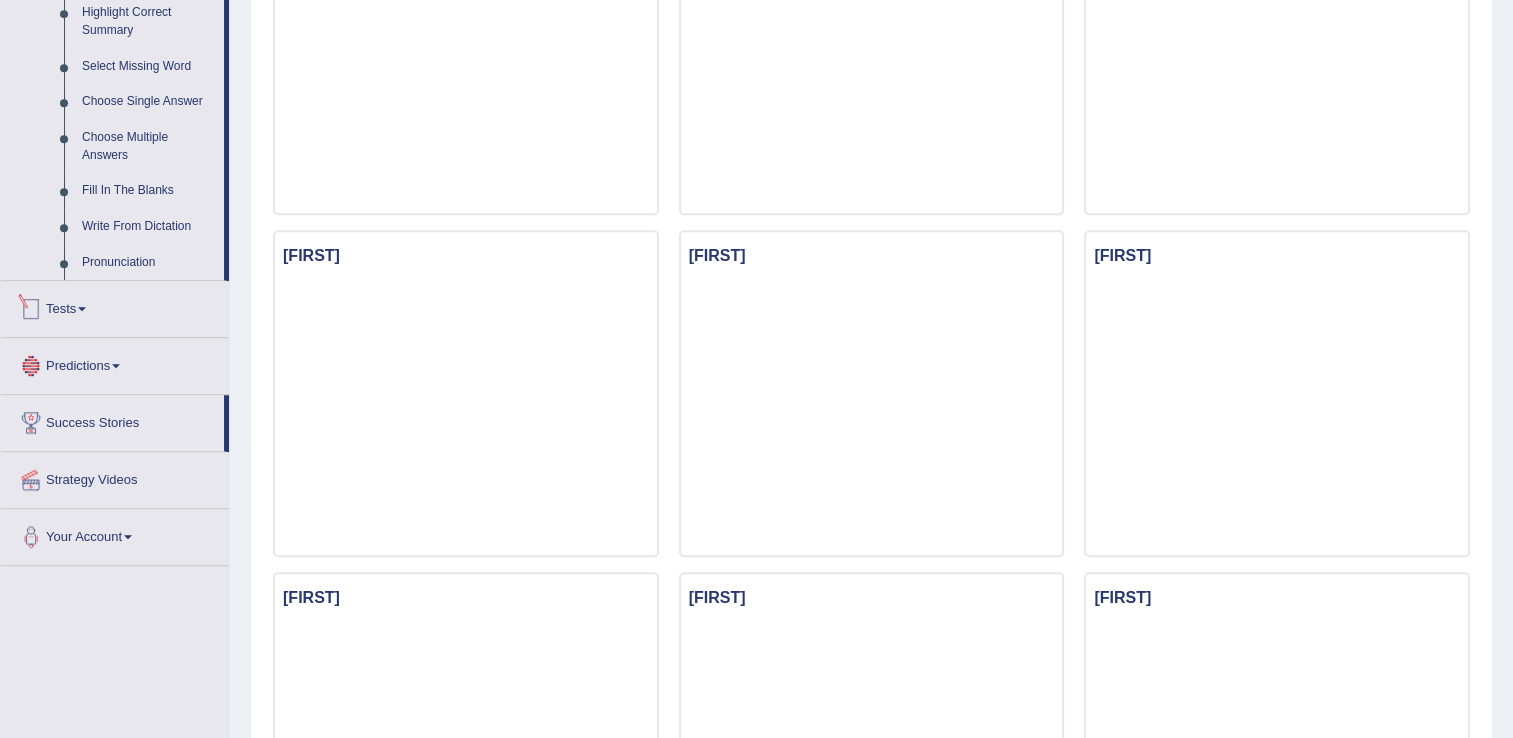 click on "Tests" at bounding box center [115, 306] 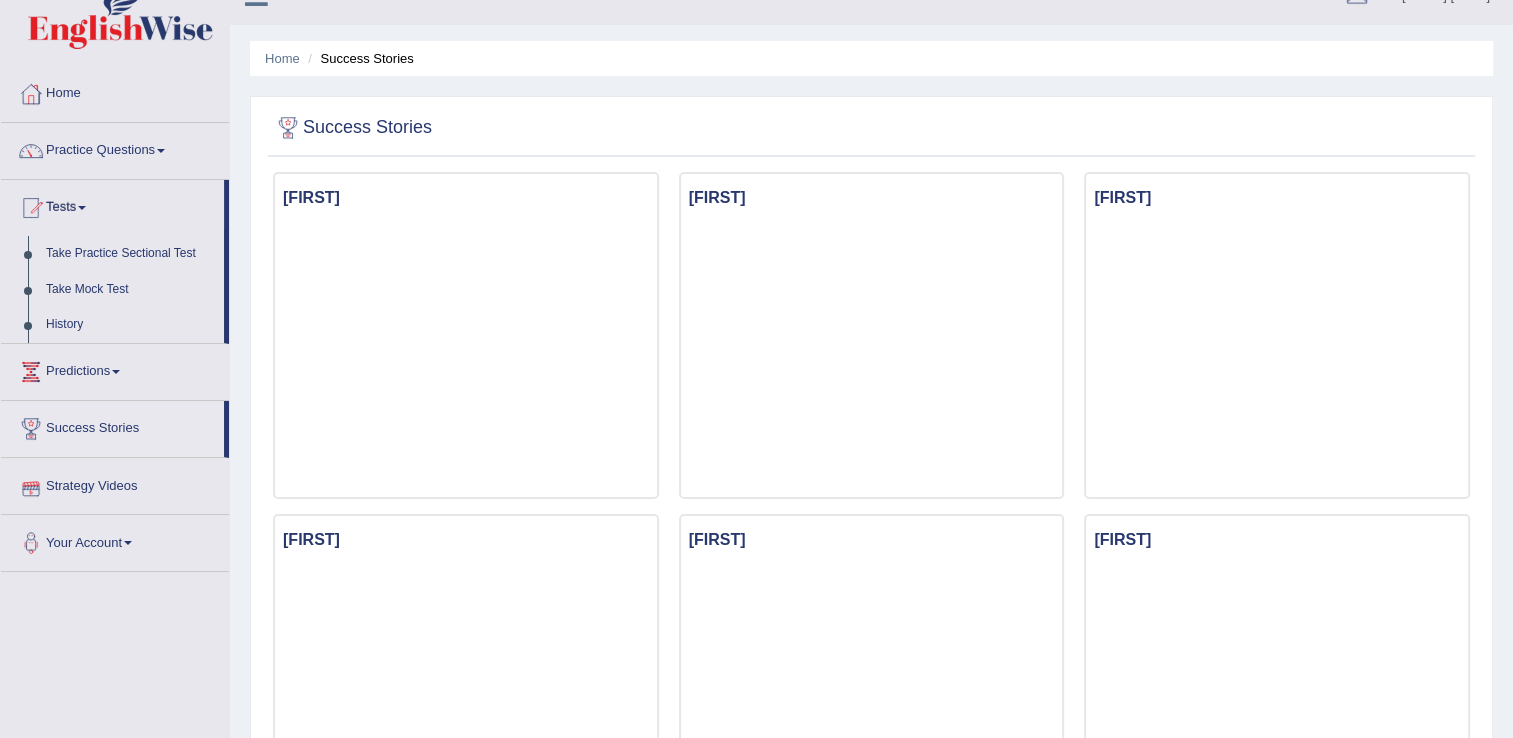 scroll, scrollTop: 0, scrollLeft: 0, axis: both 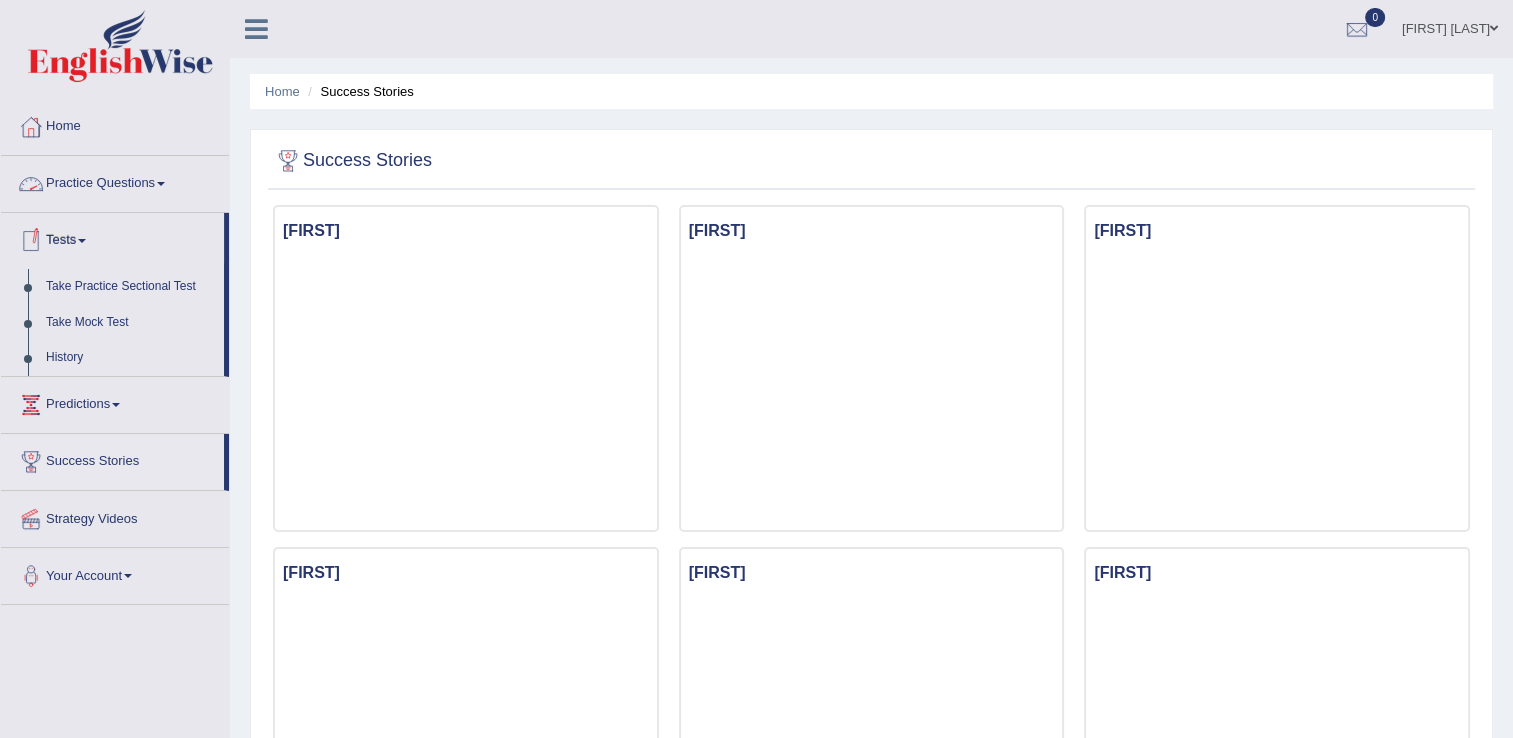 click on "Practice Questions" at bounding box center [115, 181] 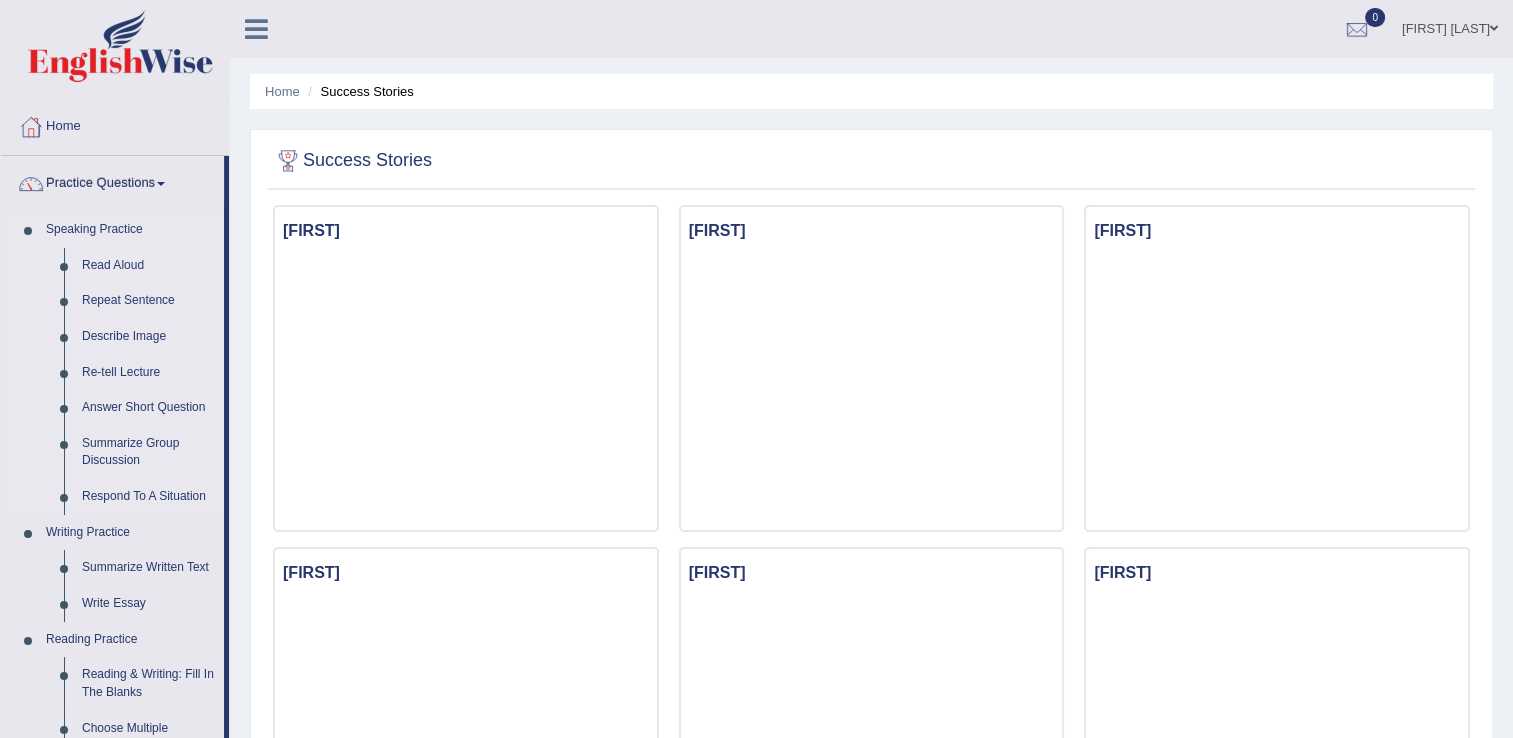 click on "Read Aloud" at bounding box center [148, 266] 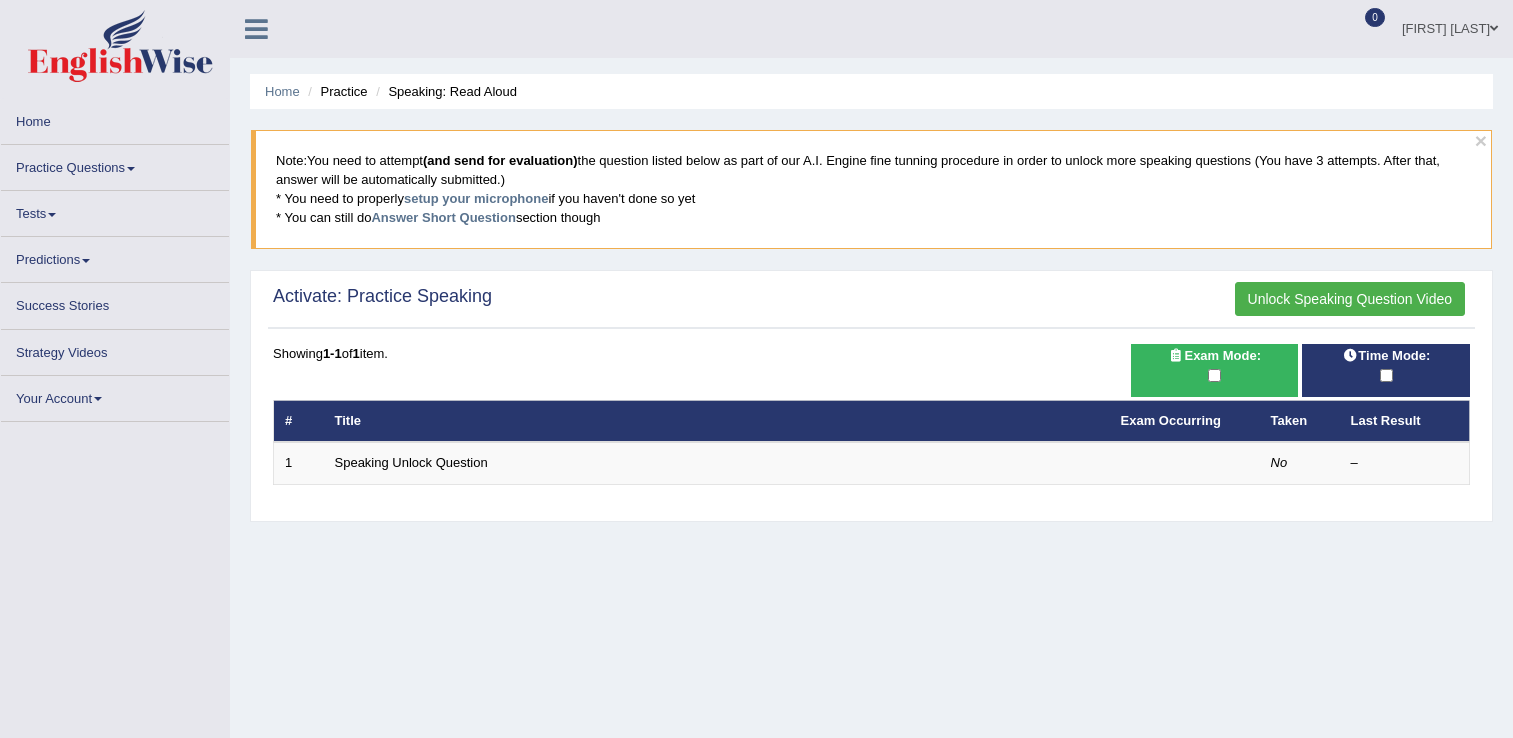 scroll, scrollTop: 0, scrollLeft: 0, axis: both 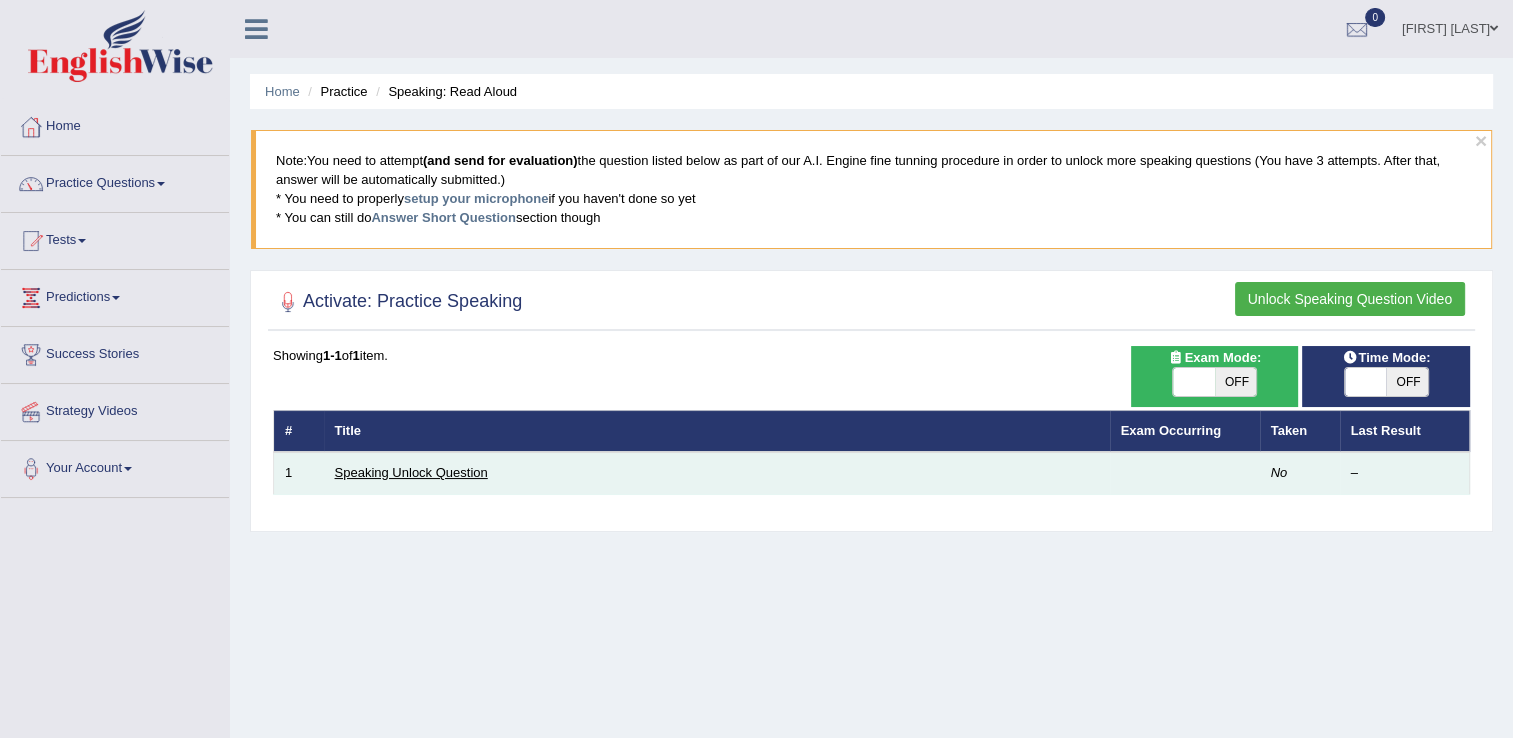 click on "Speaking Unlock Question" at bounding box center (411, 472) 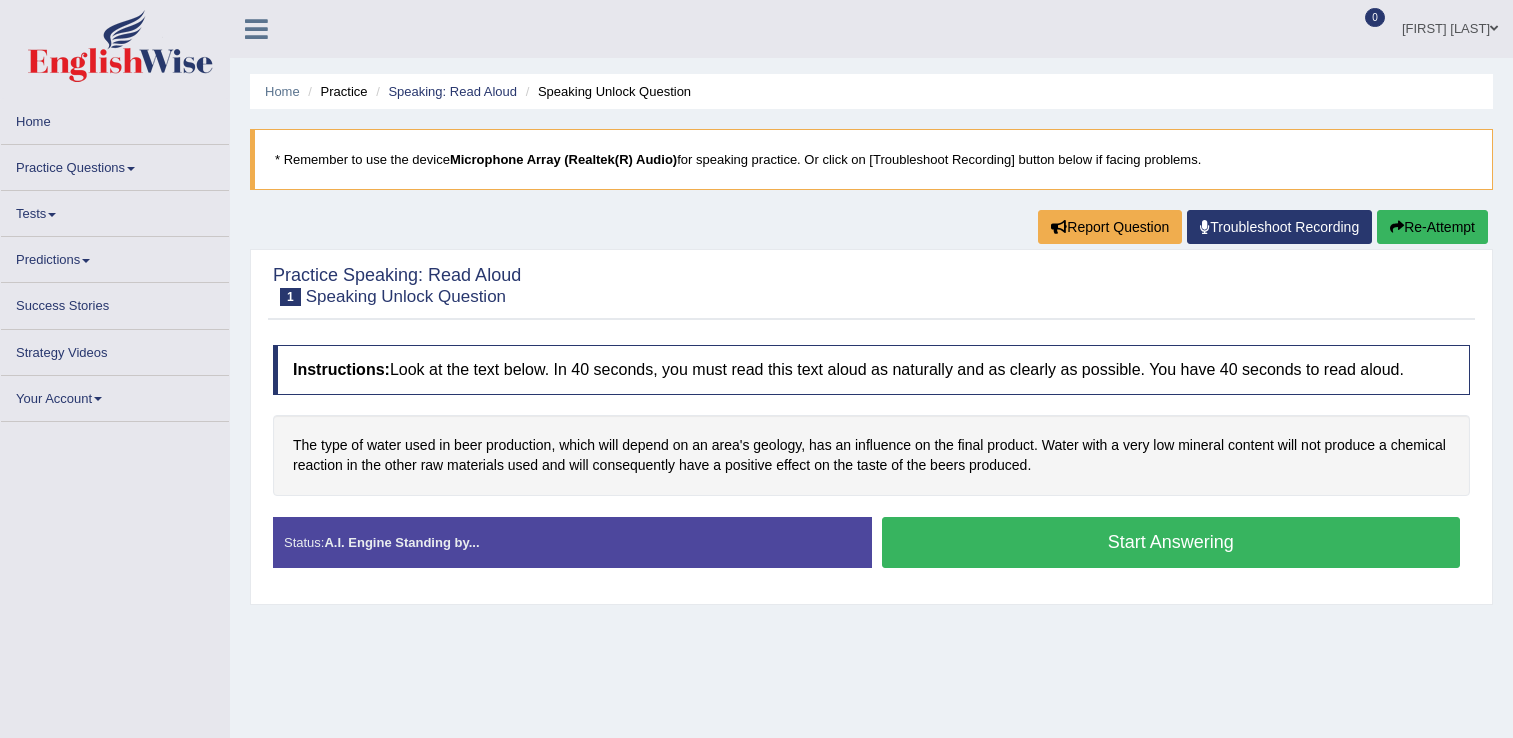 scroll, scrollTop: 0, scrollLeft: 0, axis: both 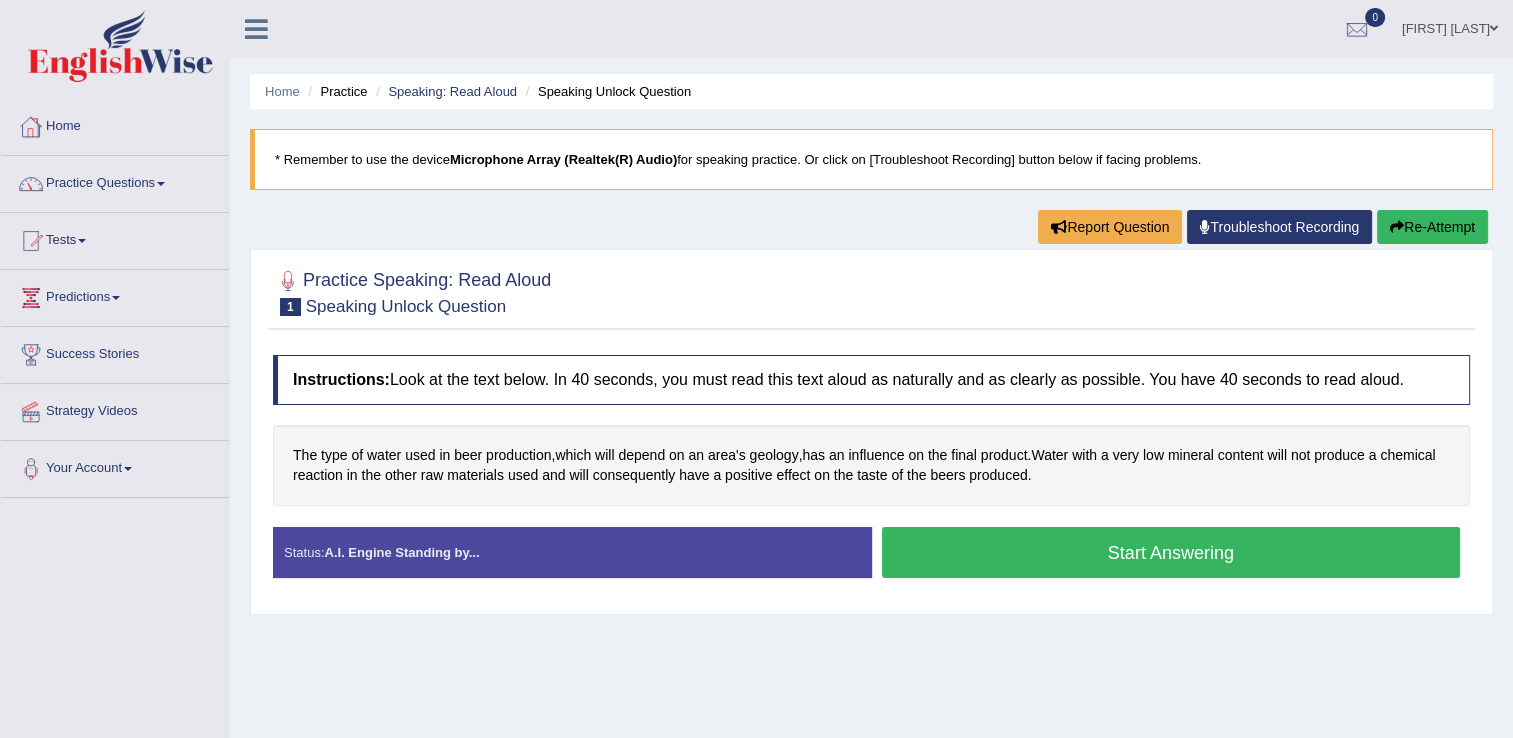click on "Home" at bounding box center [115, 124] 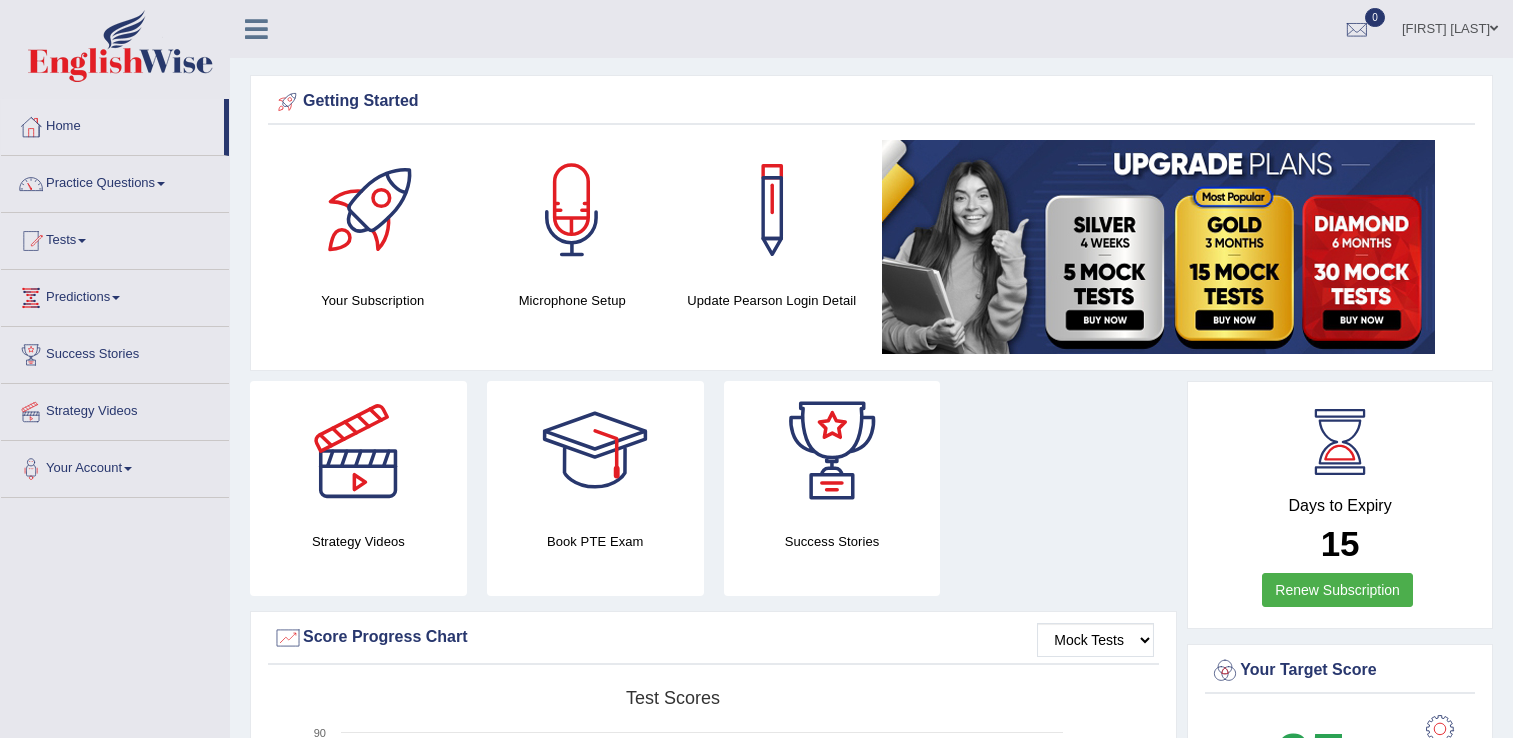 scroll, scrollTop: 0, scrollLeft: 0, axis: both 